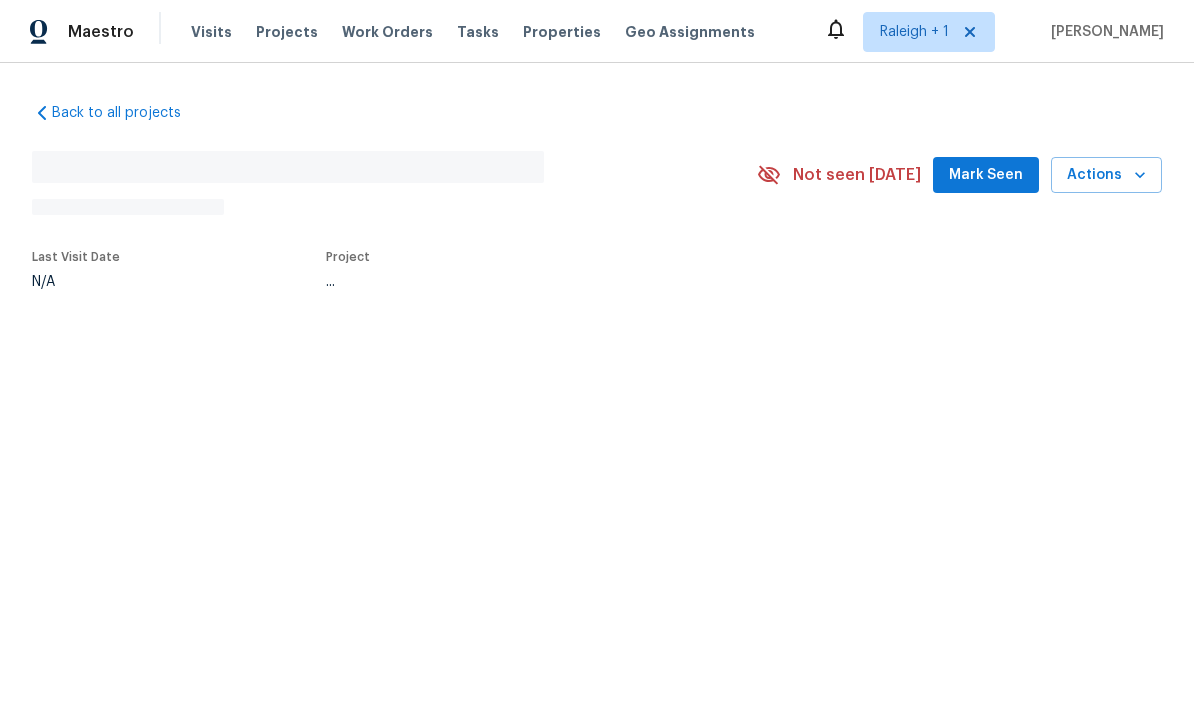scroll, scrollTop: 0, scrollLeft: 0, axis: both 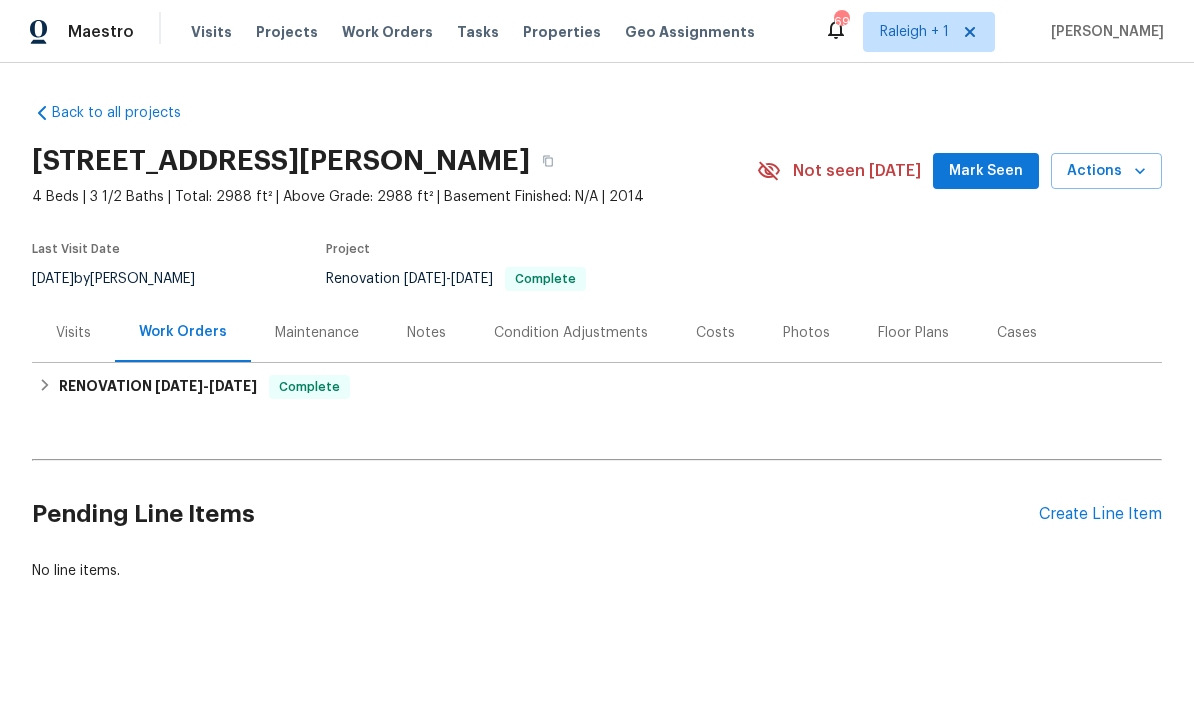 click on "Notes" at bounding box center [426, 333] 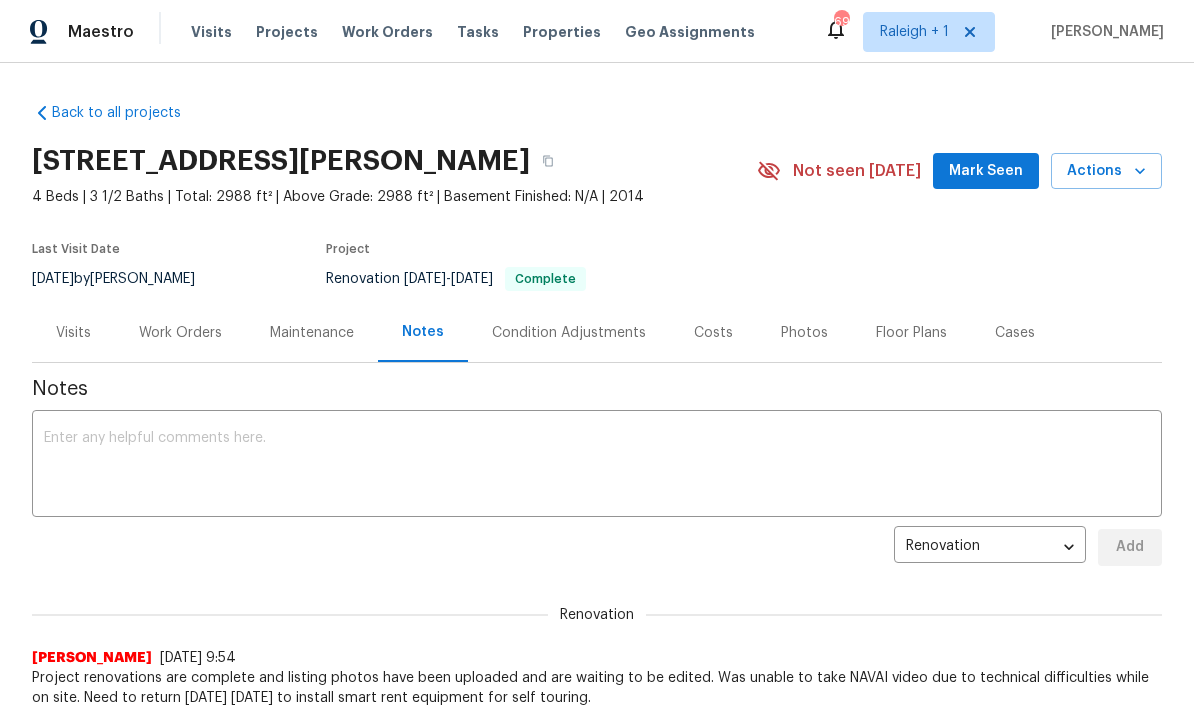scroll, scrollTop: 0, scrollLeft: 0, axis: both 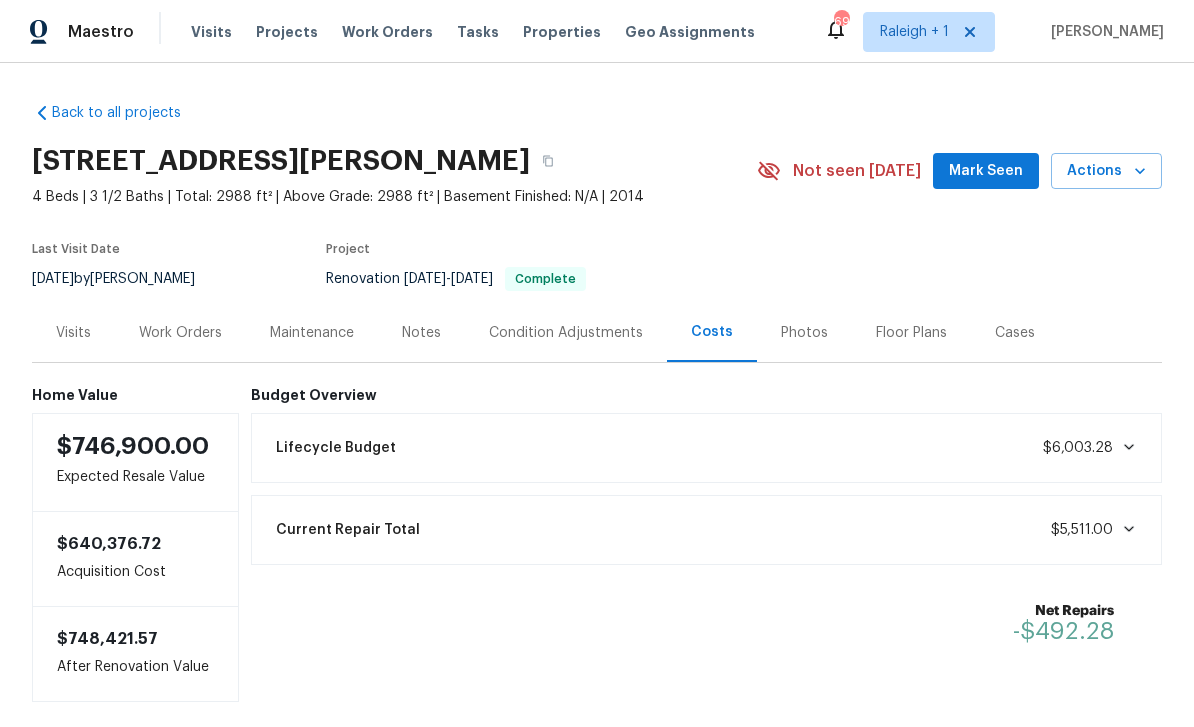click on "Work Orders" at bounding box center [180, 333] 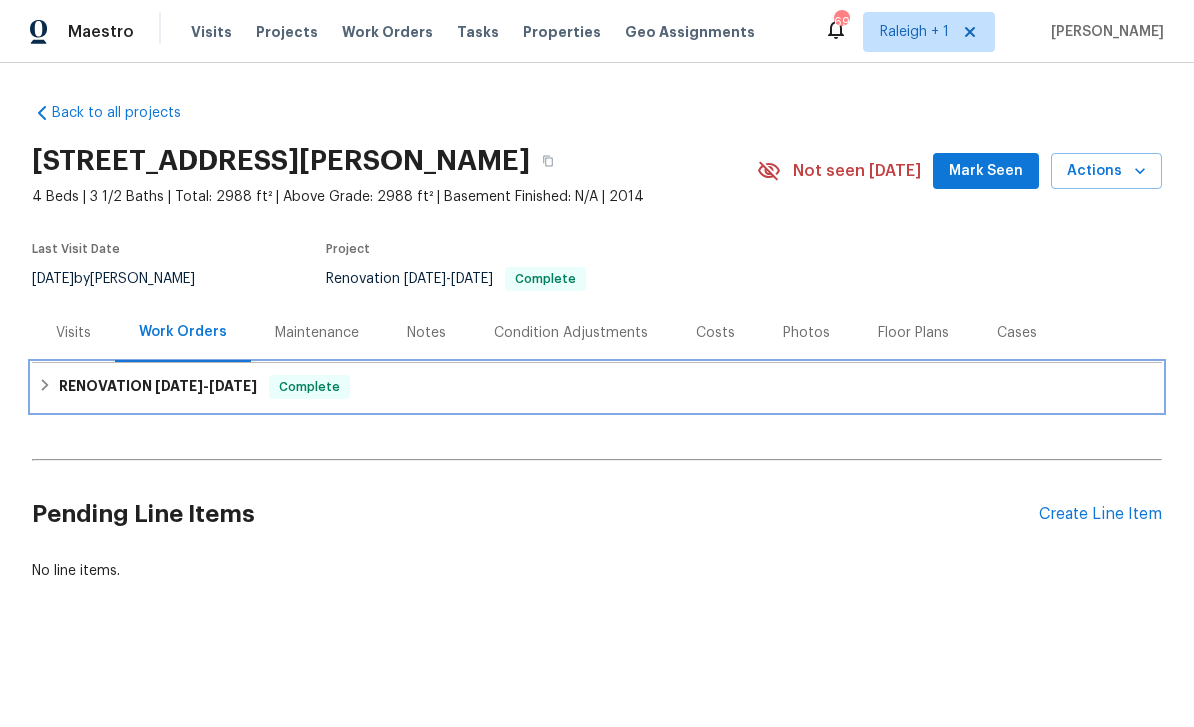 click on "RENOVATION   [DATE]  -  [DATE]" at bounding box center (158, 387) 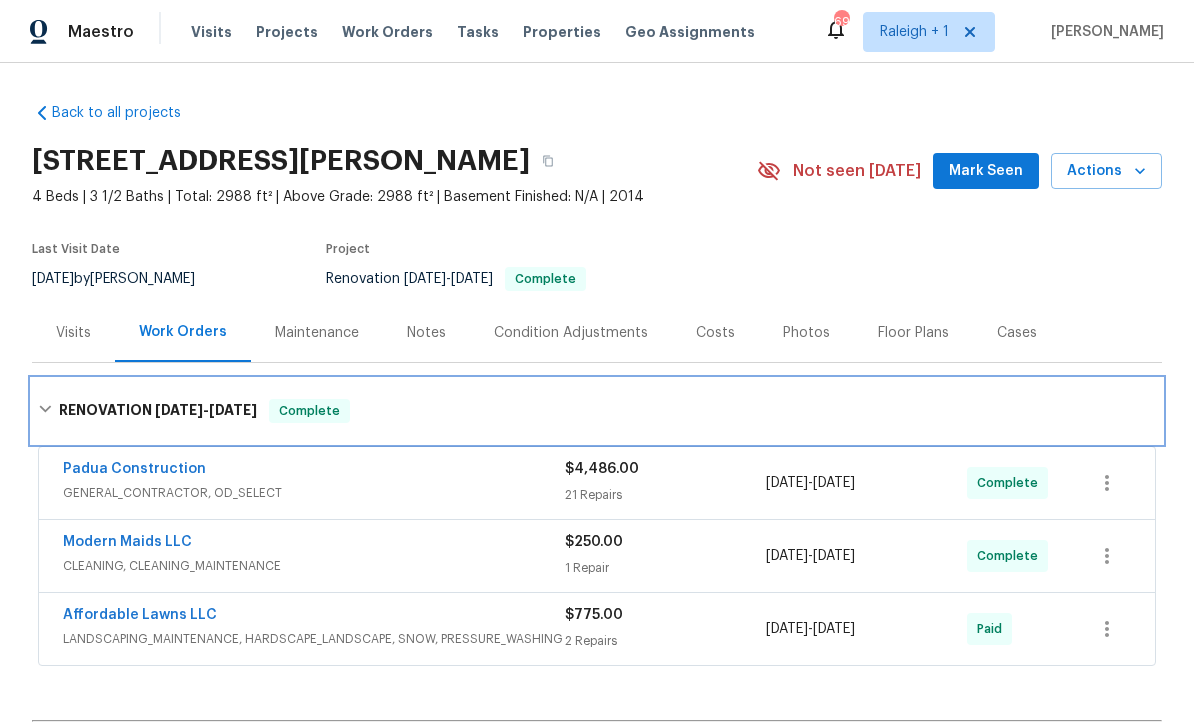 scroll, scrollTop: 36, scrollLeft: 0, axis: vertical 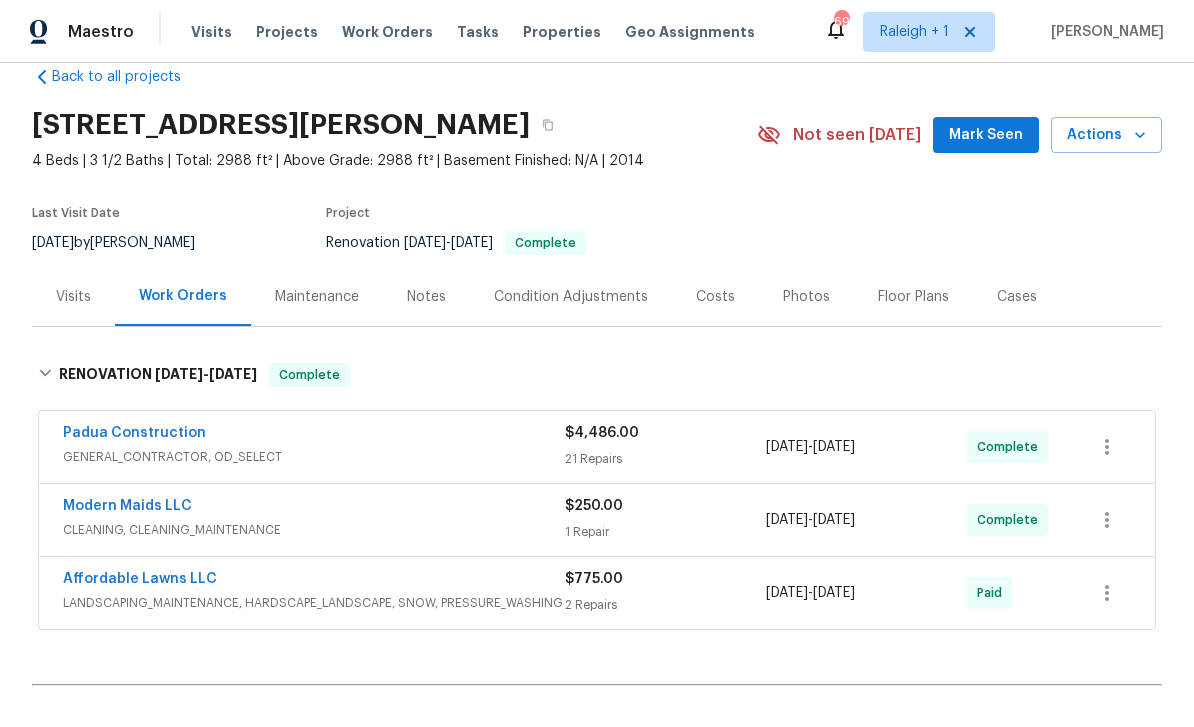 click on "Padua Construction" at bounding box center [134, 433] 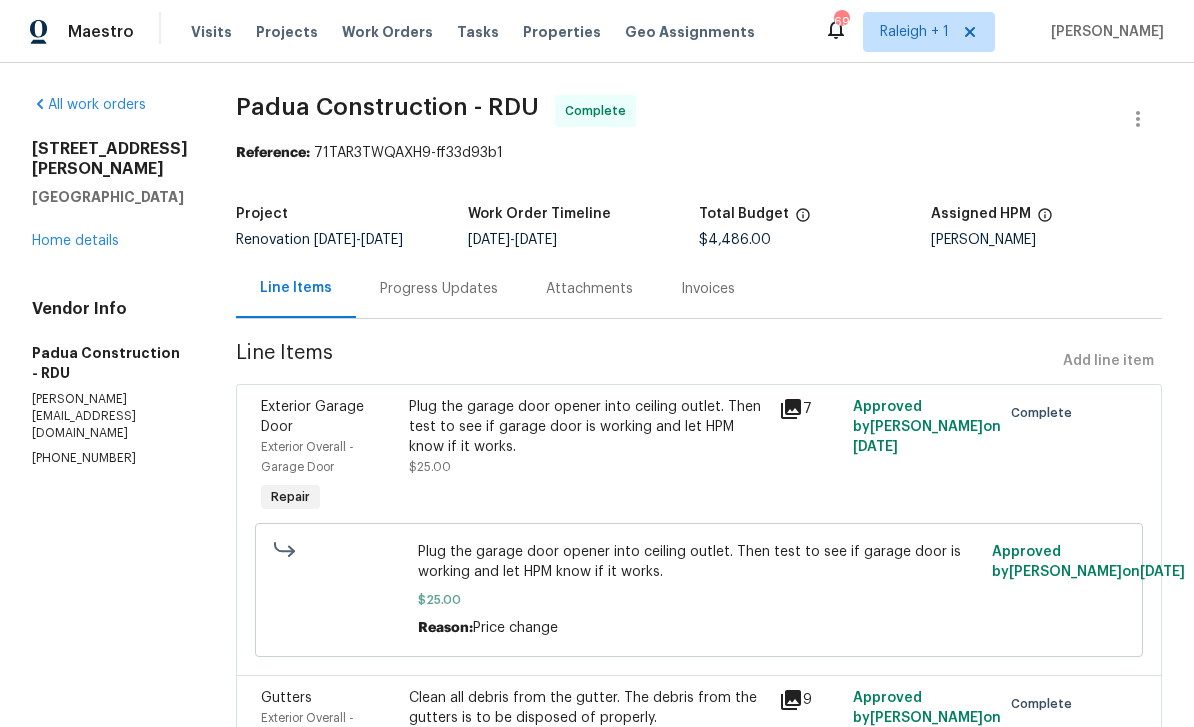 scroll, scrollTop: 0, scrollLeft: 0, axis: both 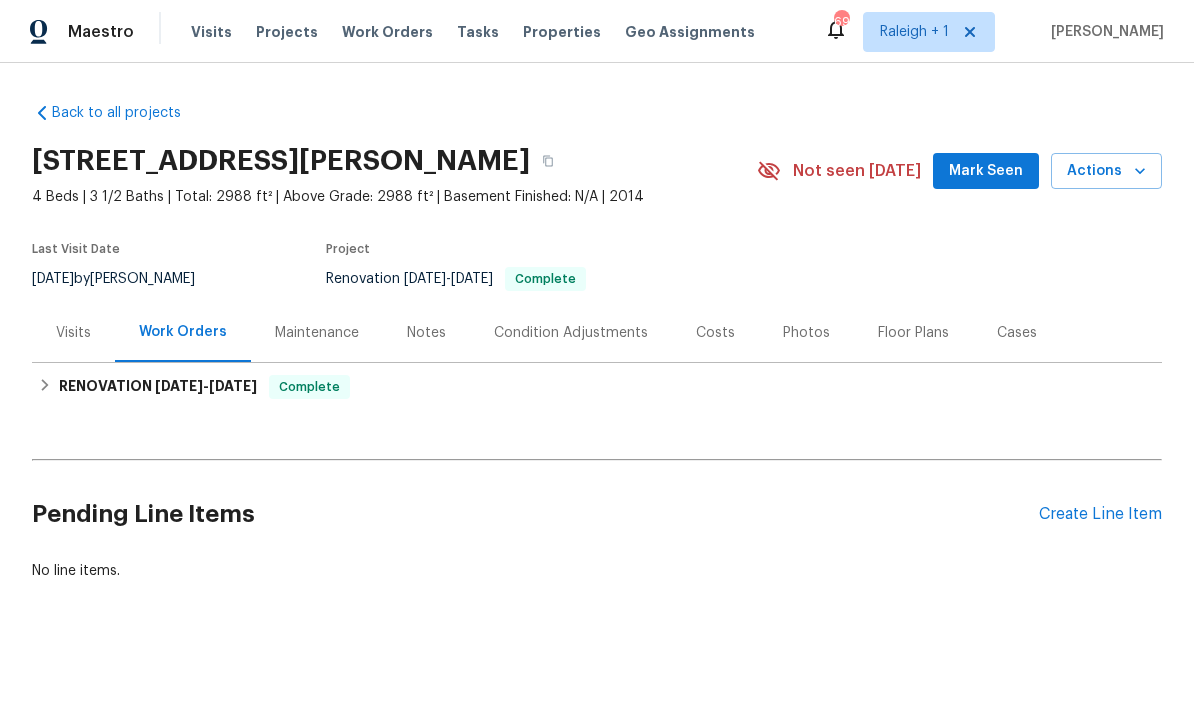 click on "Notes" at bounding box center (426, 333) 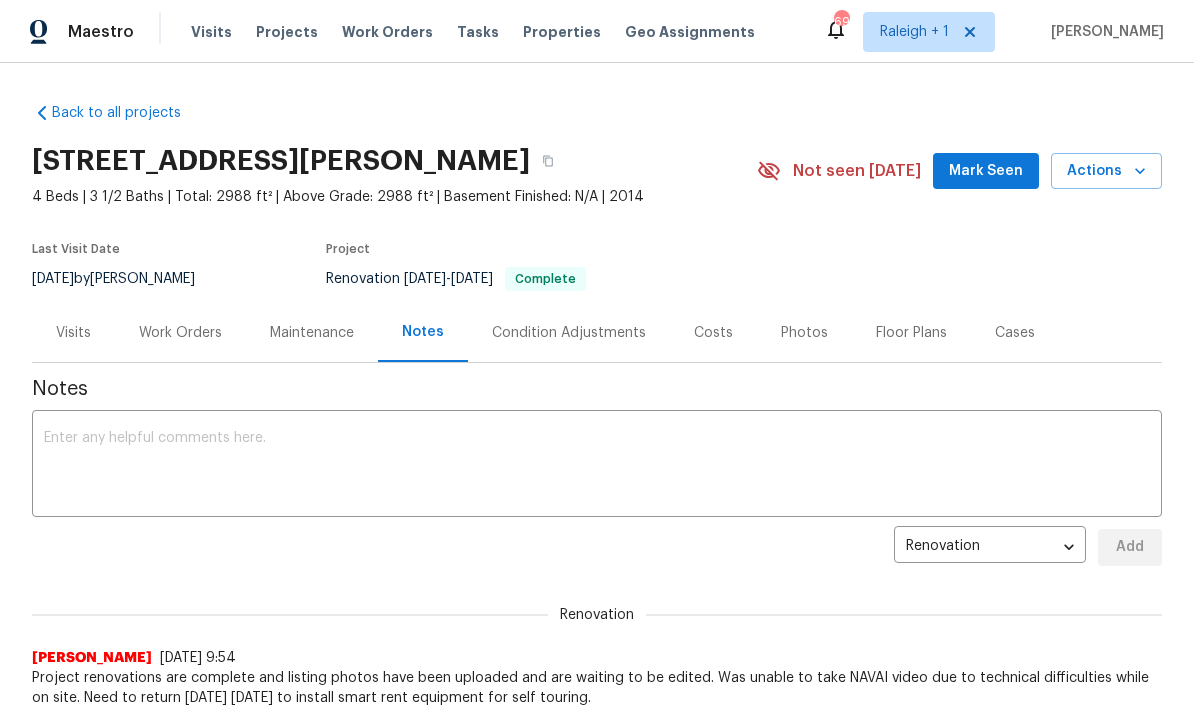 scroll, scrollTop: 0, scrollLeft: 0, axis: both 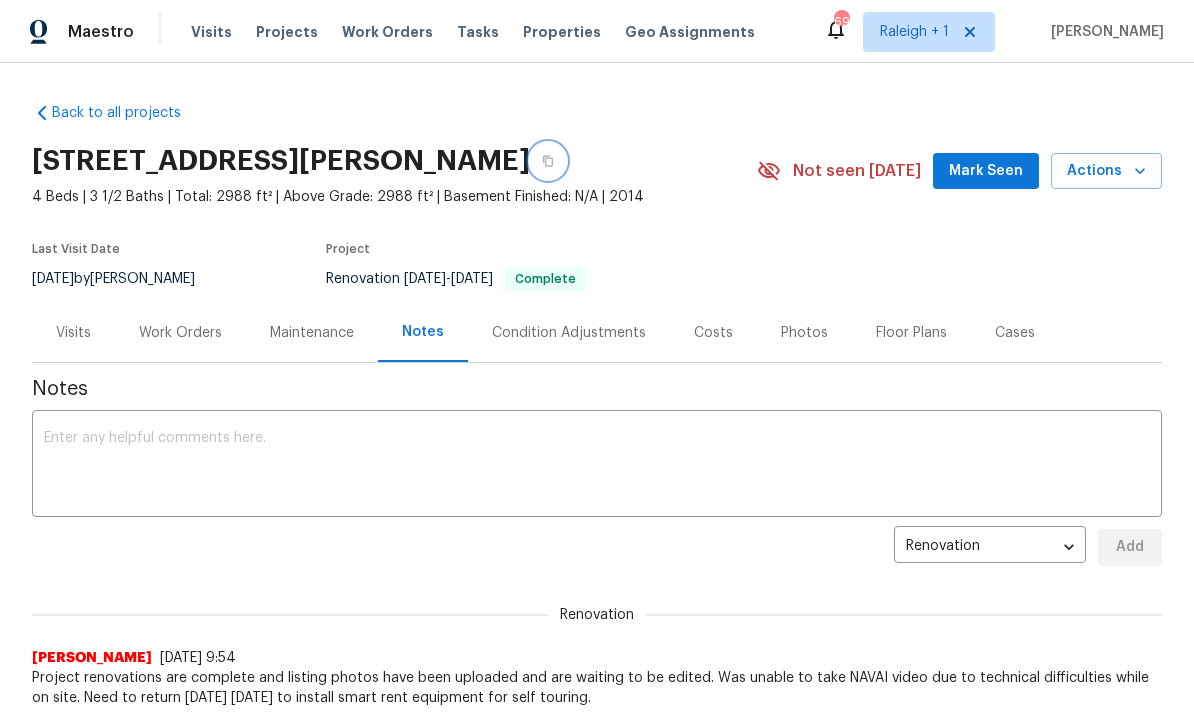 click 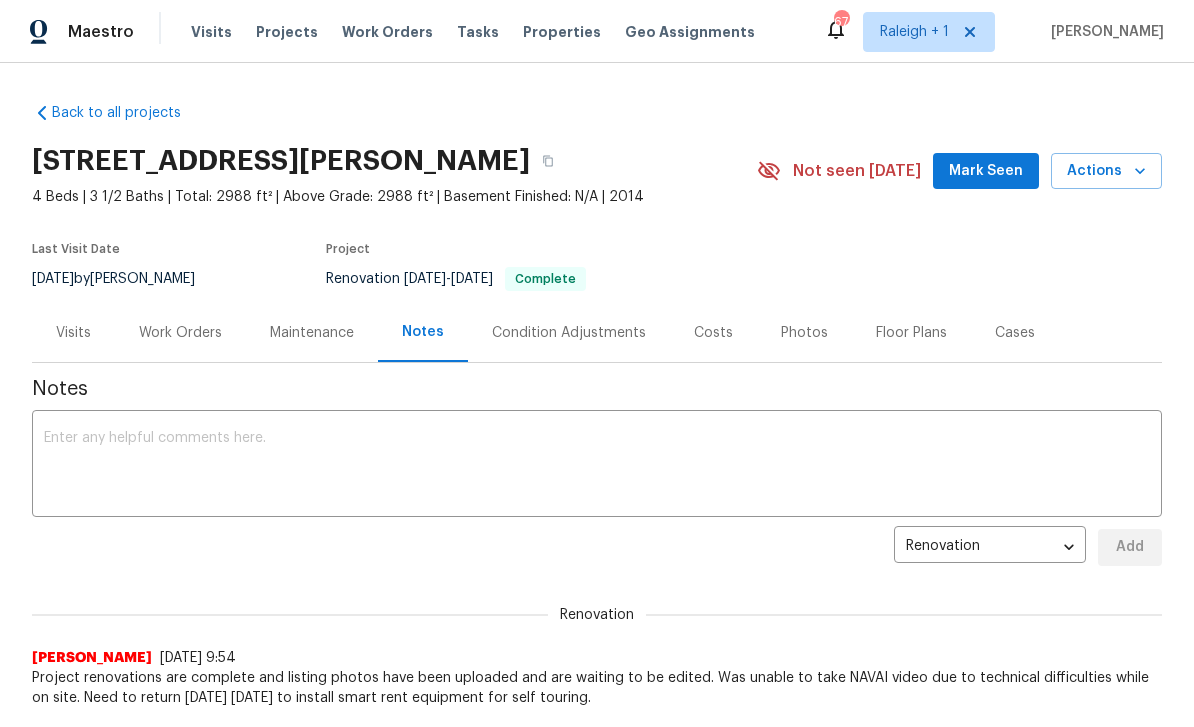 click on "Work Orders" at bounding box center [180, 333] 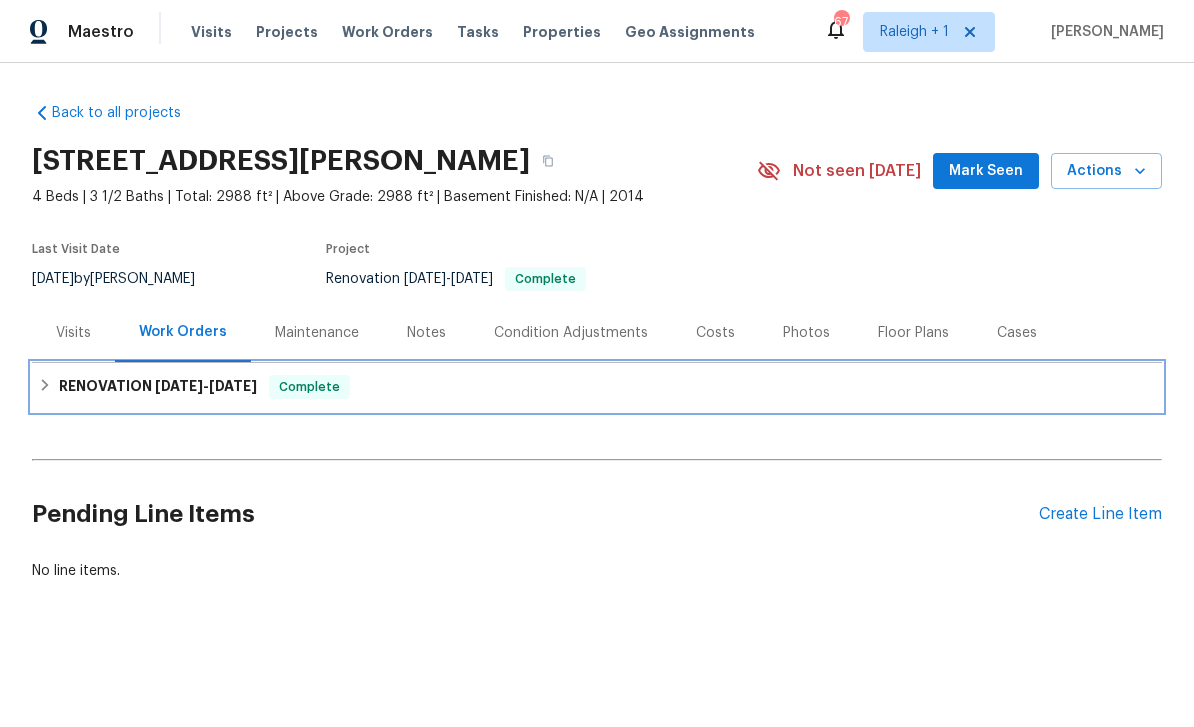click on "RENOVATION   [DATE]  -  [DATE]" at bounding box center (158, 387) 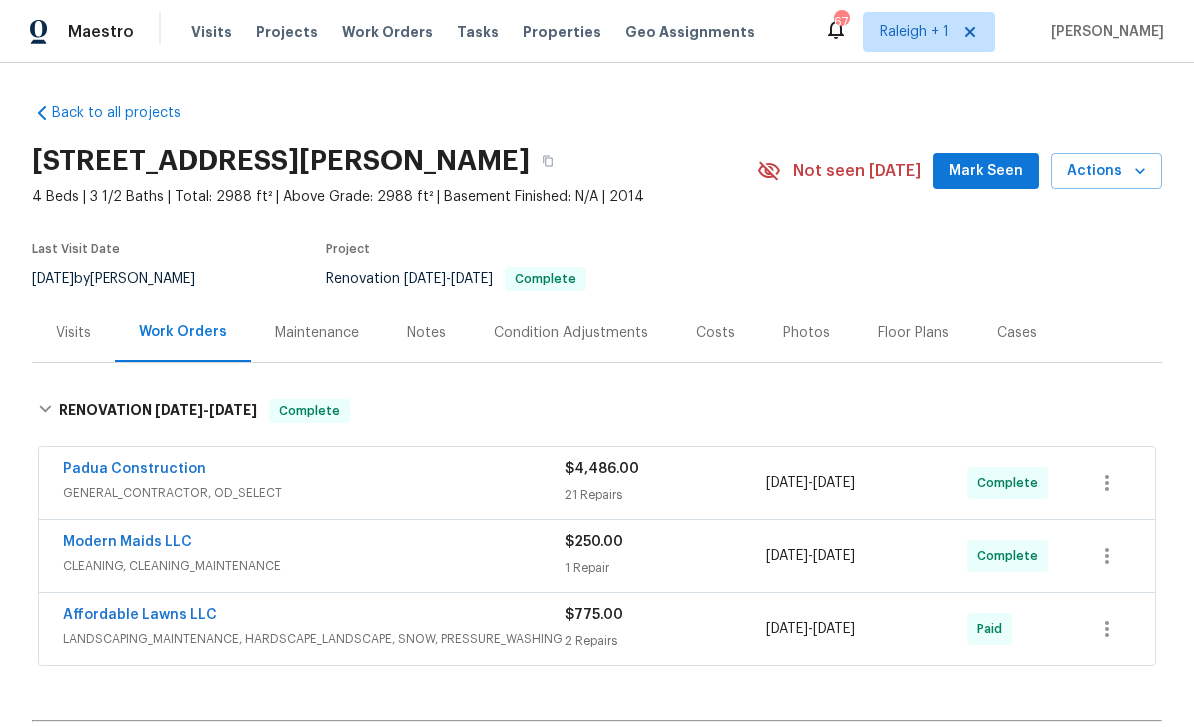 click on "Padua Construction" at bounding box center [134, 469] 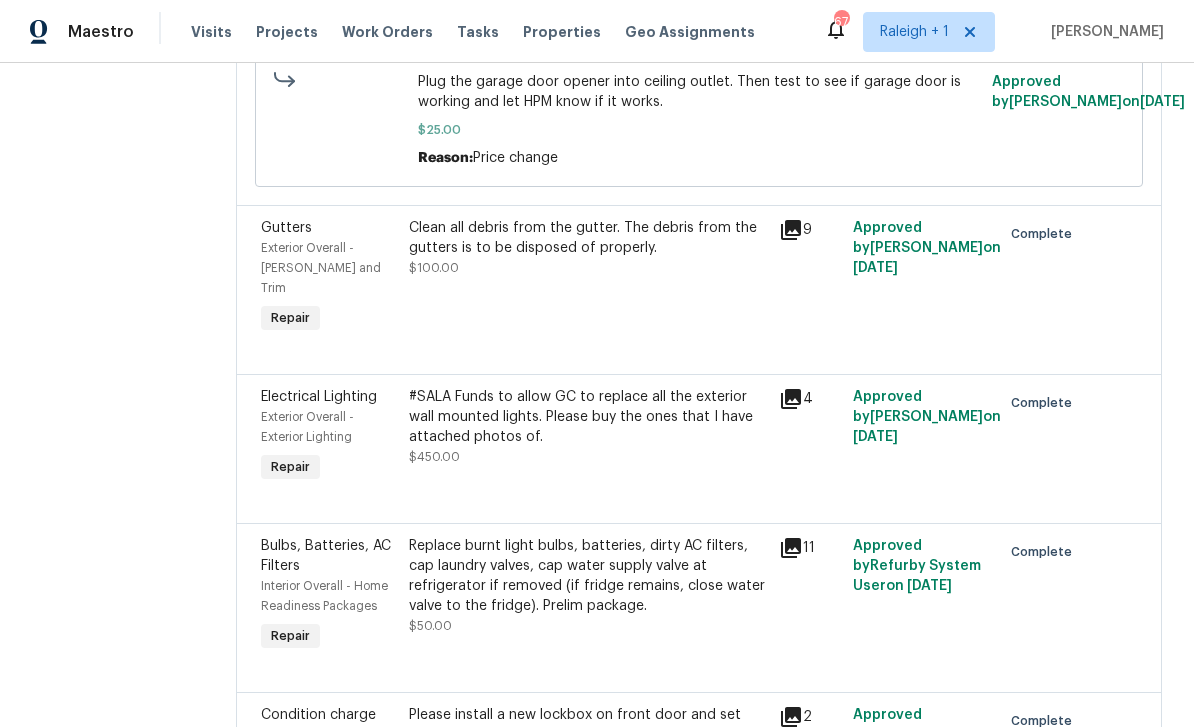 scroll, scrollTop: 473, scrollLeft: 0, axis: vertical 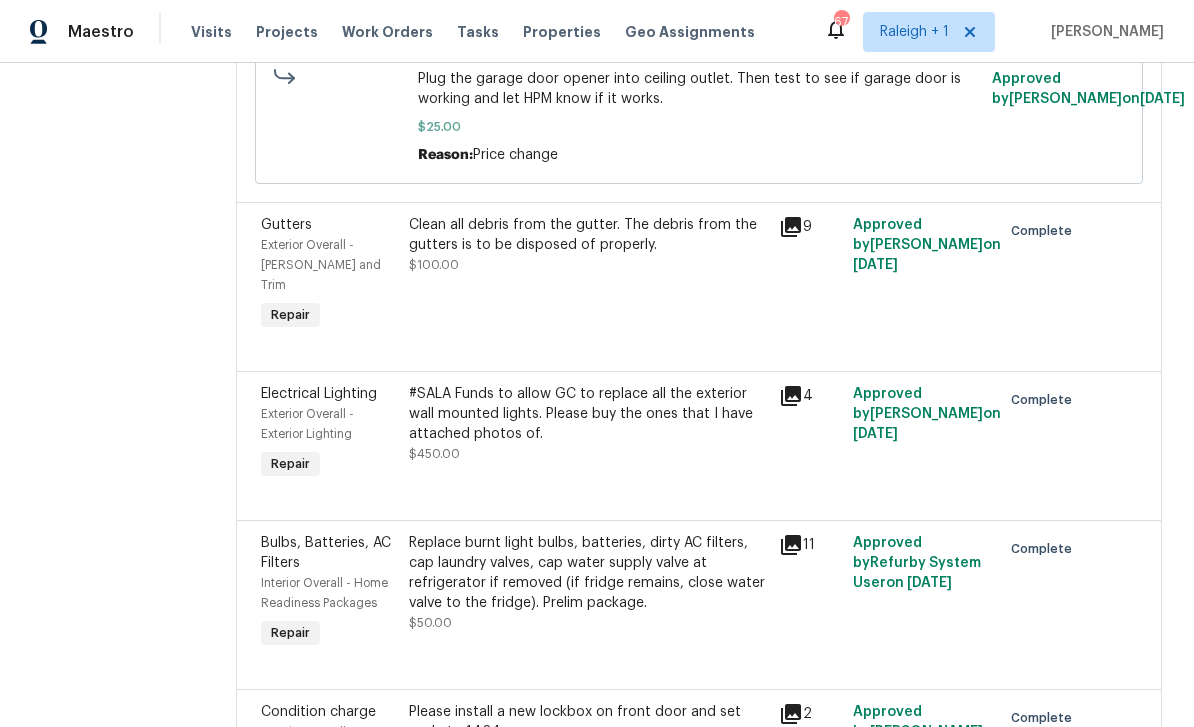 click on "#SALA
Funds to allow GC to replace all the exterior wall mounted lights. Please buy the ones that I have attached photos of." at bounding box center [588, 414] 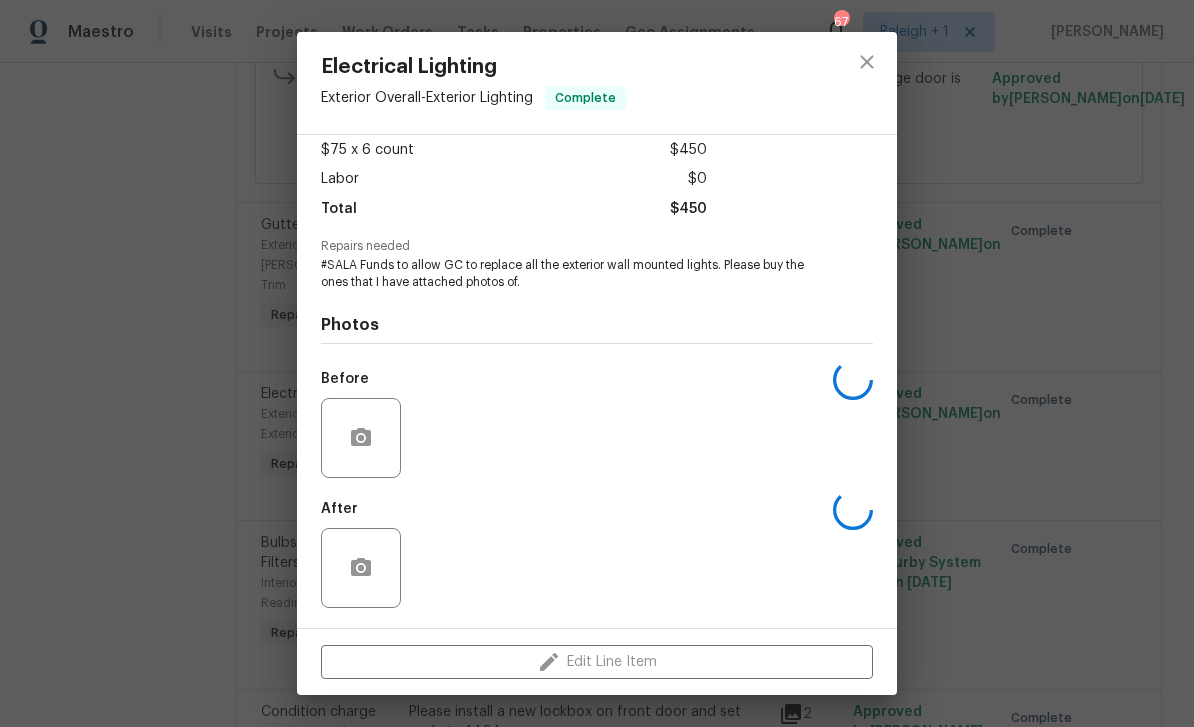 scroll, scrollTop: 115, scrollLeft: 0, axis: vertical 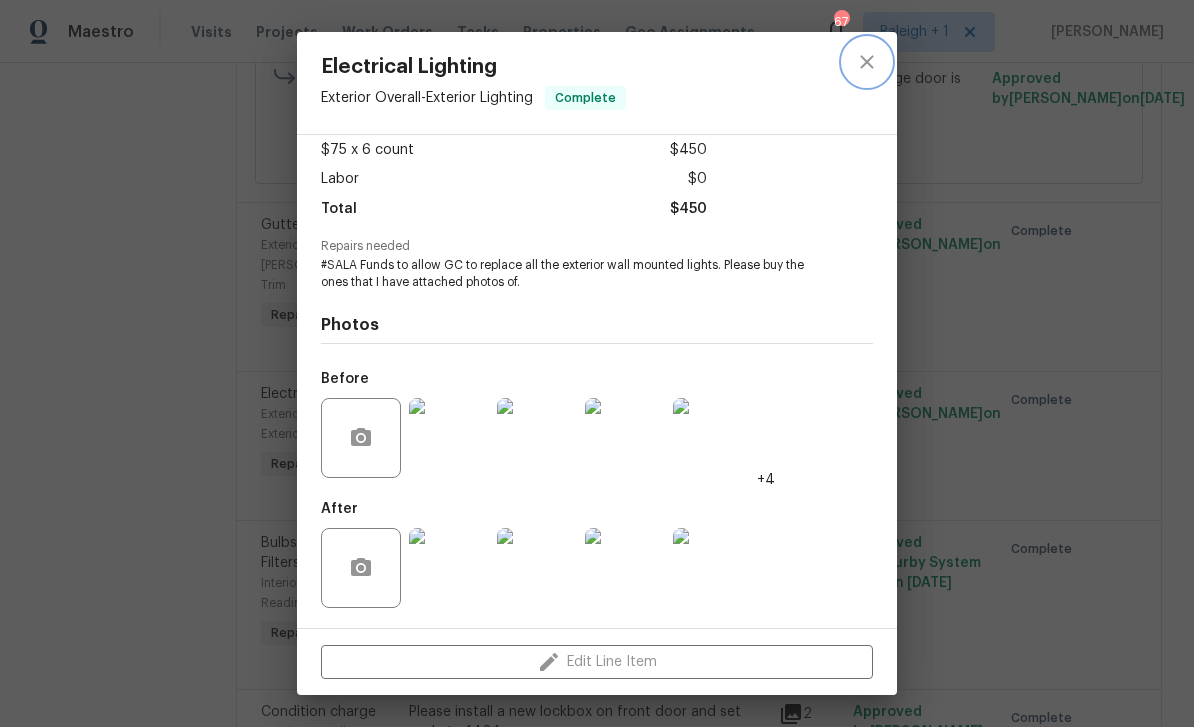 click 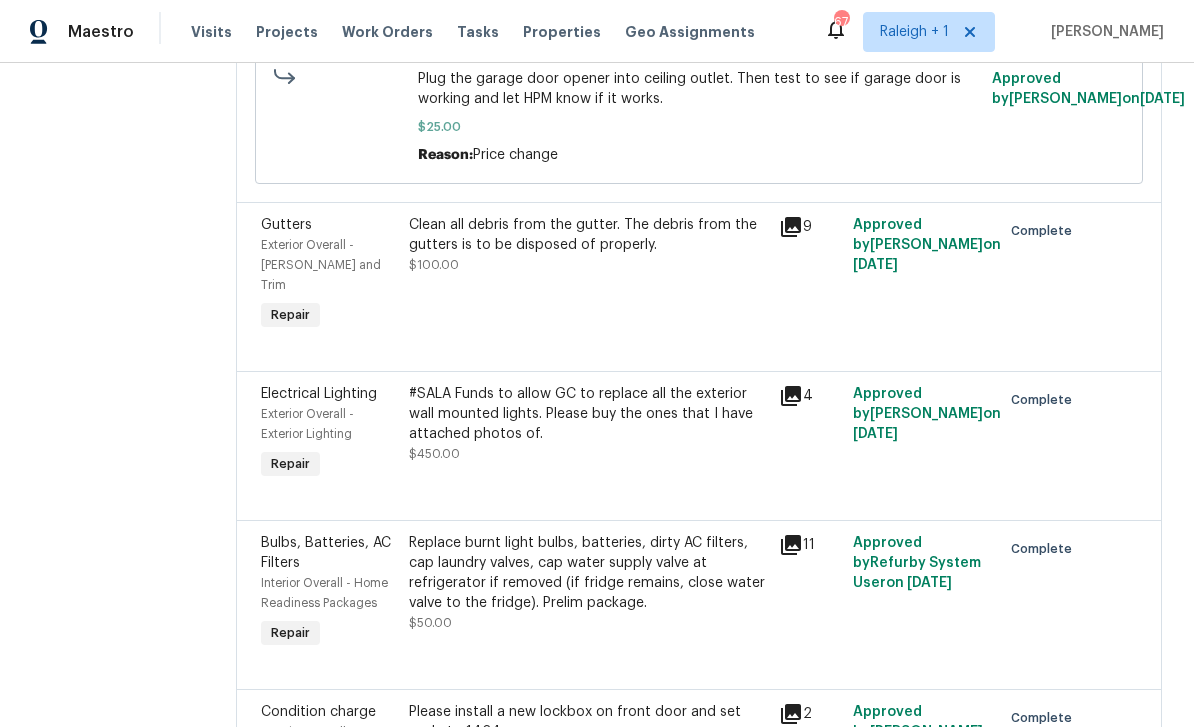 click 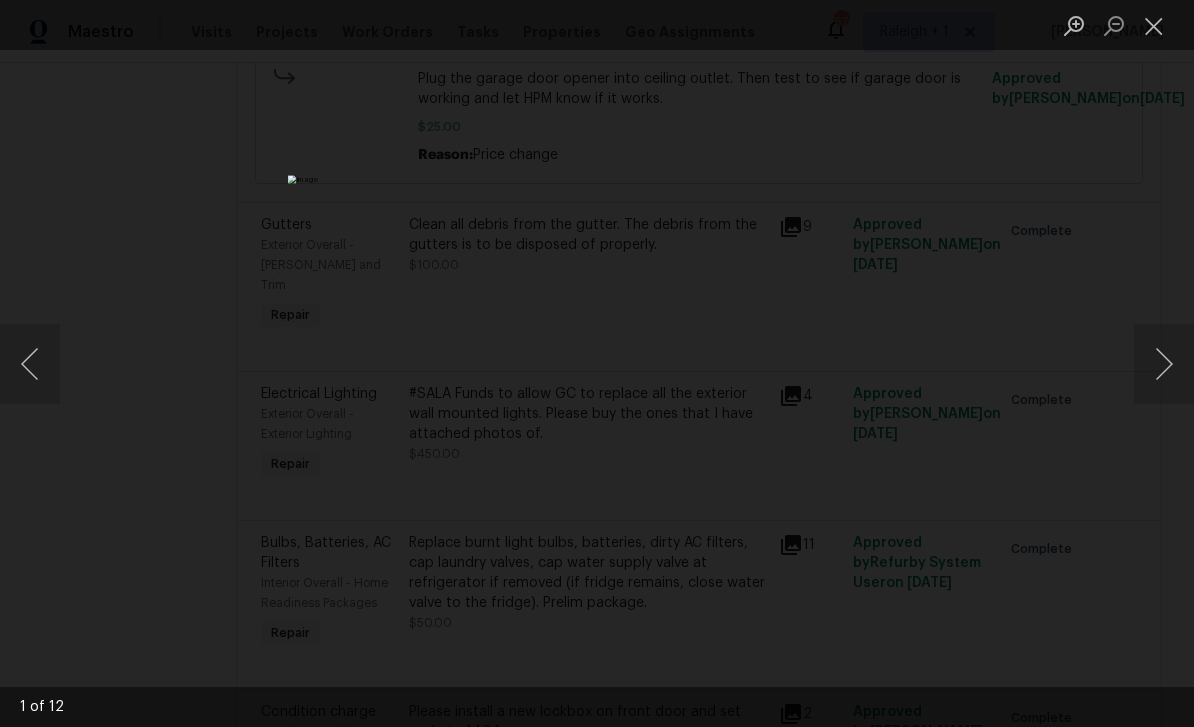 click at bounding box center [1164, 364] 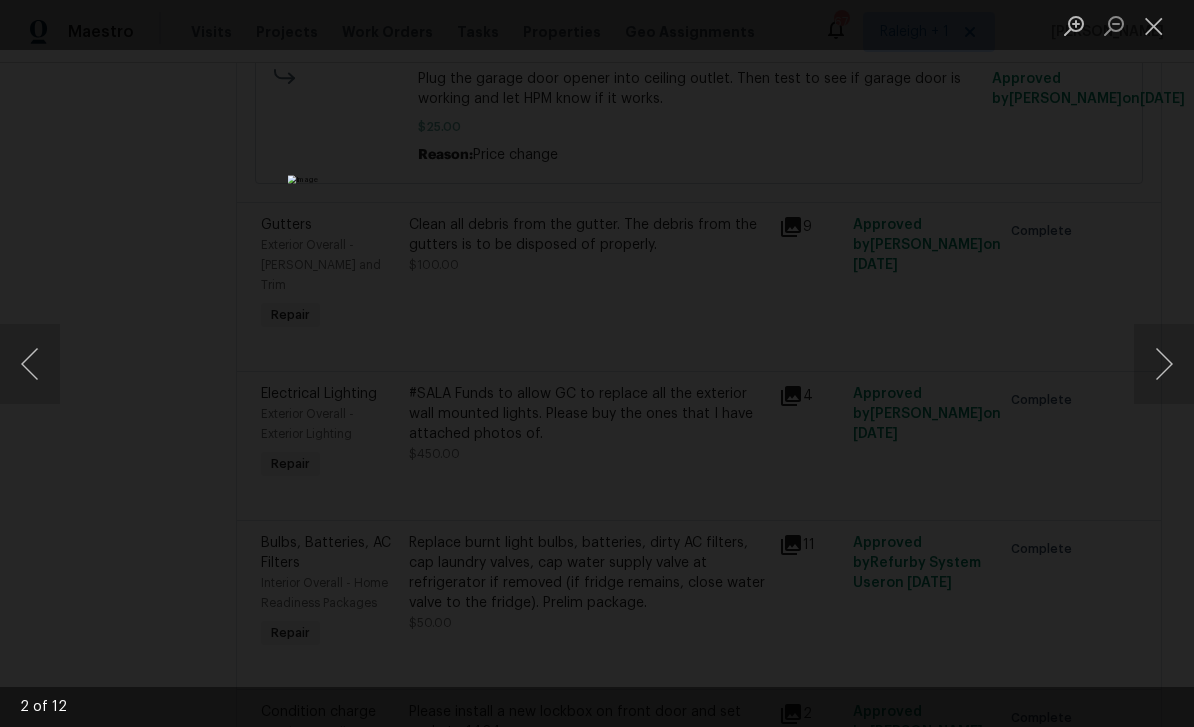 click at bounding box center (1164, 364) 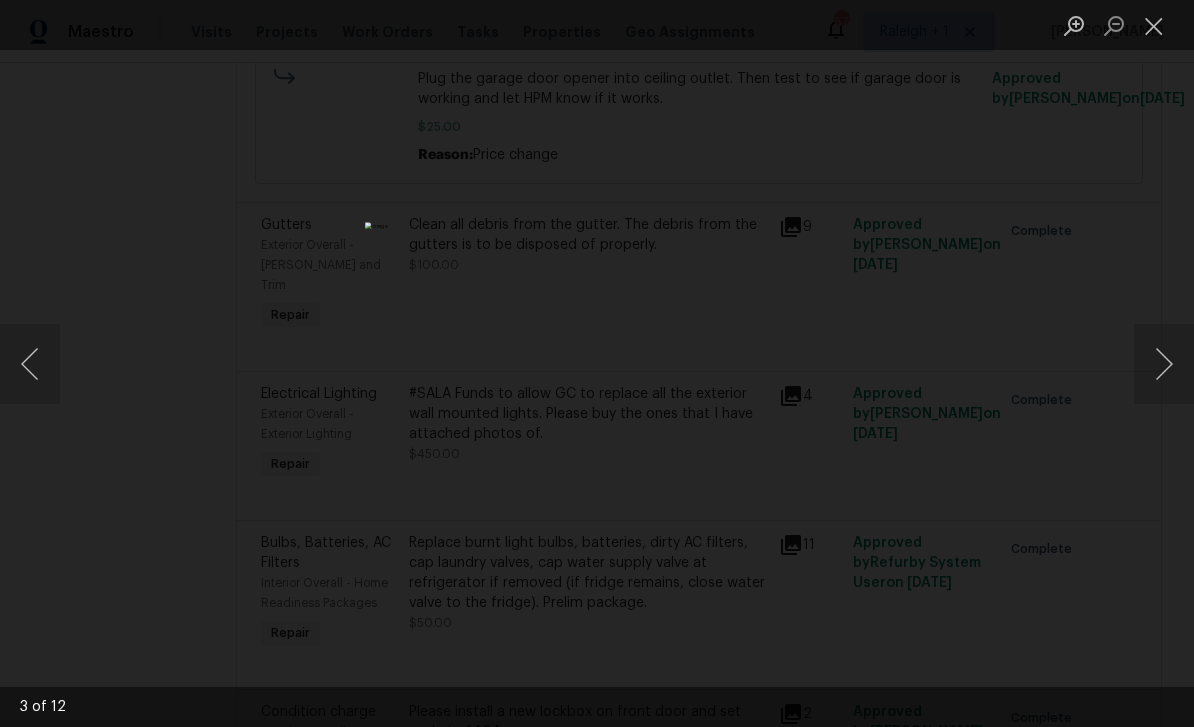 click at bounding box center (1164, 364) 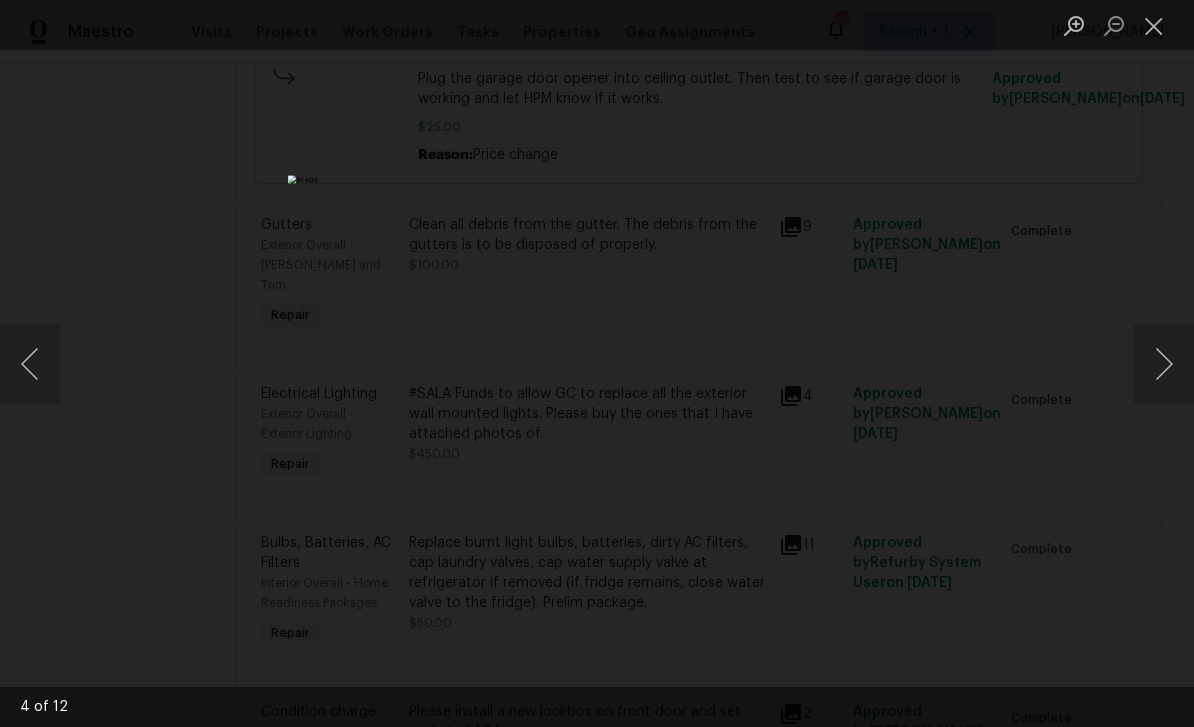 click at bounding box center (1154, 25) 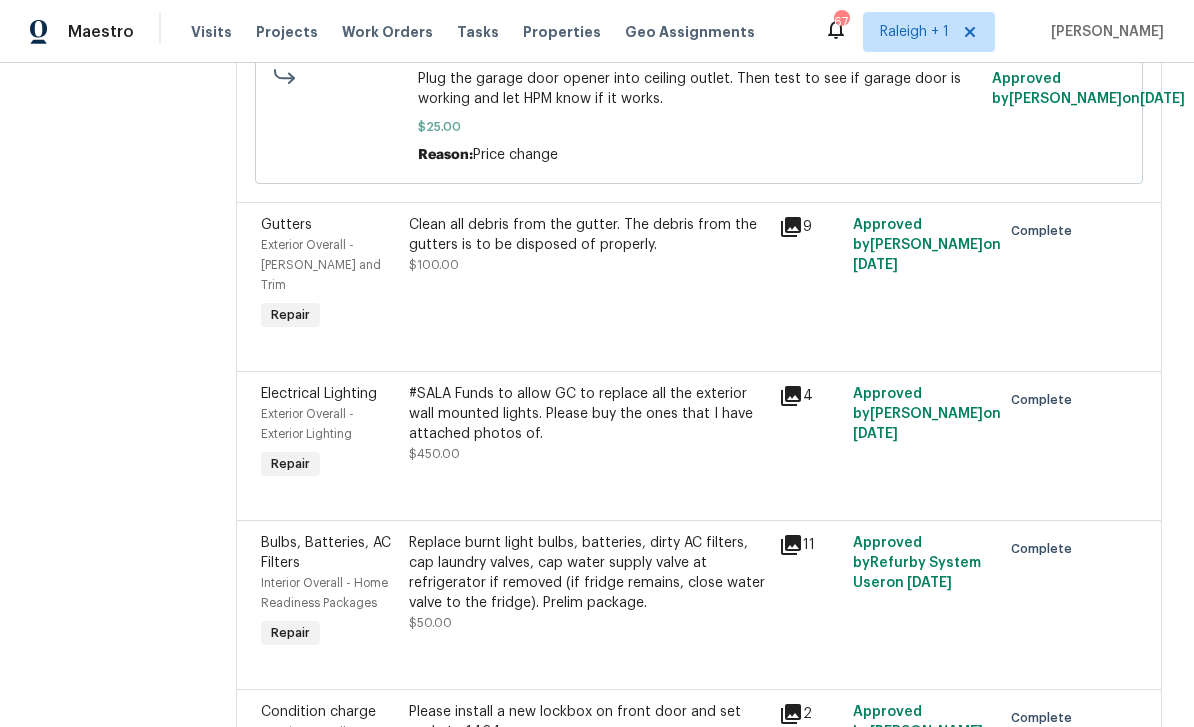 click on "#SALA
Funds to allow GC to replace all the exterior wall mounted lights. Please buy the ones that I have attached photos of." at bounding box center (588, 414) 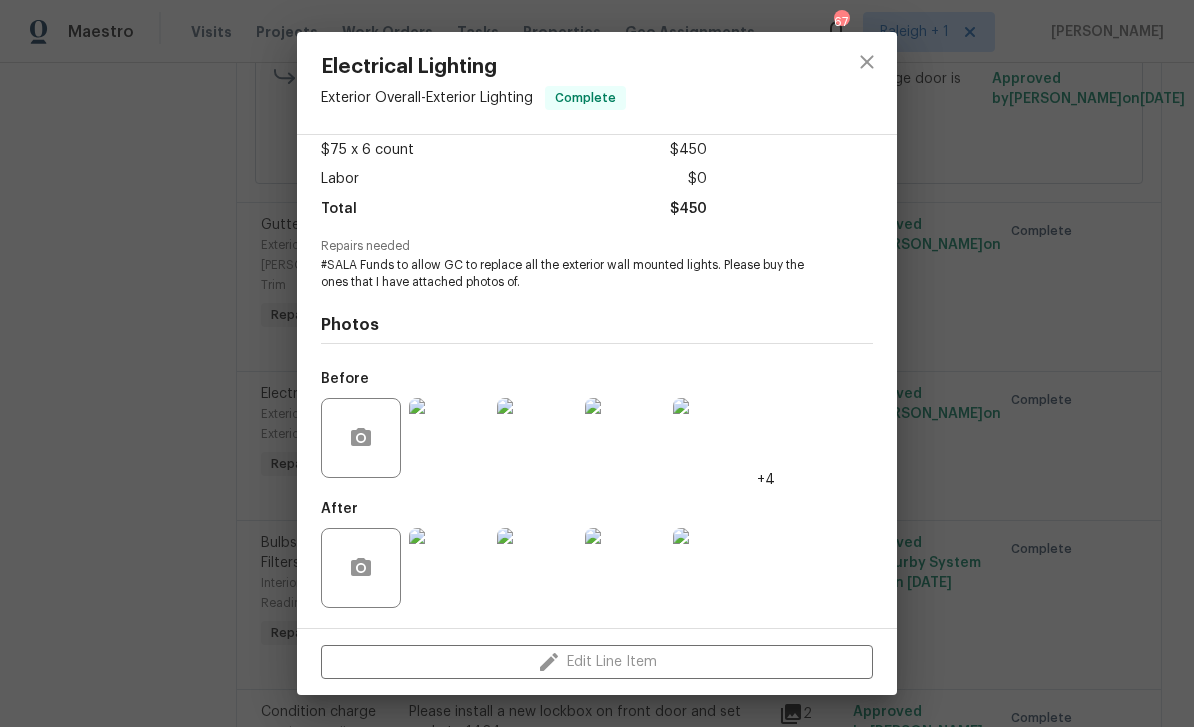 scroll, scrollTop: 115, scrollLeft: 0, axis: vertical 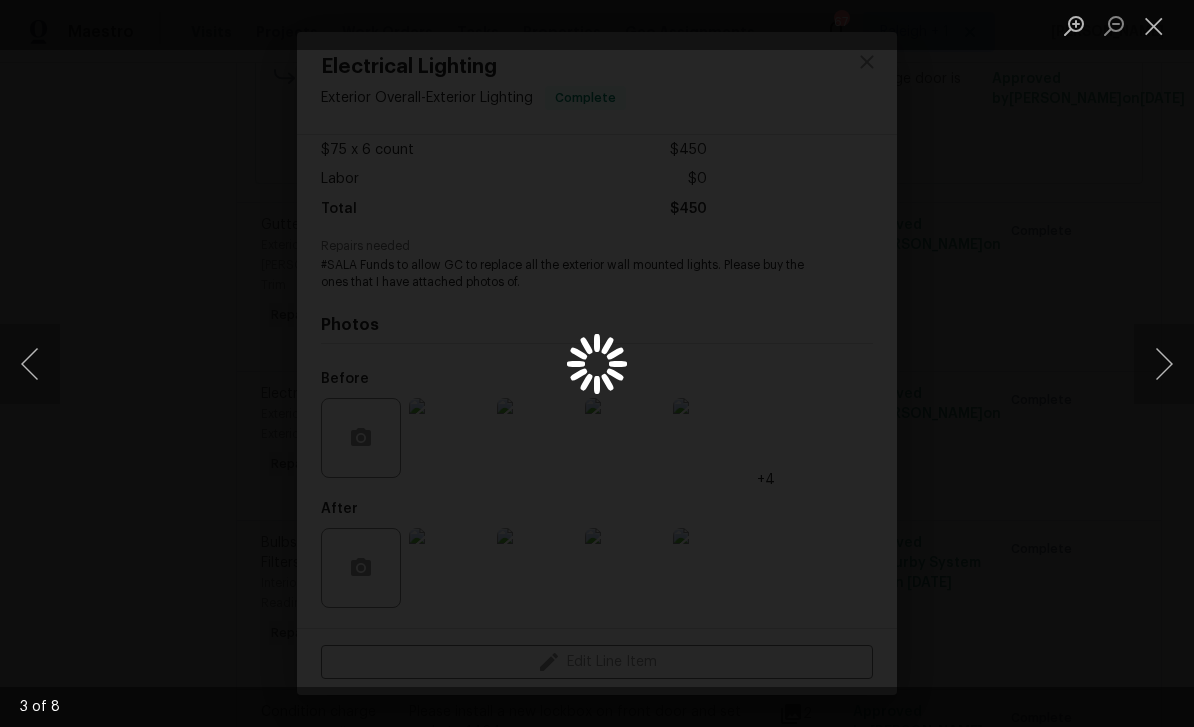 click at bounding box center [1154, 25] 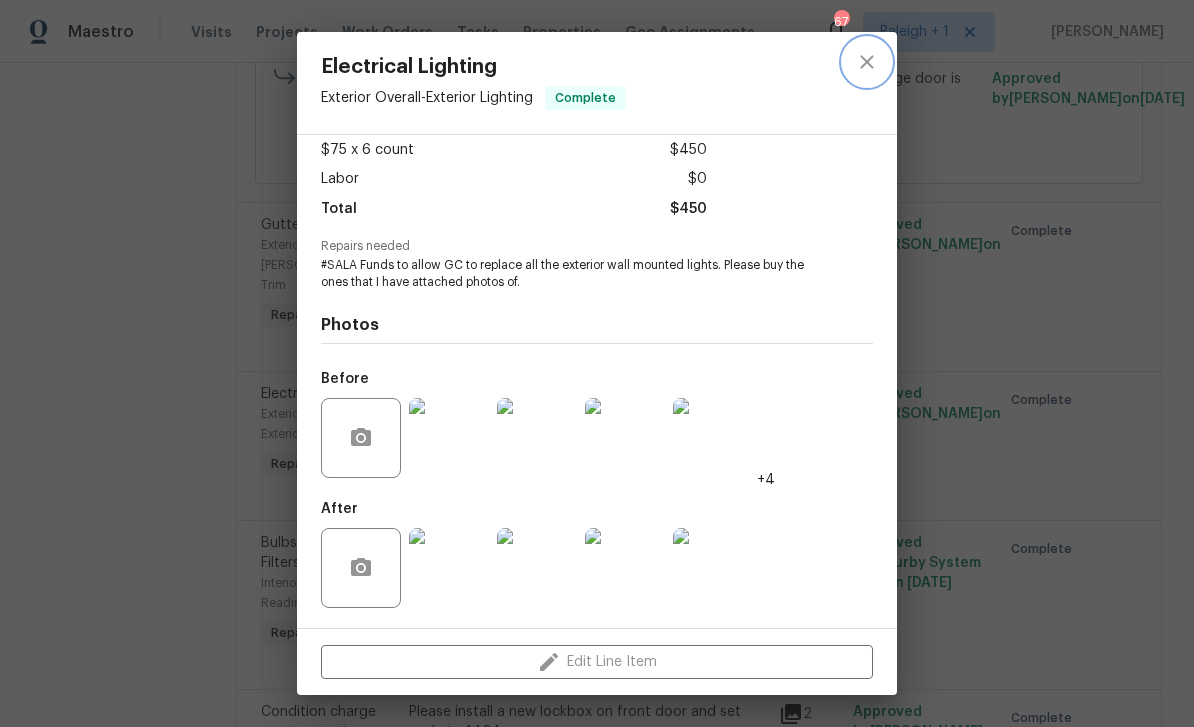 click 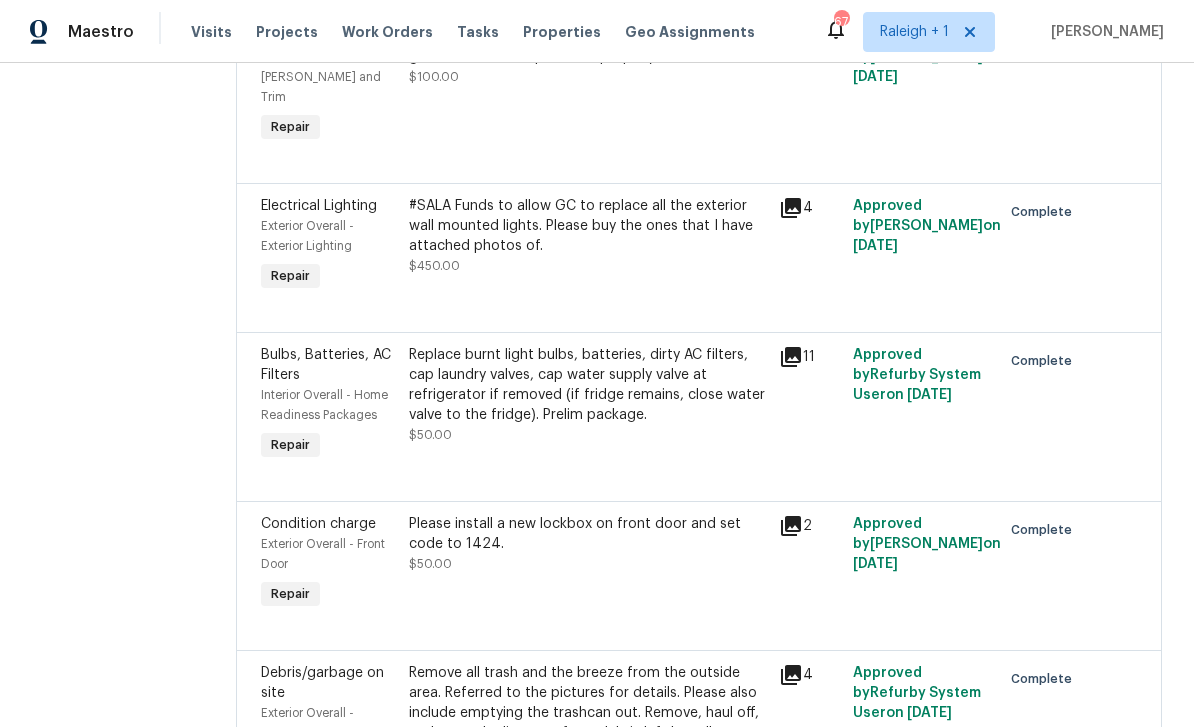 scroll, scrollTop: 662, scrollLeft: 0, axis: vertical 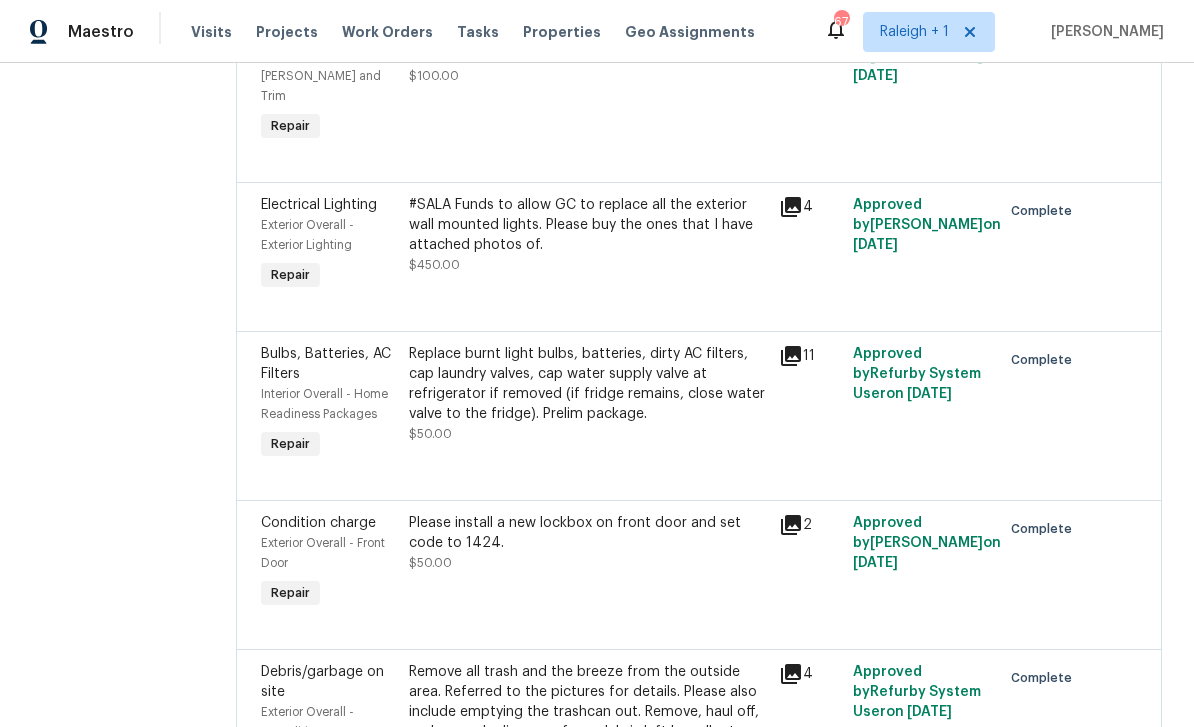 click on "Please install a new lockbox on front door and set code to 1424." at bounding box center [588, 533] 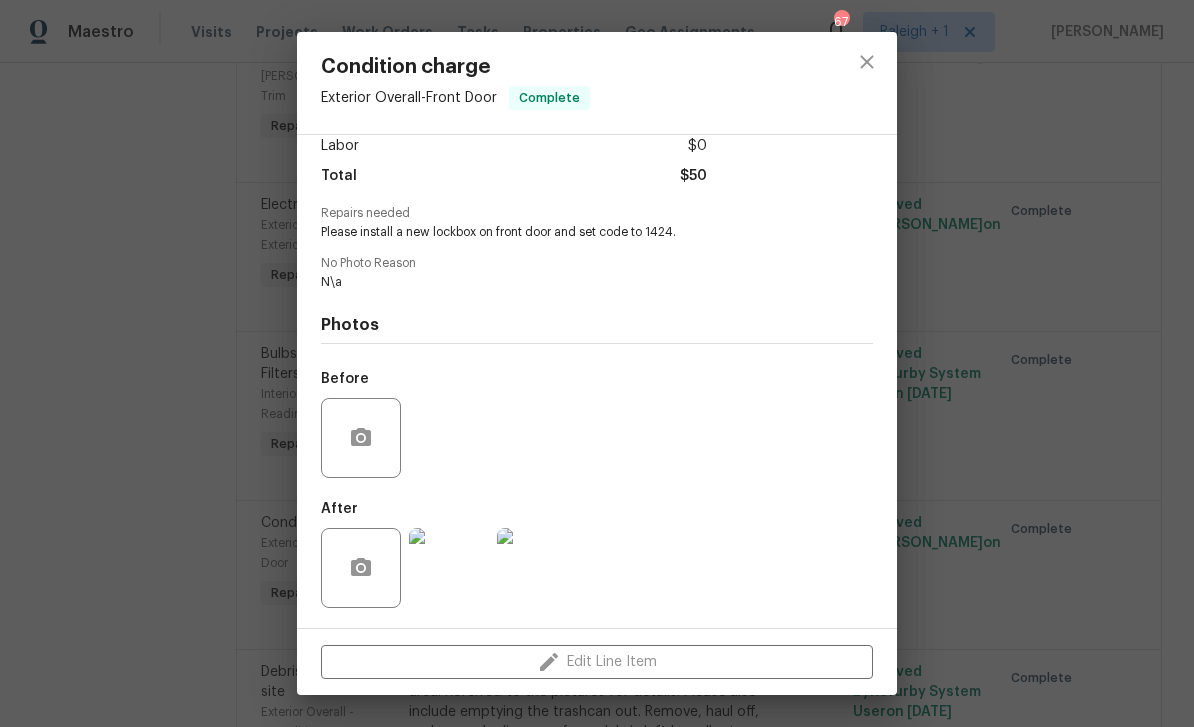 scroll, scrollTop: 150, scrollLeft: 0, axis: vertical 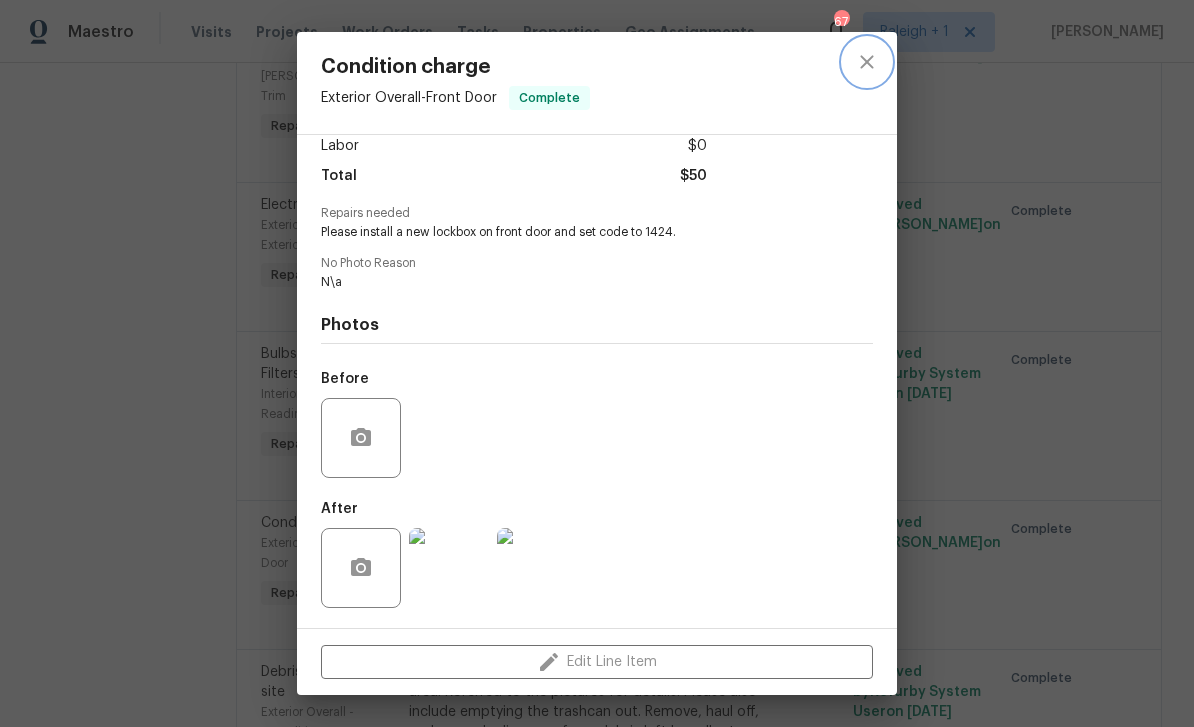 click 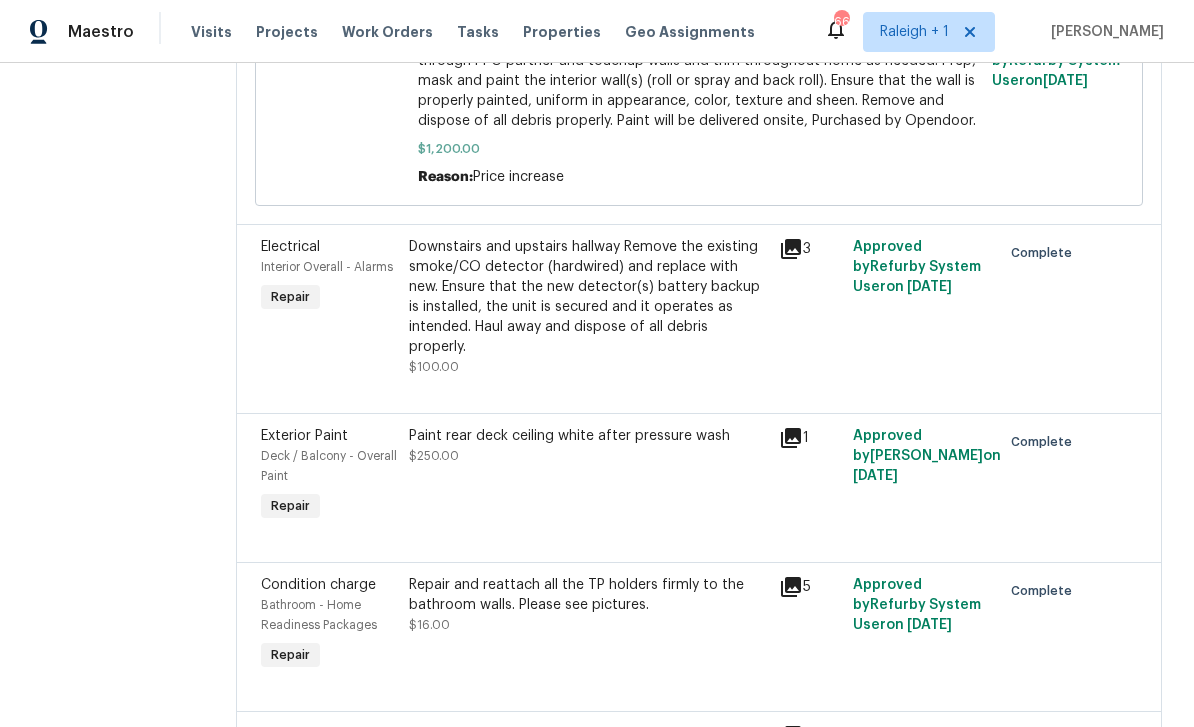 scroll, scrollTop: 1816, scrollLeft: 0, axis: vertical 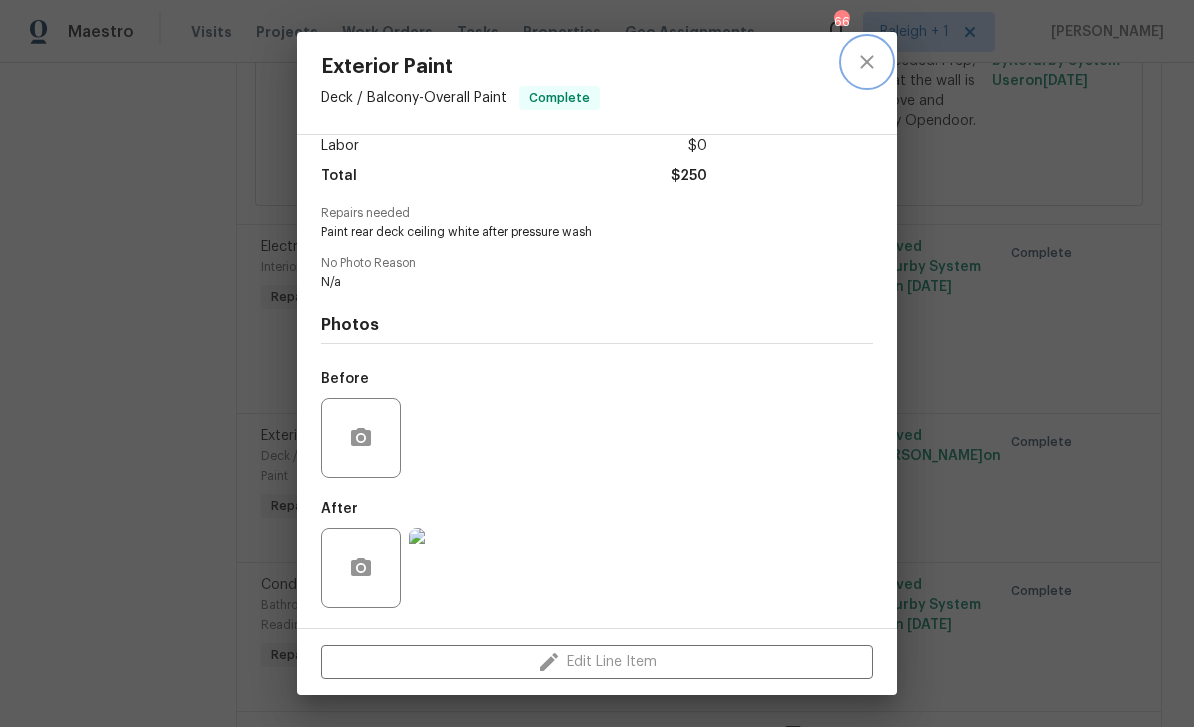 click 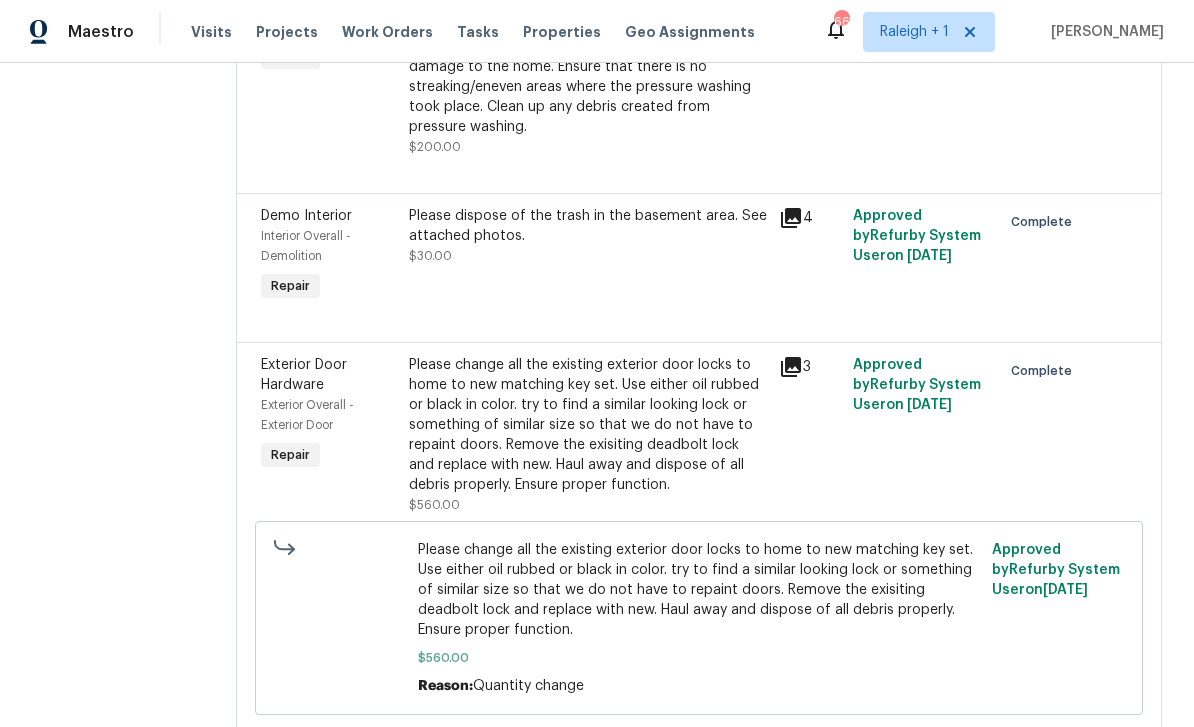 scroll, scrollTop: 3538, scrollLeft: 0, axis: vertical 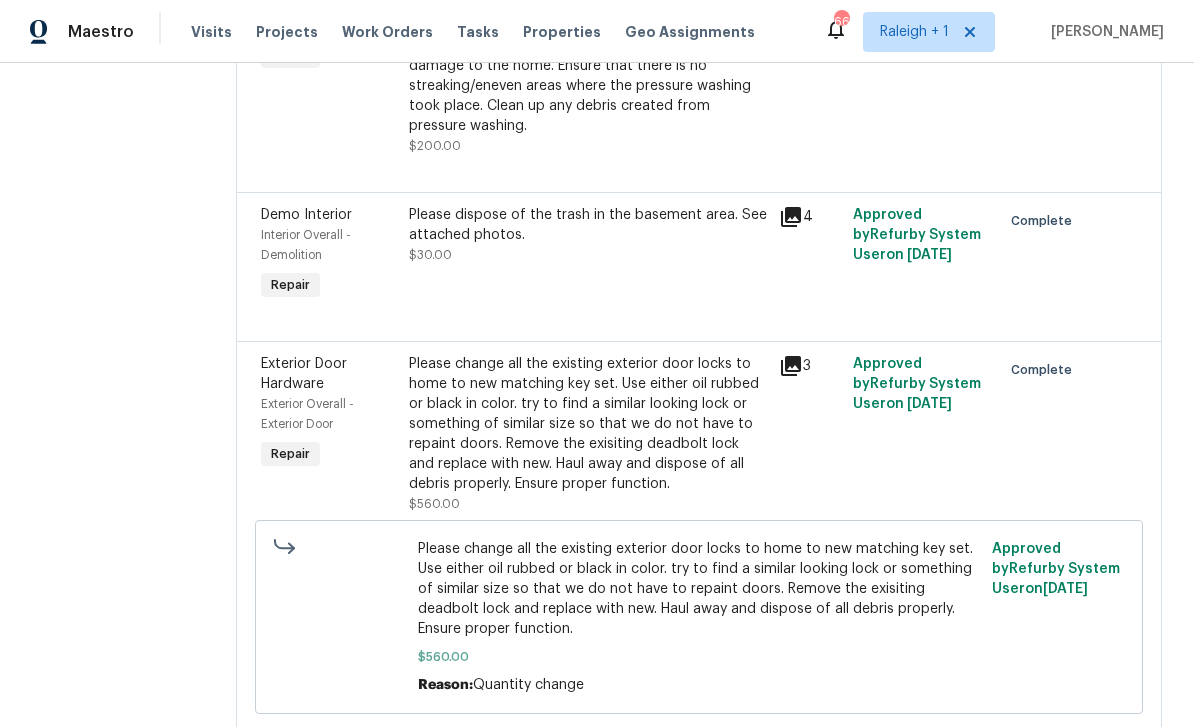 click on "Please change all the existing exterior door locks to home to new matching key set. Use either oil rubbed or black in color. try to find a similar looking lock or something of similar size so that we do not have to repaint doors.
Remove the exisiting deadbolt lock and replace with new. Haul away and dispose of all debris properly. Ensure proper function." at bounding box center [588, 424] 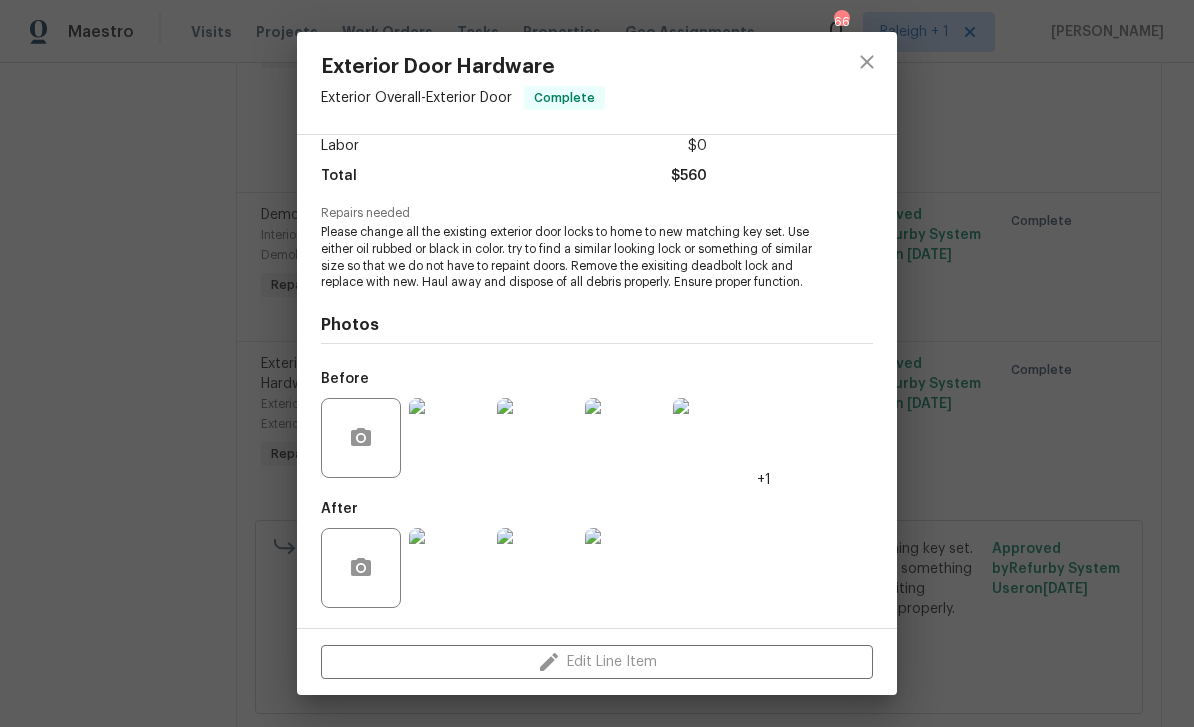 scroll, scrollTop: 162, scrollLeft: 0, axis: vertical 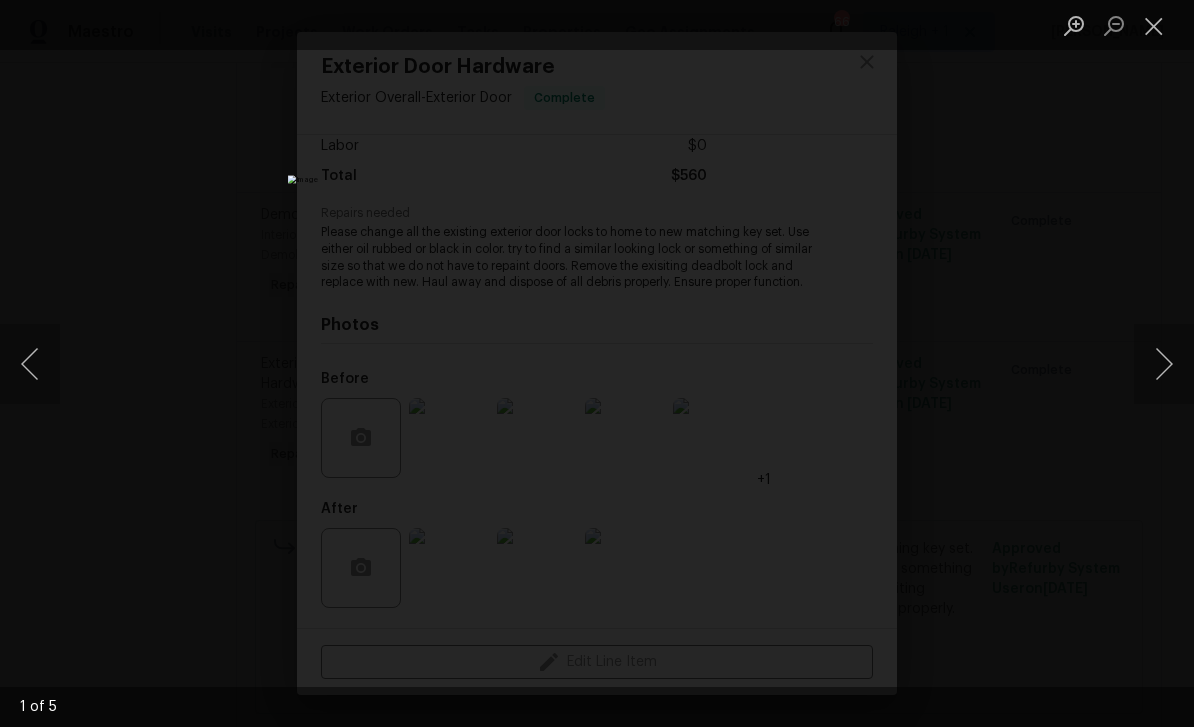 click at bounding box center [597, 363] 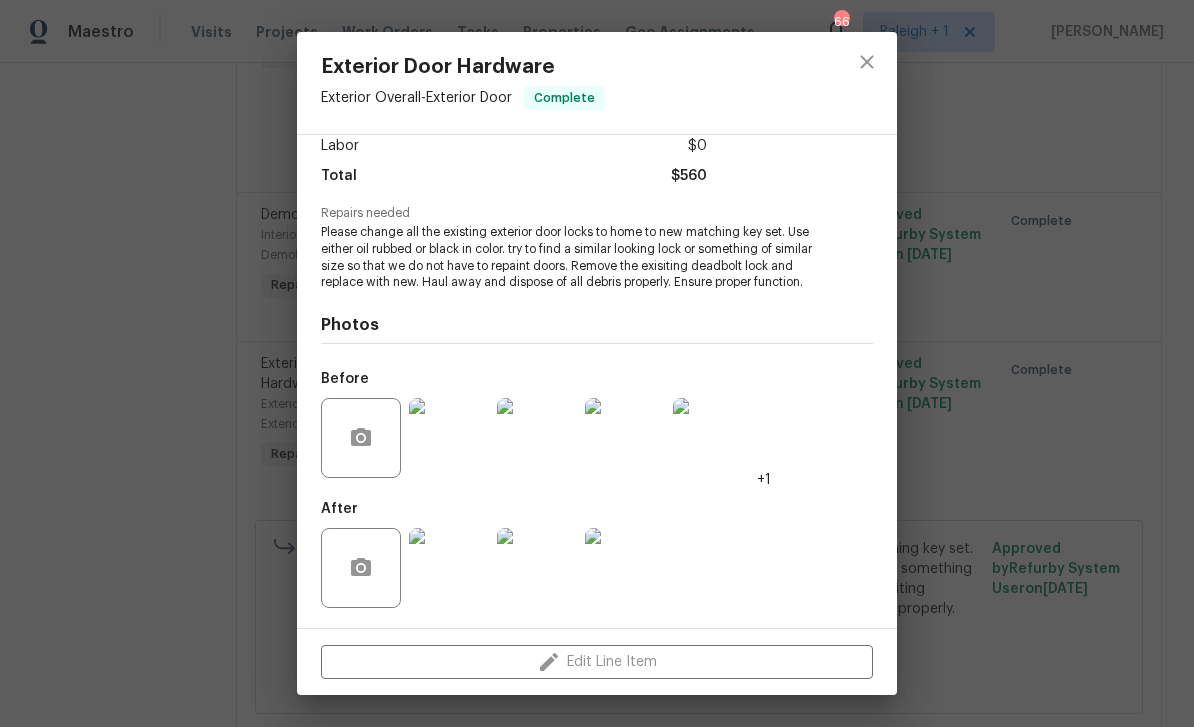 click on "Exterior Door Hardware Exterior Overall  -  Exterior Door Complete Vendor Padua Construction Account Category Repairs Cost $80 x 7 count $560 Labor $0 Total $560 Repairs needed Please change all the existing exterior door locks to home to new matching key set. Use either oil rubbed or black in color. try to find a similar looking lock or something of similar size so that we do not have to repaint doors.
Remove the exisiting deadbolt lock and replace with new. Haul away and dispose of all debris properly. Ensure proper function. Photos Before  +1 After  Edit Line Item" at bounding box center (597, 363) 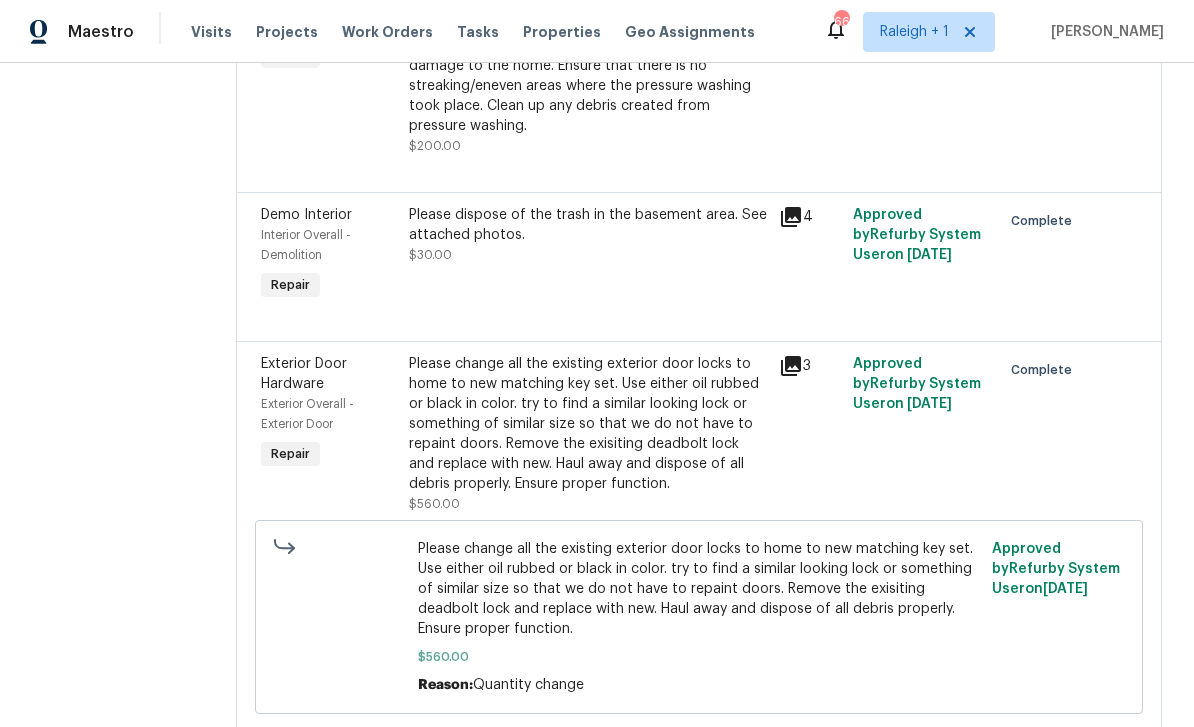 click on "Please change all the existing exterior door locks to home to new matching key set. Use either oil rubbed or black in color. try to find a similar looking lock or something of similar size so that we do not have to repaint doors.
Remove the exisiting deadbolt lock and replace with new. Haul away and dispose of all debris properly. Ensure proper function." at bounding box center (588, 424) 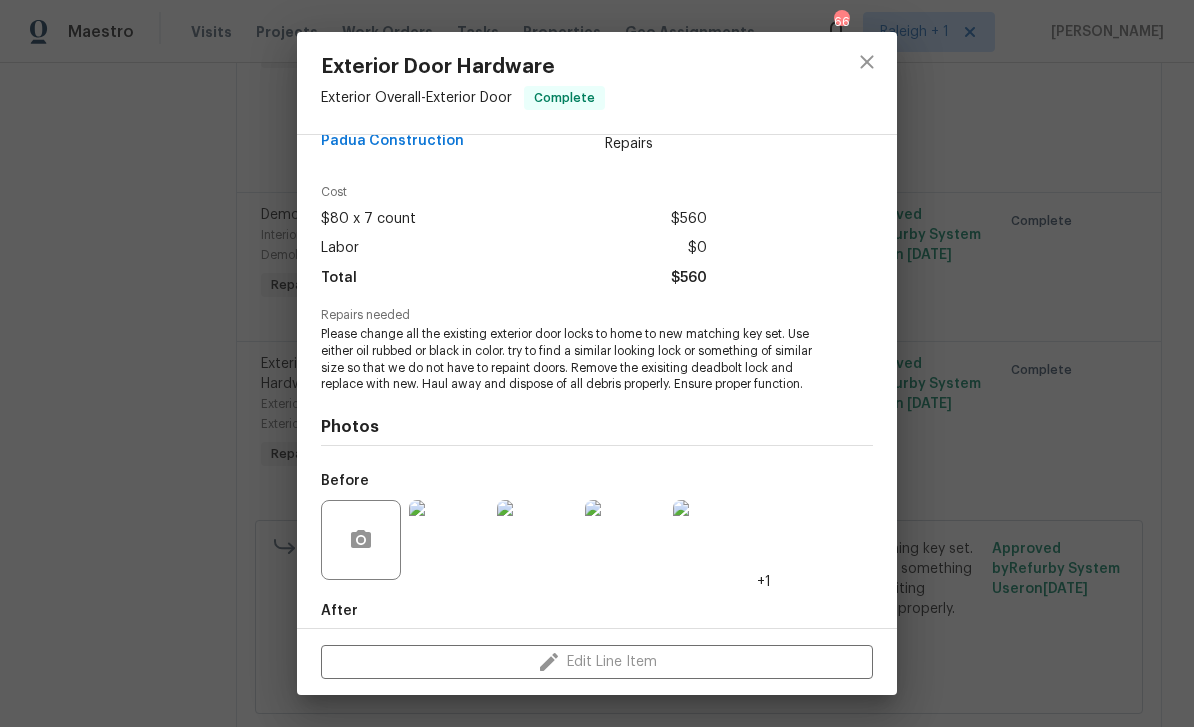 scroll, scrollTop: 101, scrollLeft: 0, axis: vertical 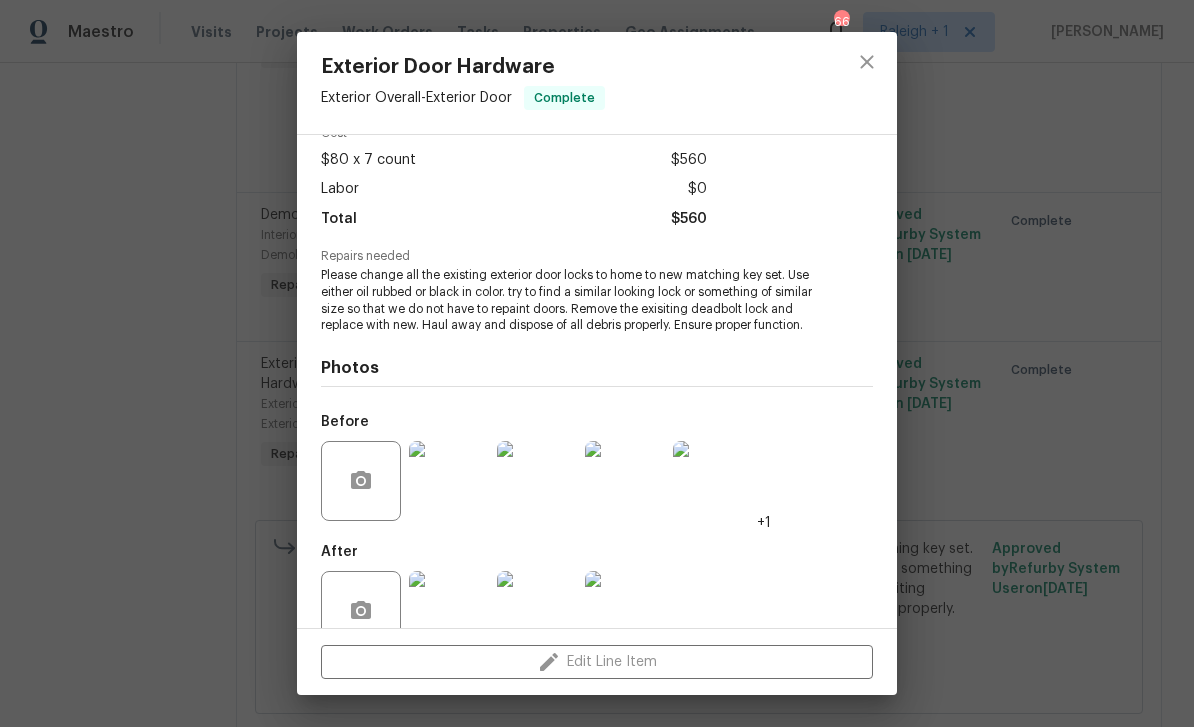click at bounding box center [537, 481] 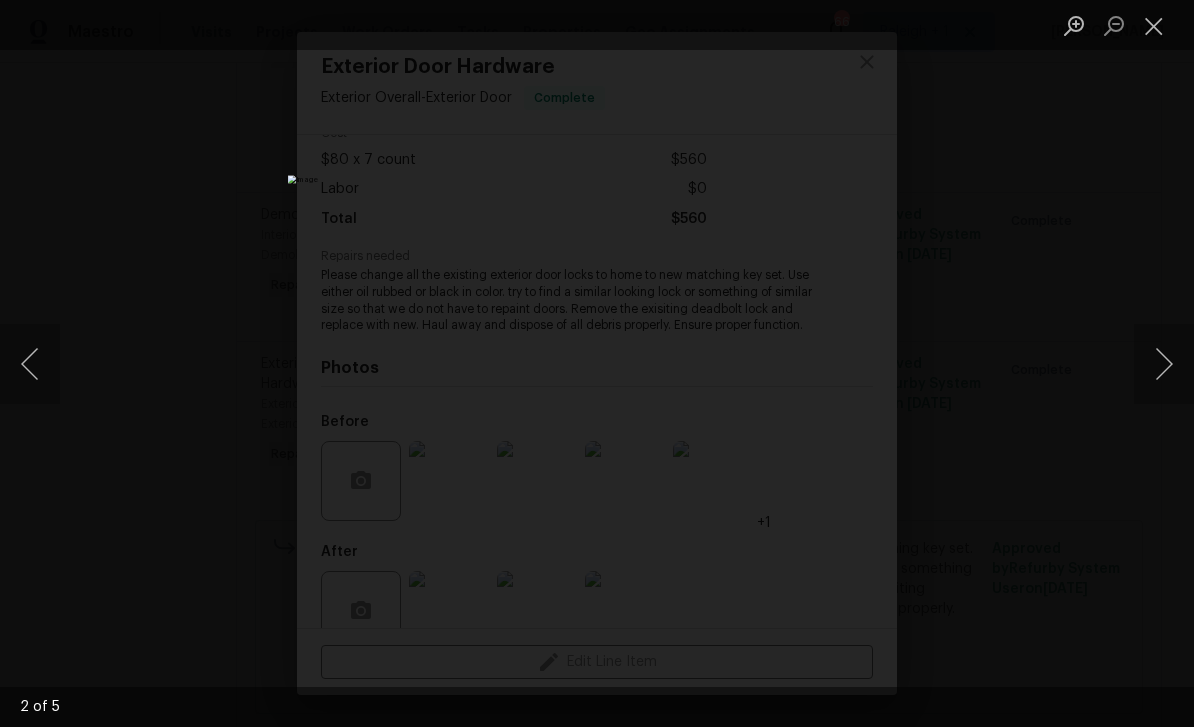 click at bounding box center (1164, 364) 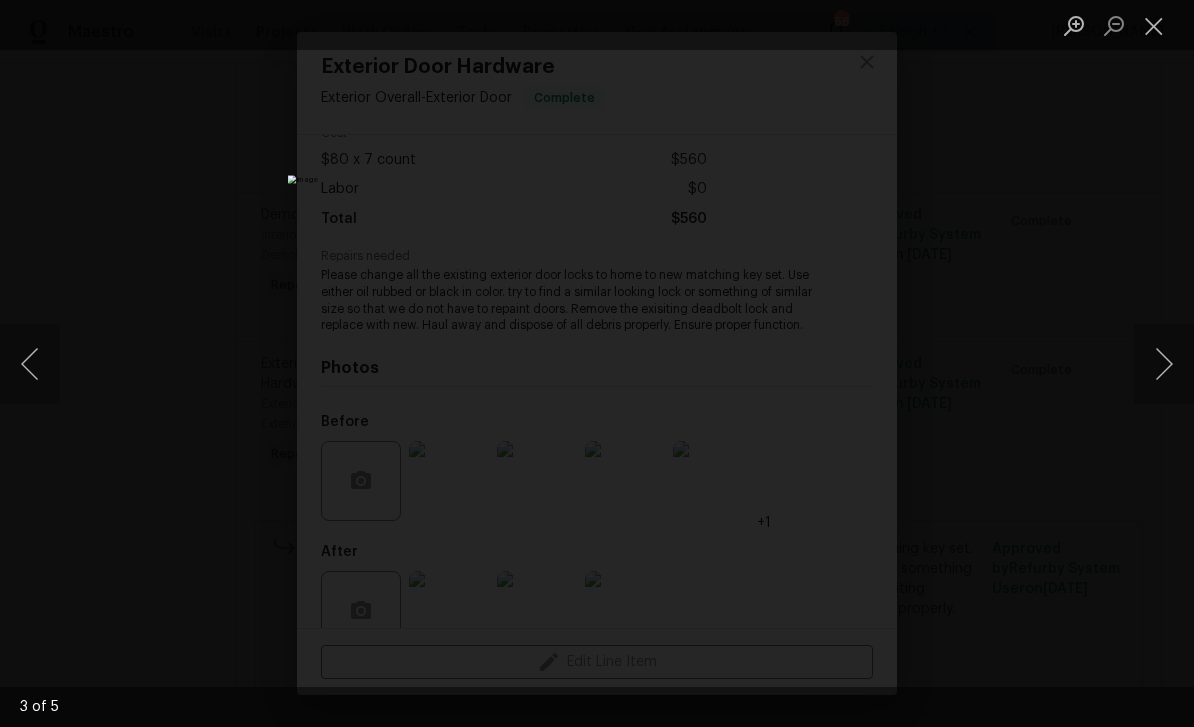 click at bounding box center (1164, 364) 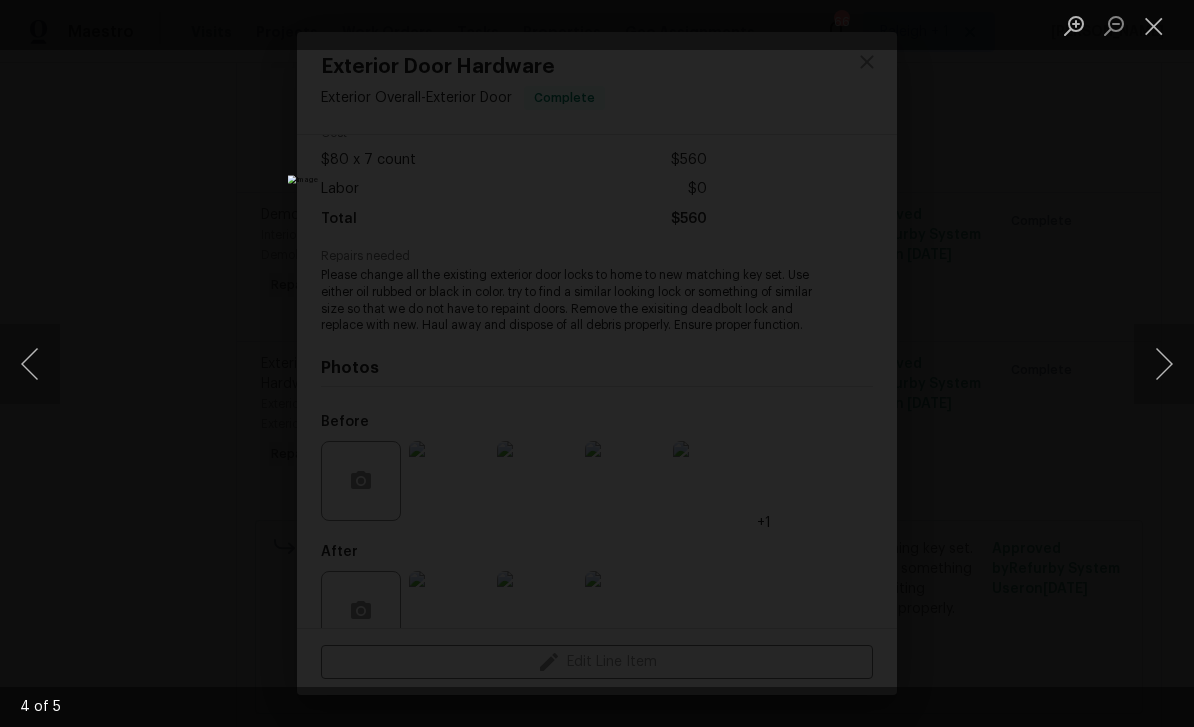 click at bounding box center [1154, 25] 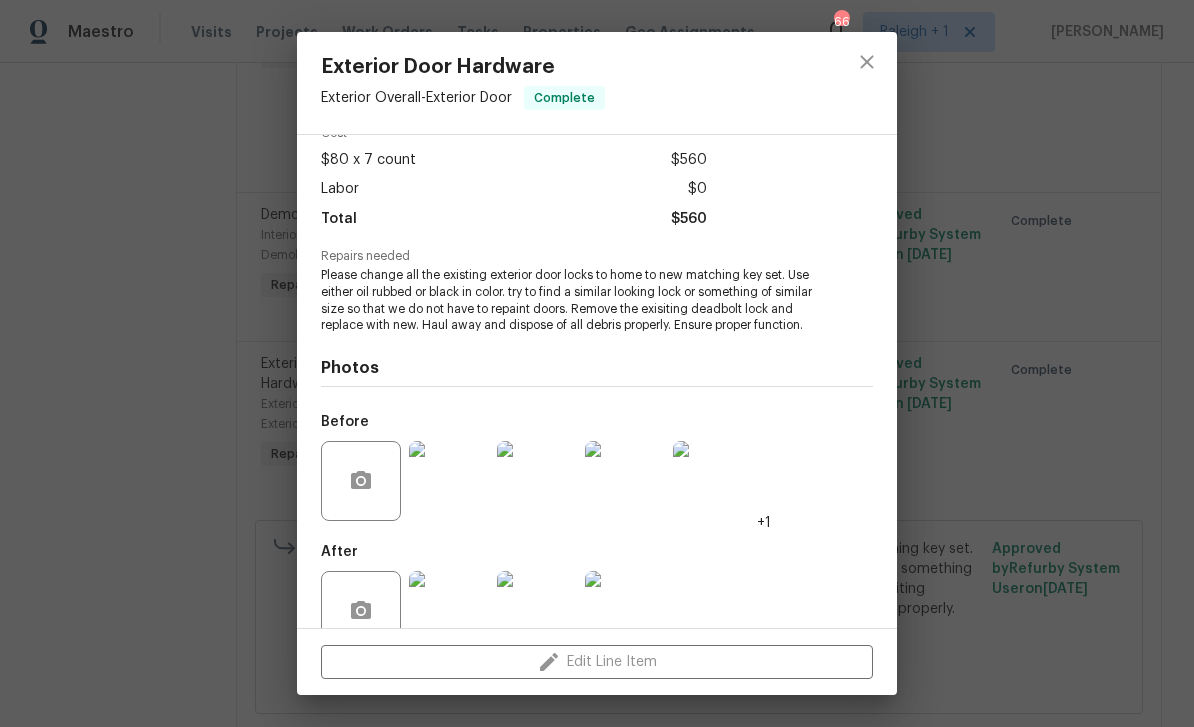 click at bounding box center (713, 481) 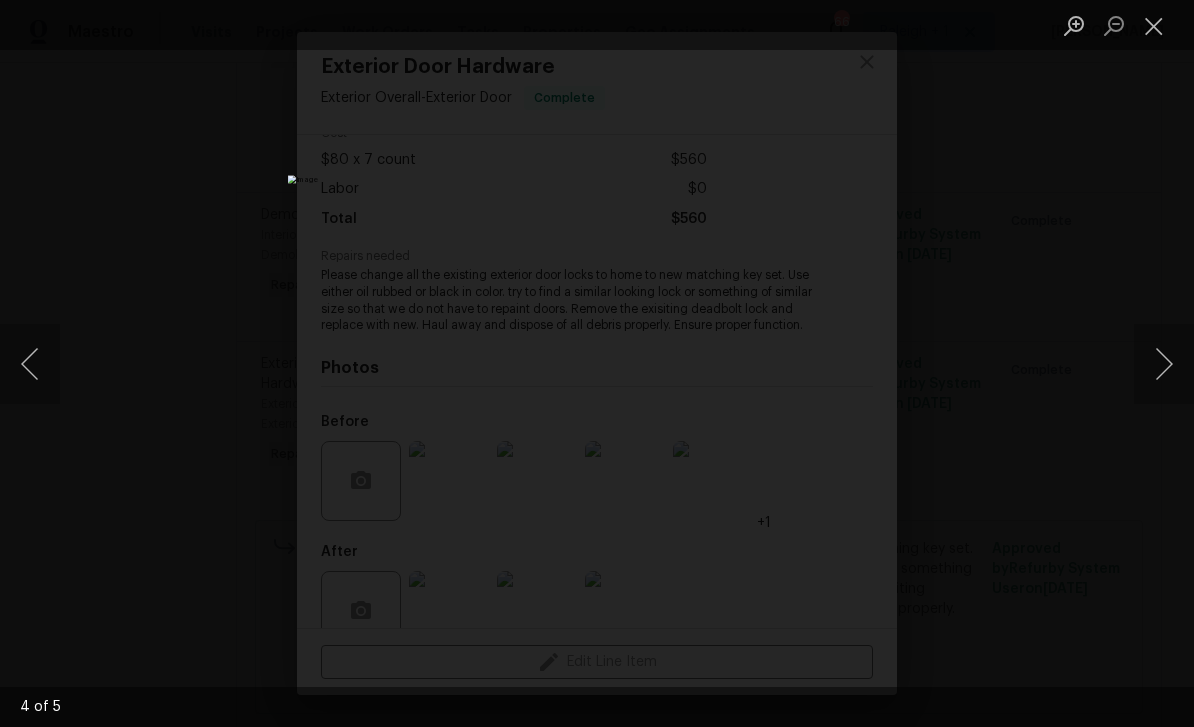 click at bounding box center (1154, 25) 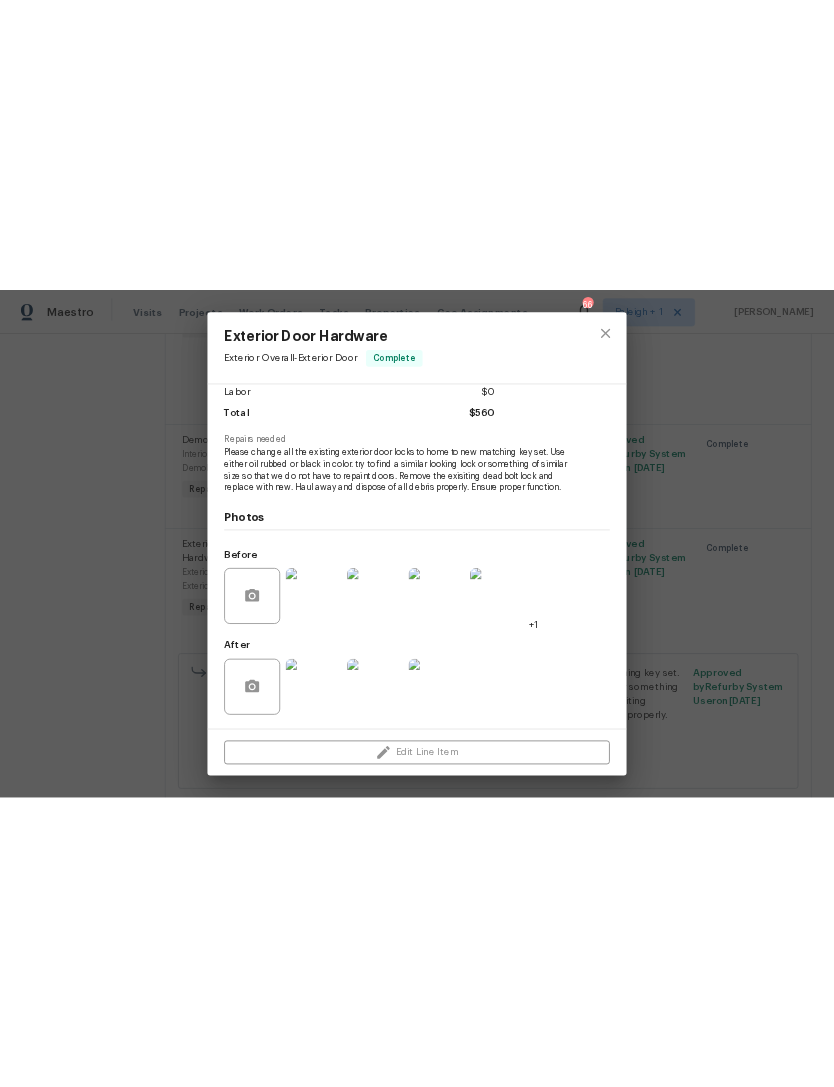 scroll, scrollTop: 162, scrollLeft: 0, axis: vertical 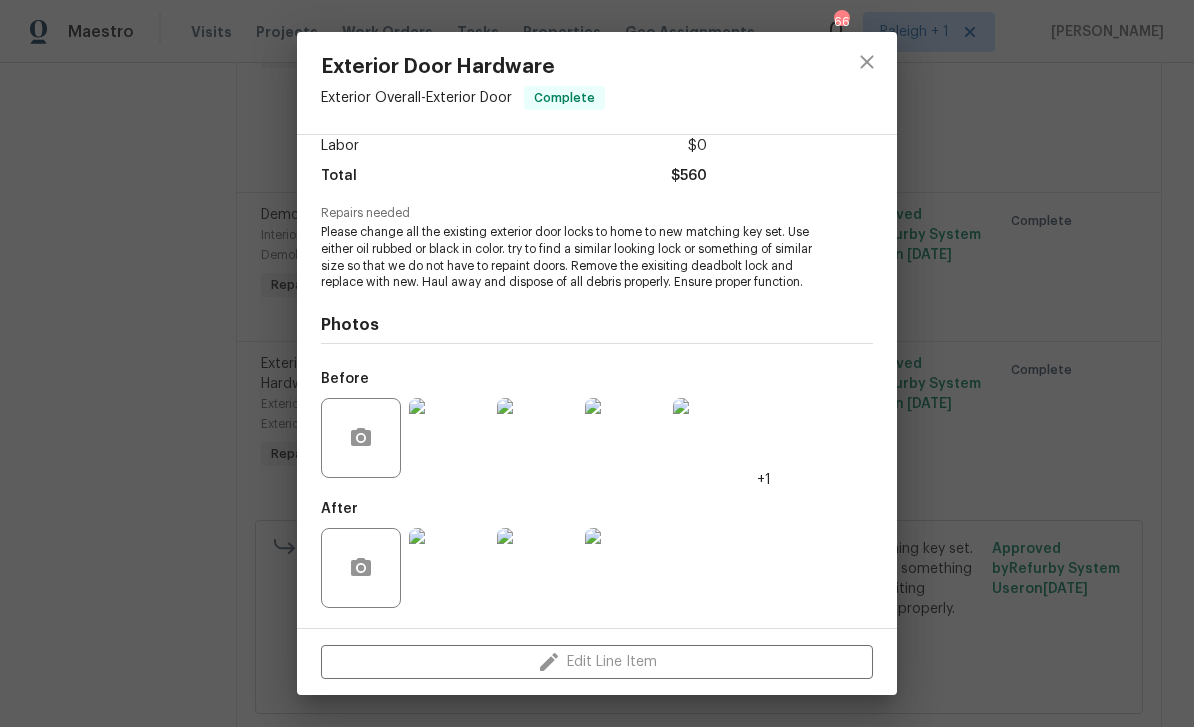 click at bounding box center (449, 568) 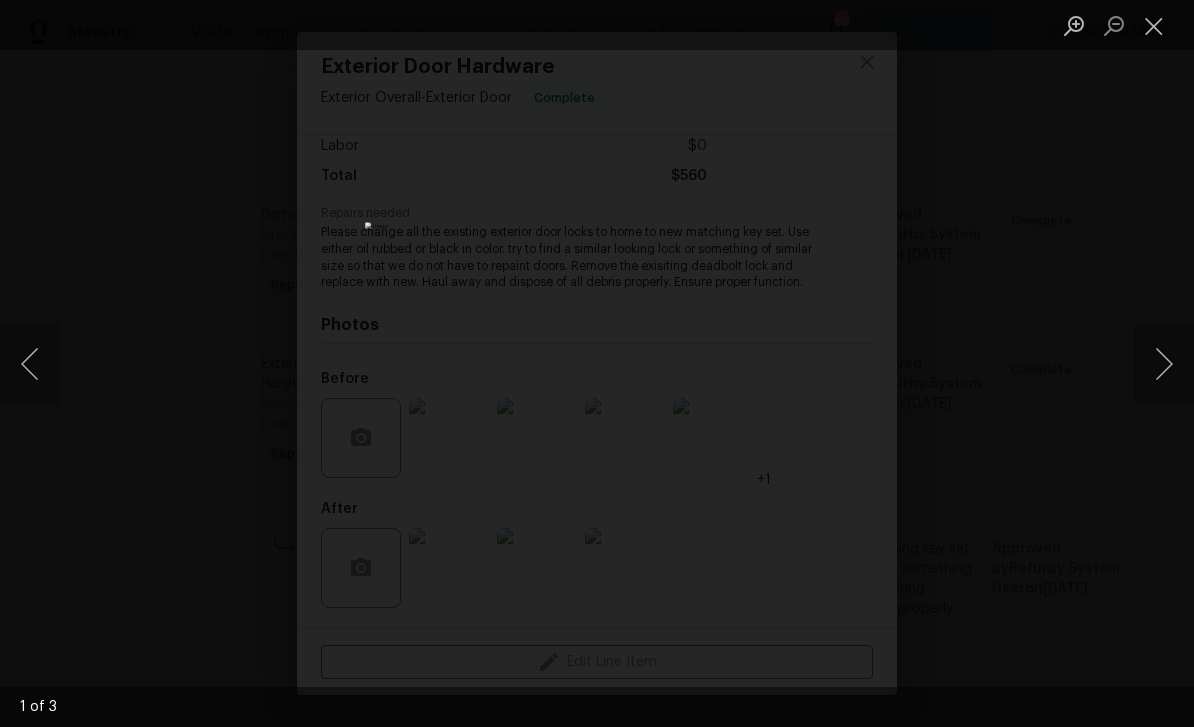 click at bounding box center [1164, 364] 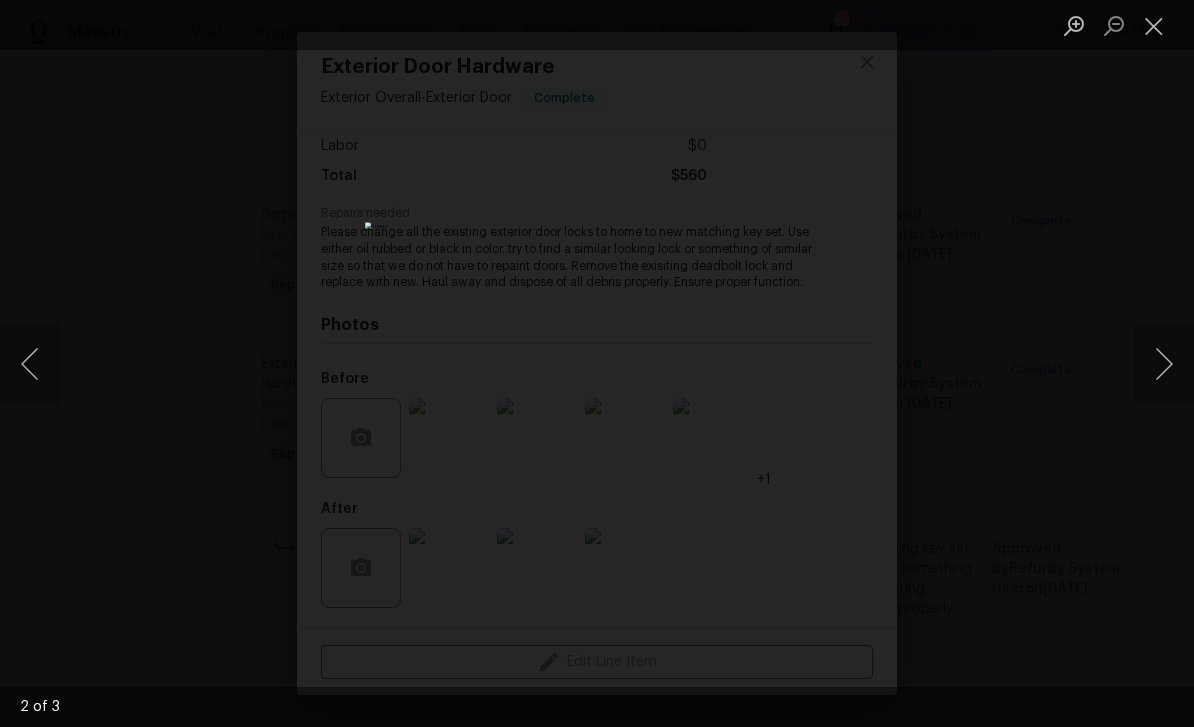 click at bounding box center (1164, 364) 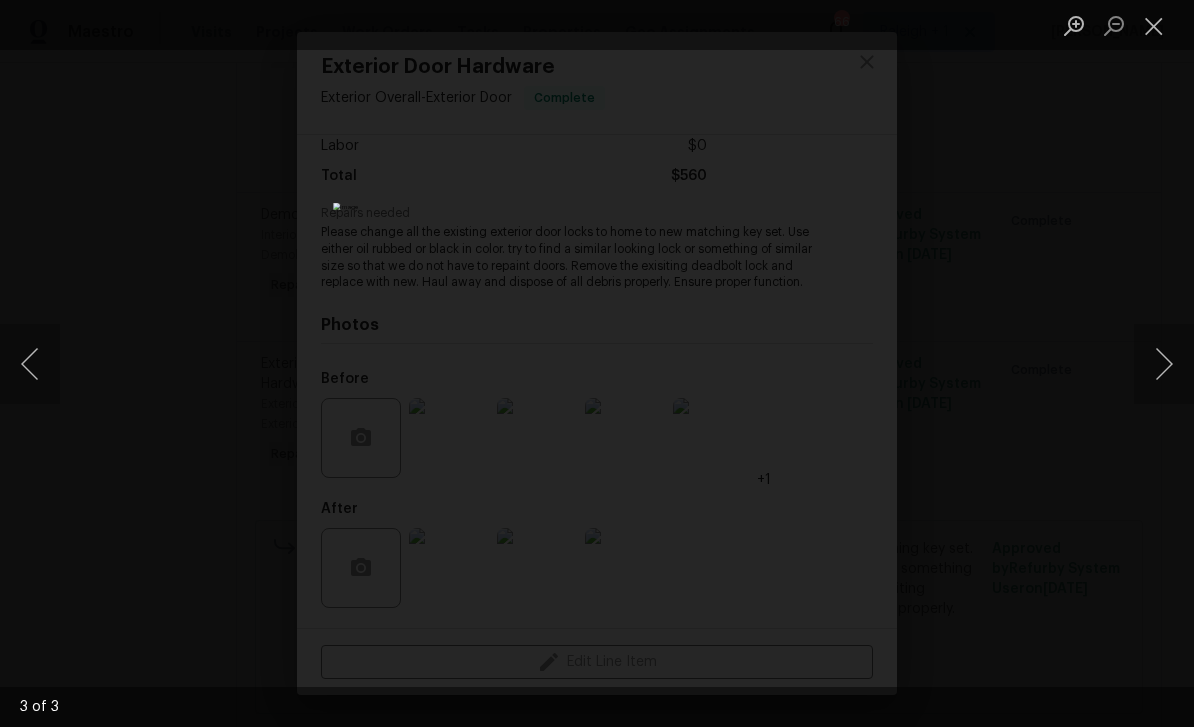 click at bounding box center [1154, 25] 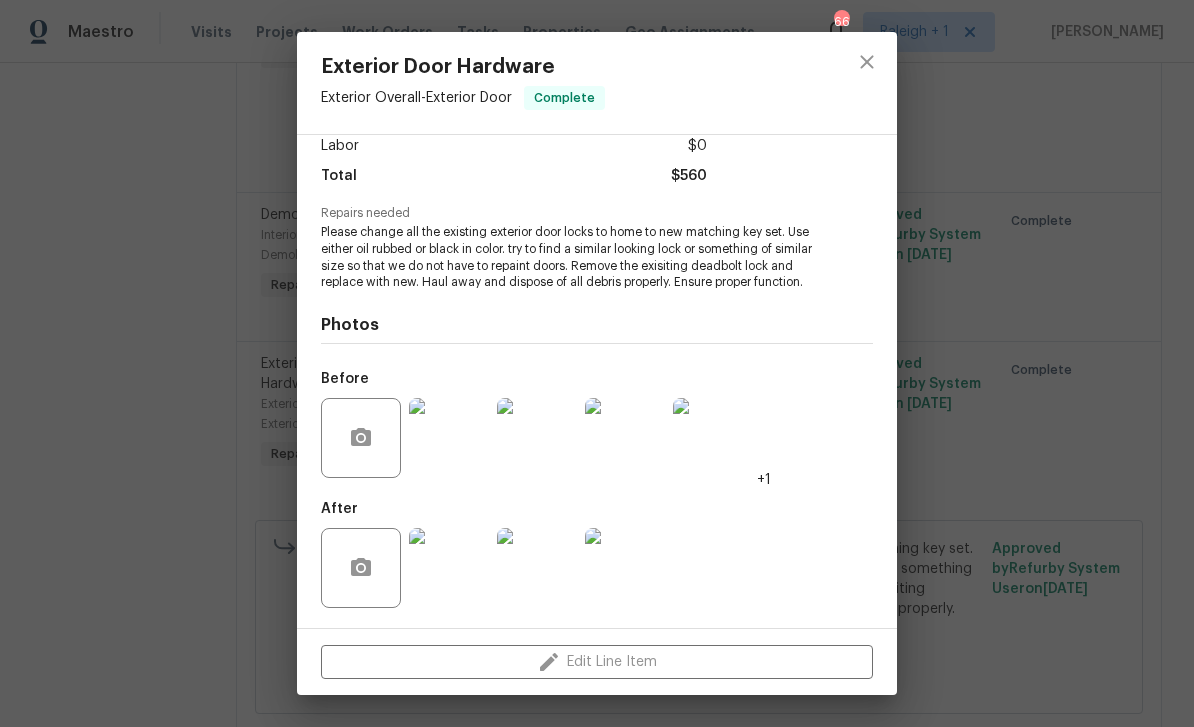 click at bounding box center [713, 438] 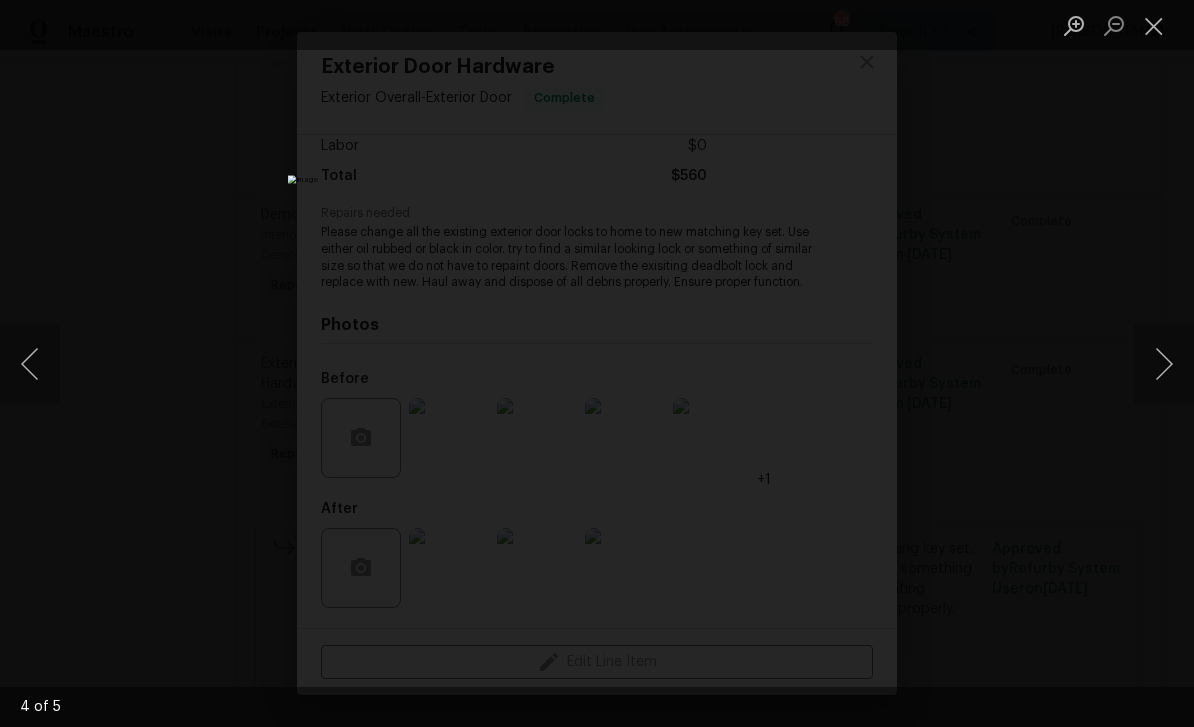 click at bounding box center [1154, 25] 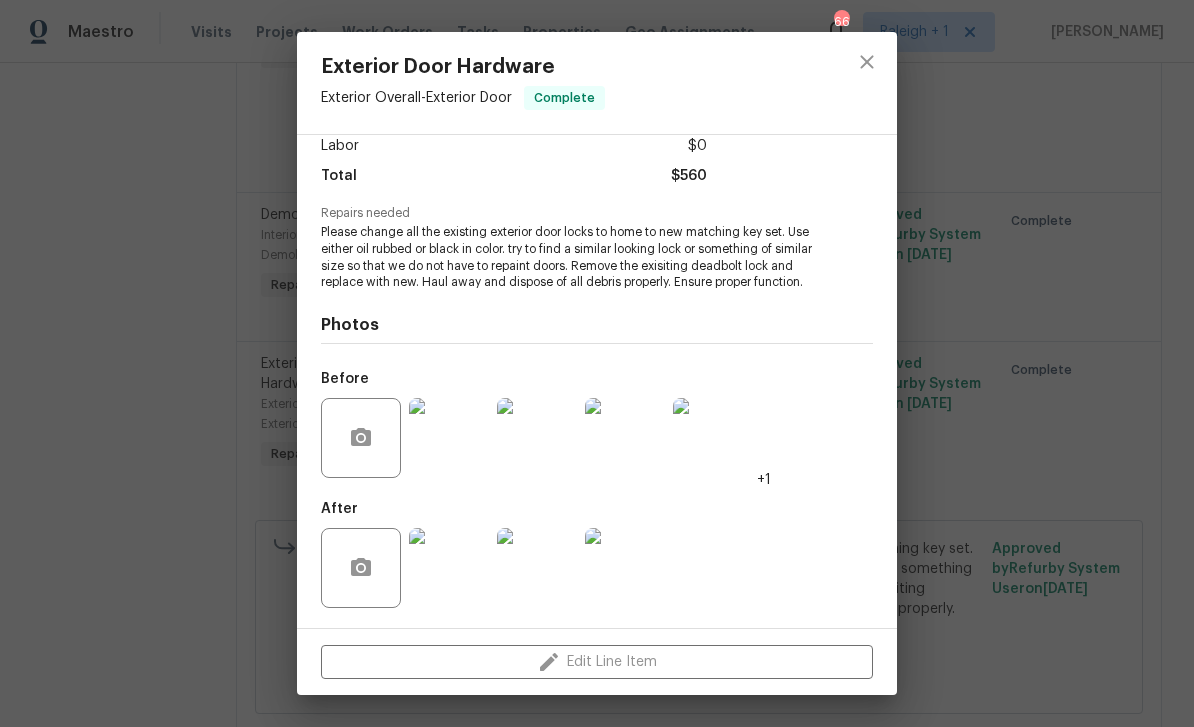 click at bounding box center [625, 438] 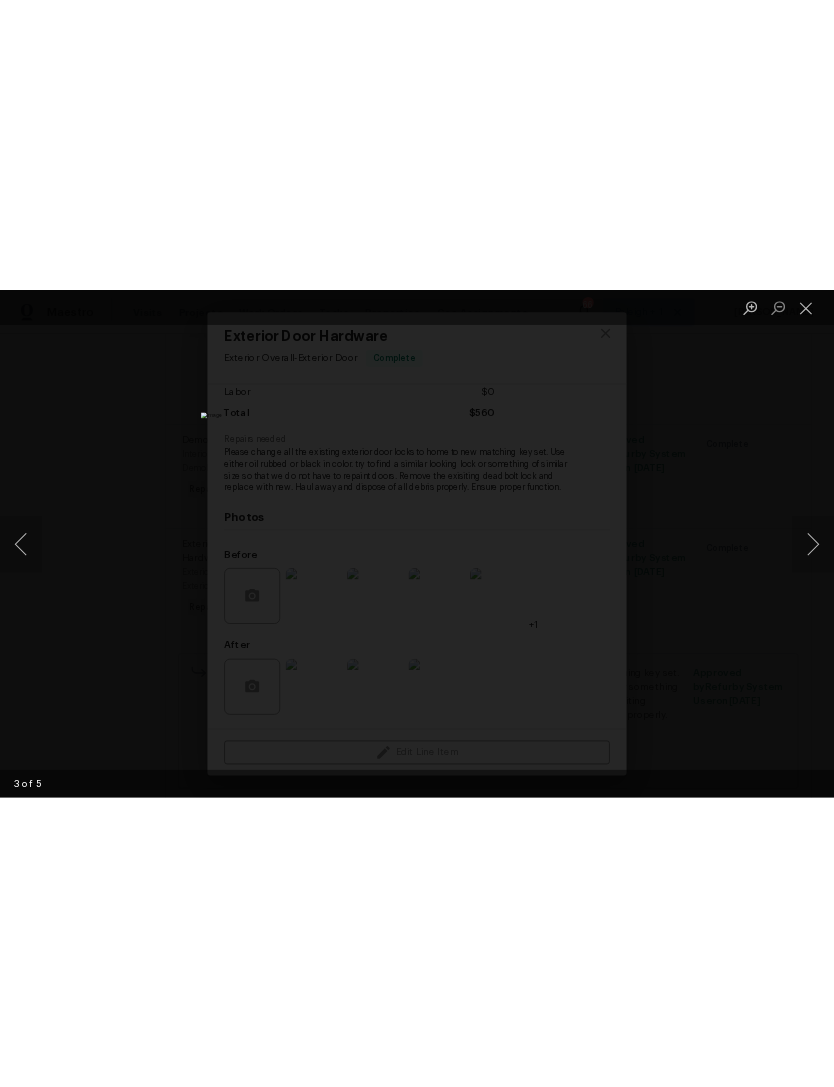 scroll, scrollTop: 0, scrollLeft: 0, axis: both 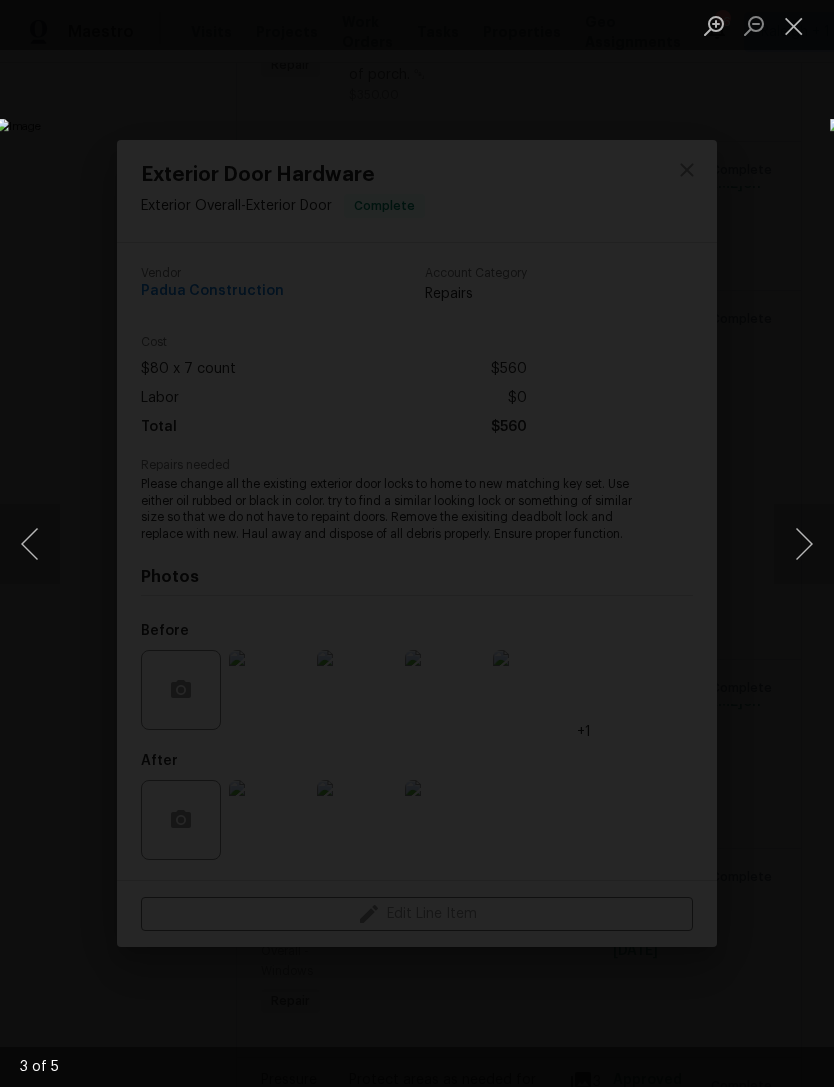 click at bounding box center [794, 25] 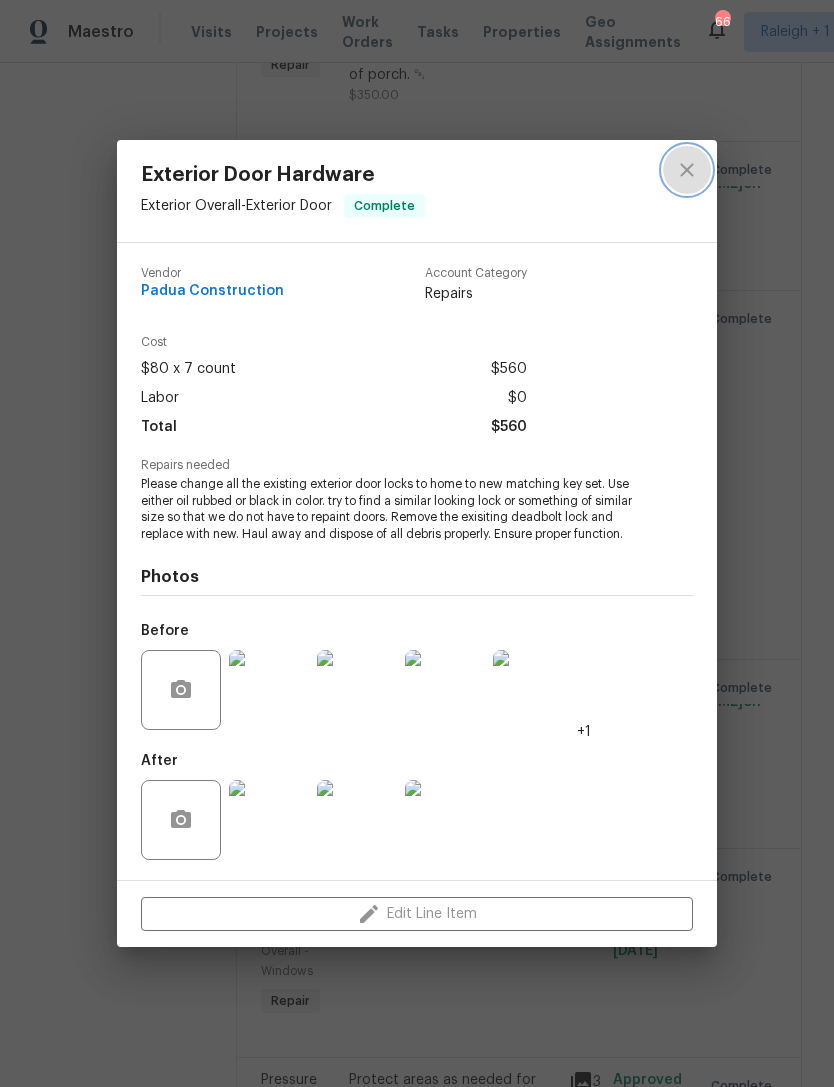 click 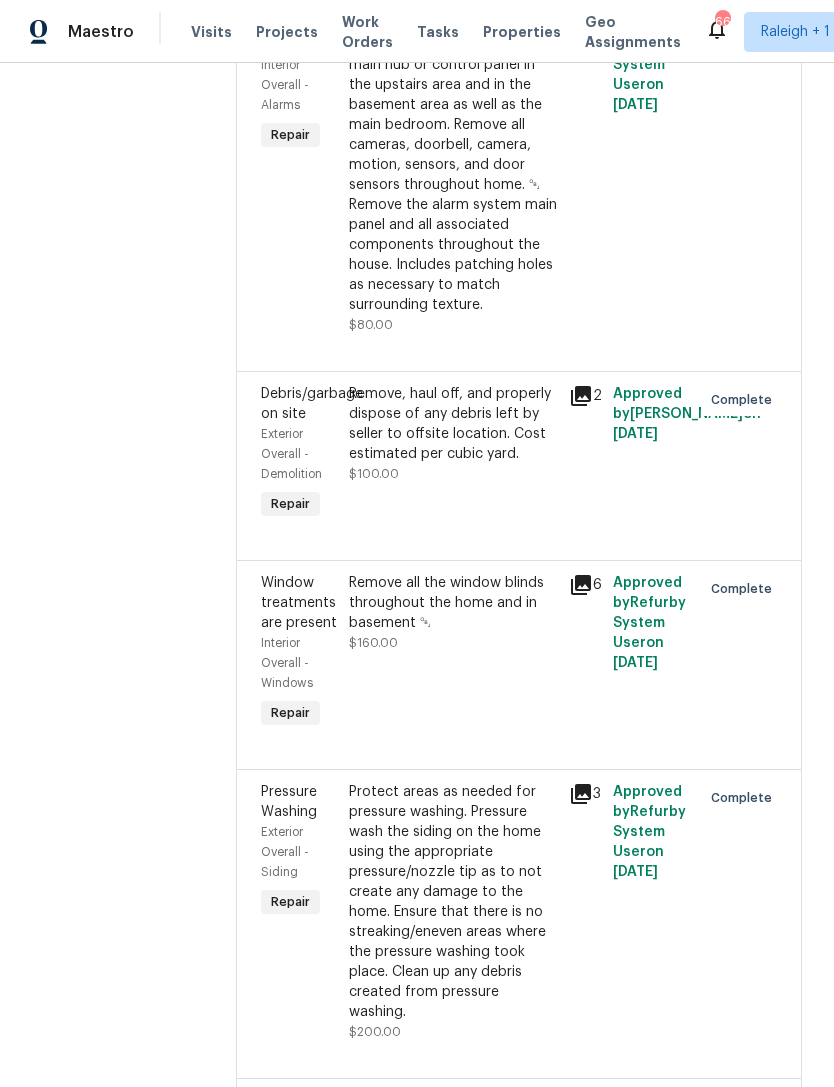 scroll, scrollTop: 3827, scrollLeft: 0, axis: vertical 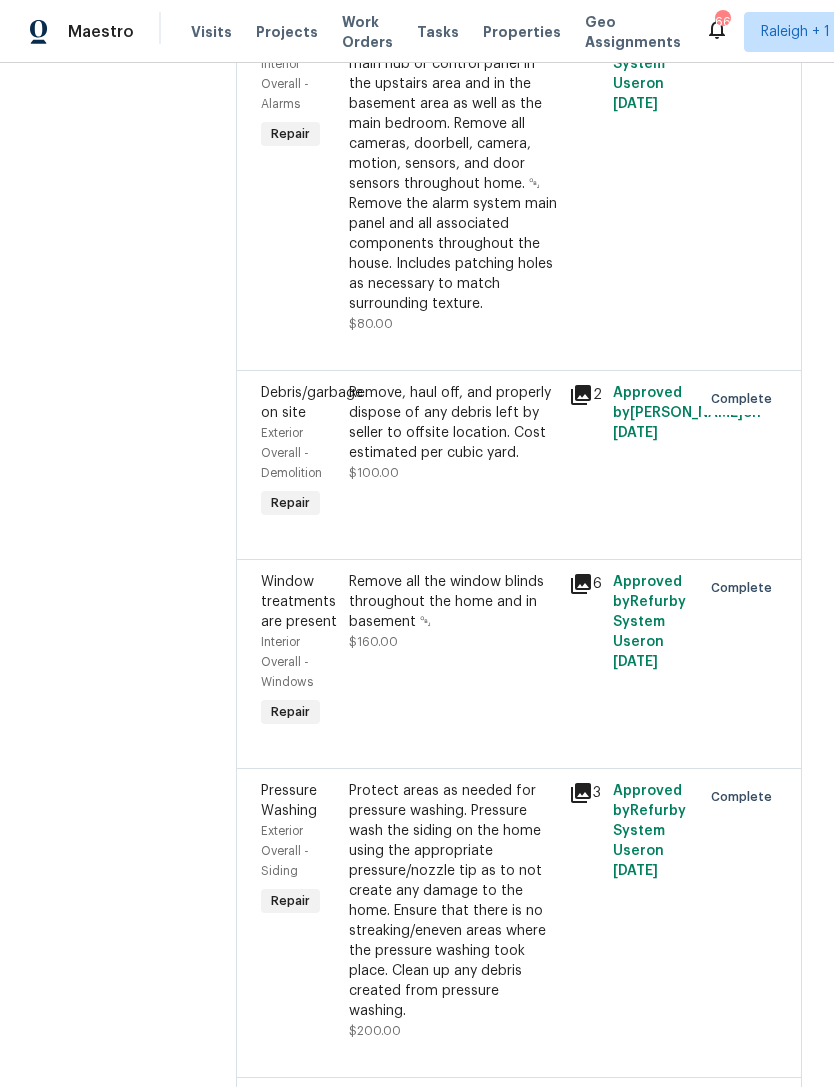 click on "Remove all the window blinds throughout the home and in basement ￼" at bounding box center (453, 602) 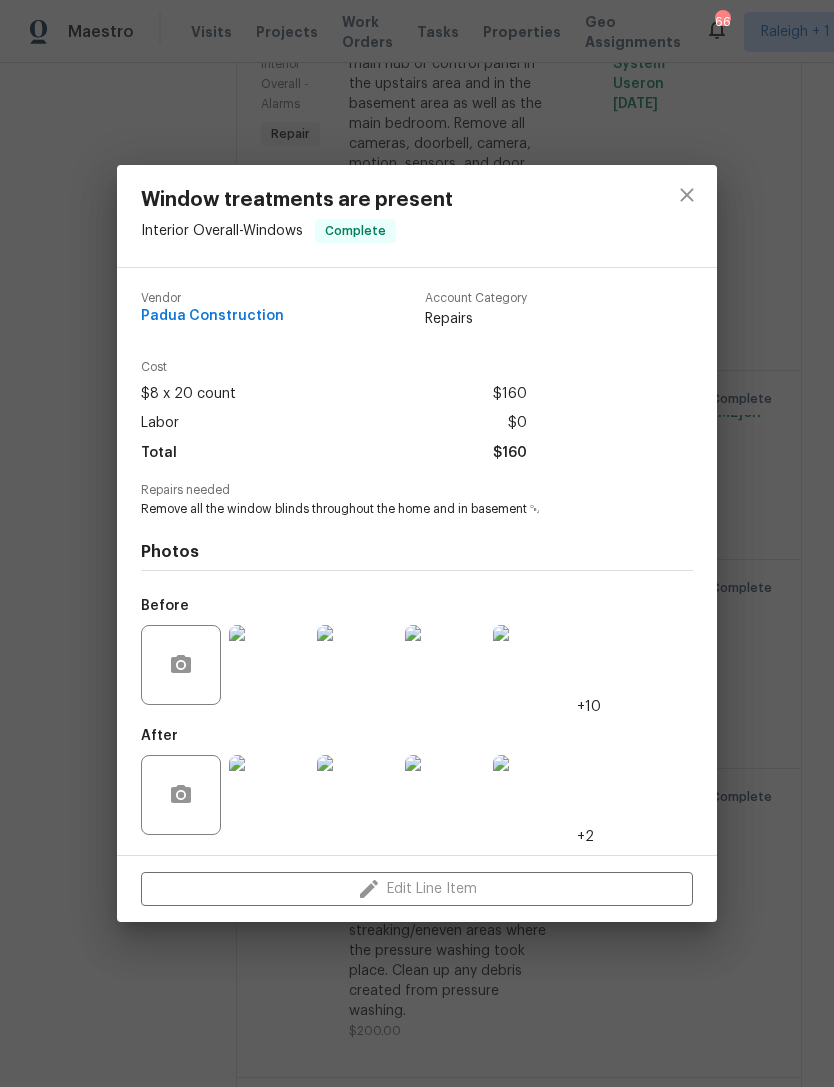 click at bounding box center (269, 665) 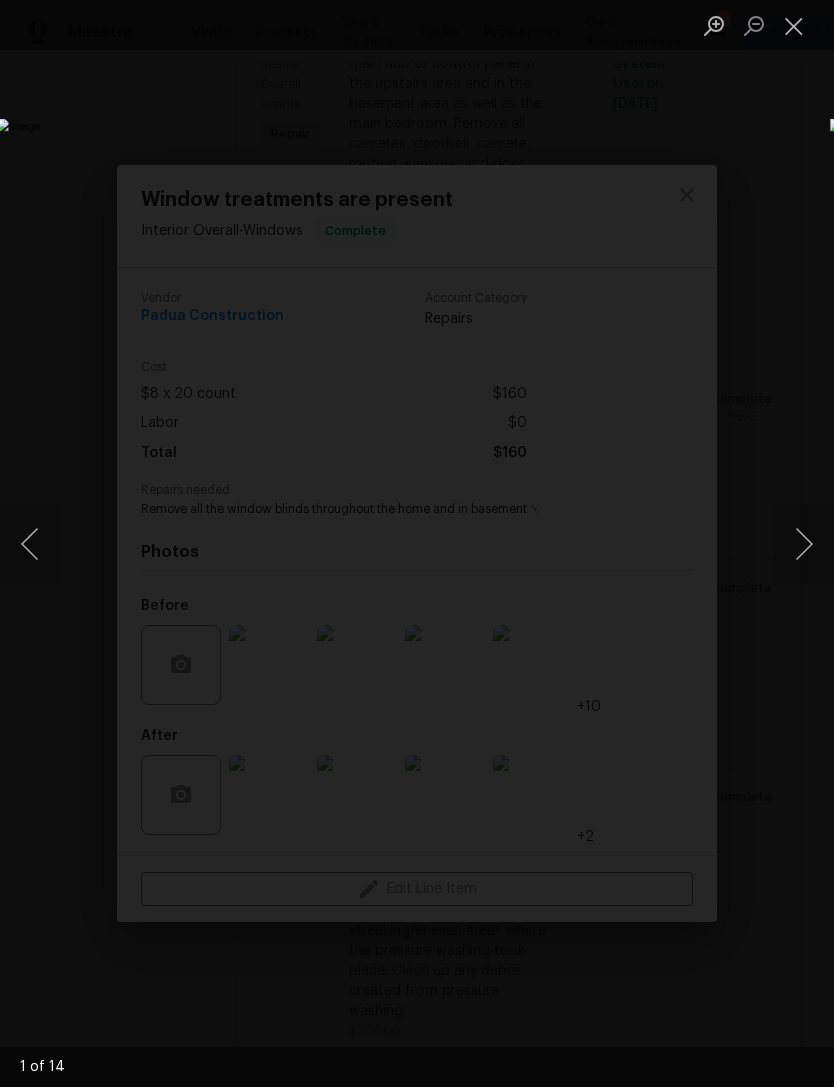 click at bounding box center [804, 544] 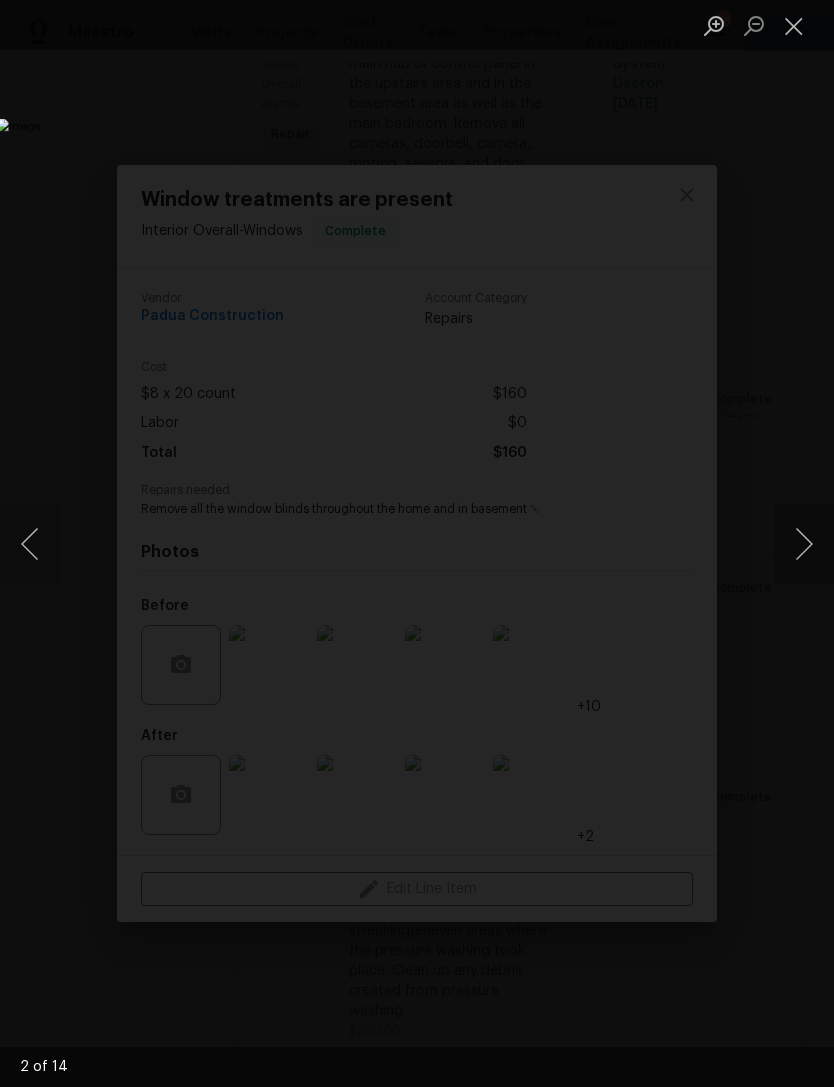 click at bounding box center (804, 544) 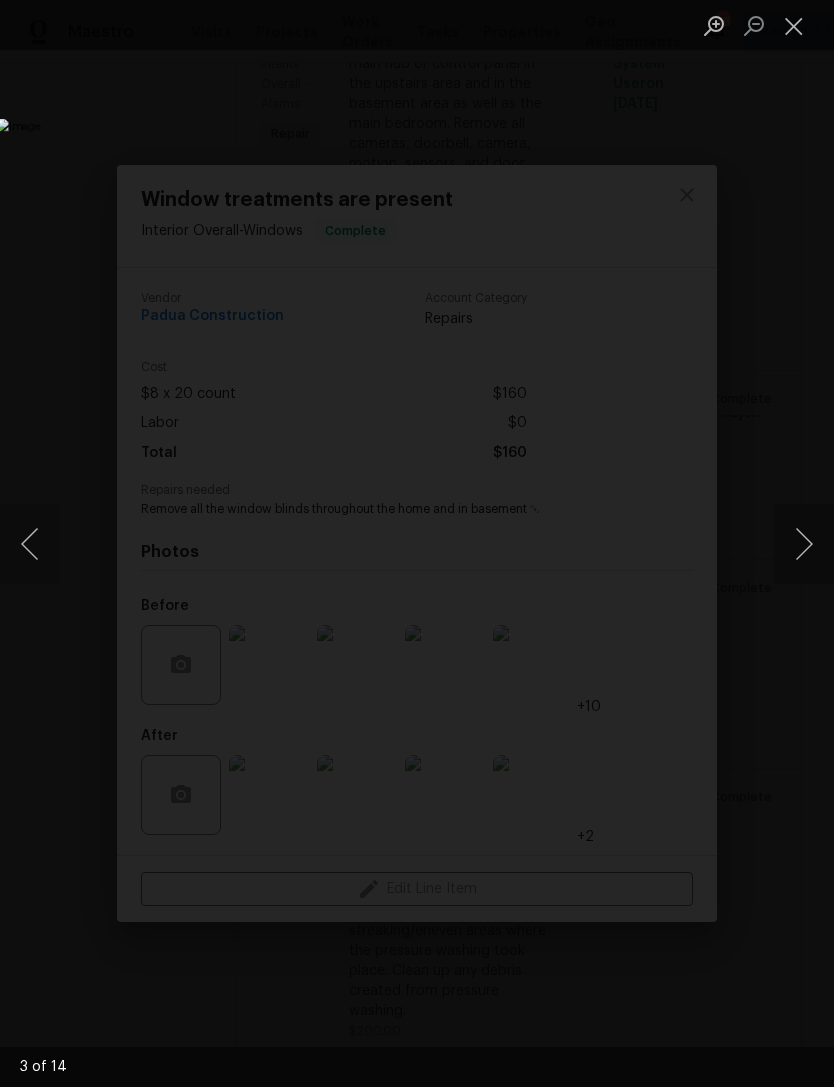 click at bounding box center [794, 25] 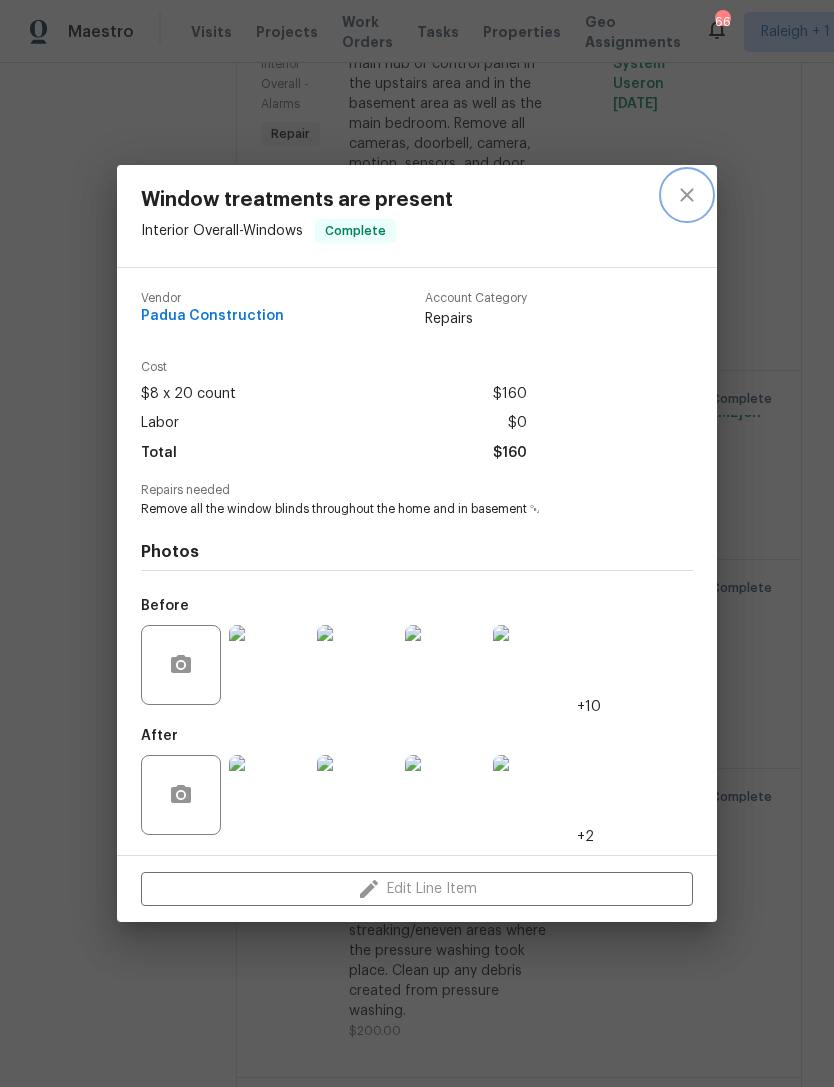 click at bounding box center [687, 195] 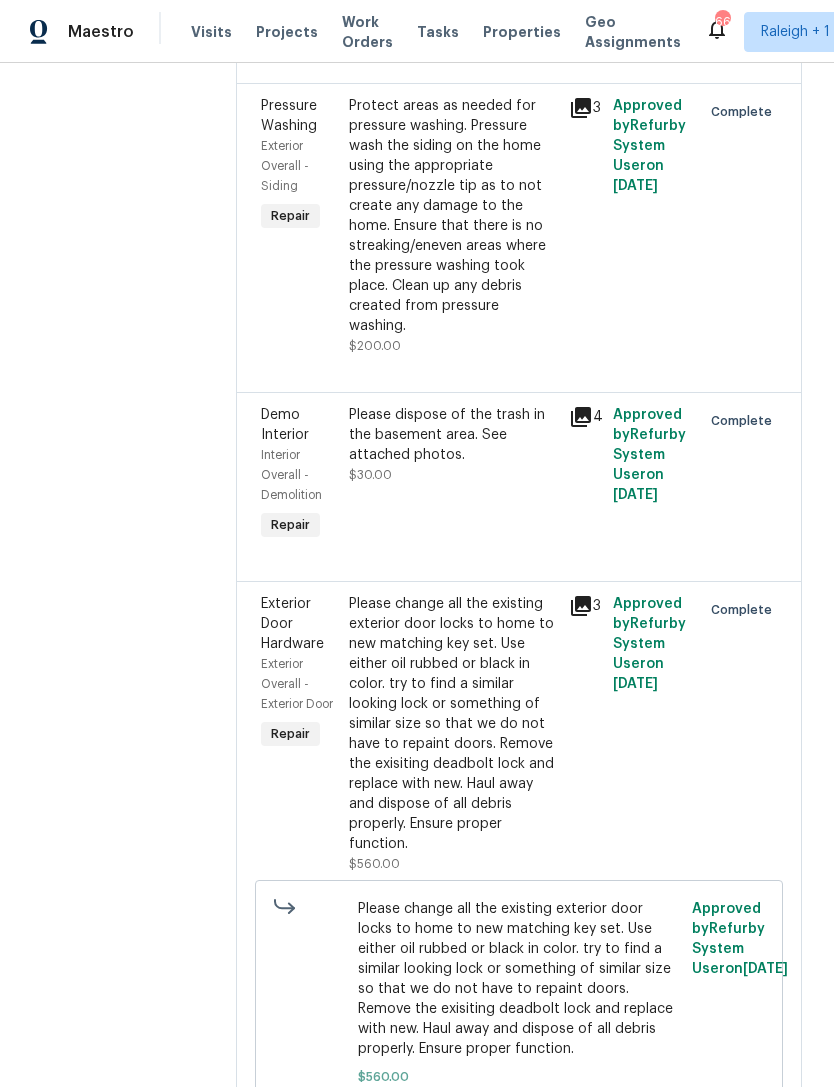 scroll, scrollTop: 4511, scrollLeft: 0, axis: vertical 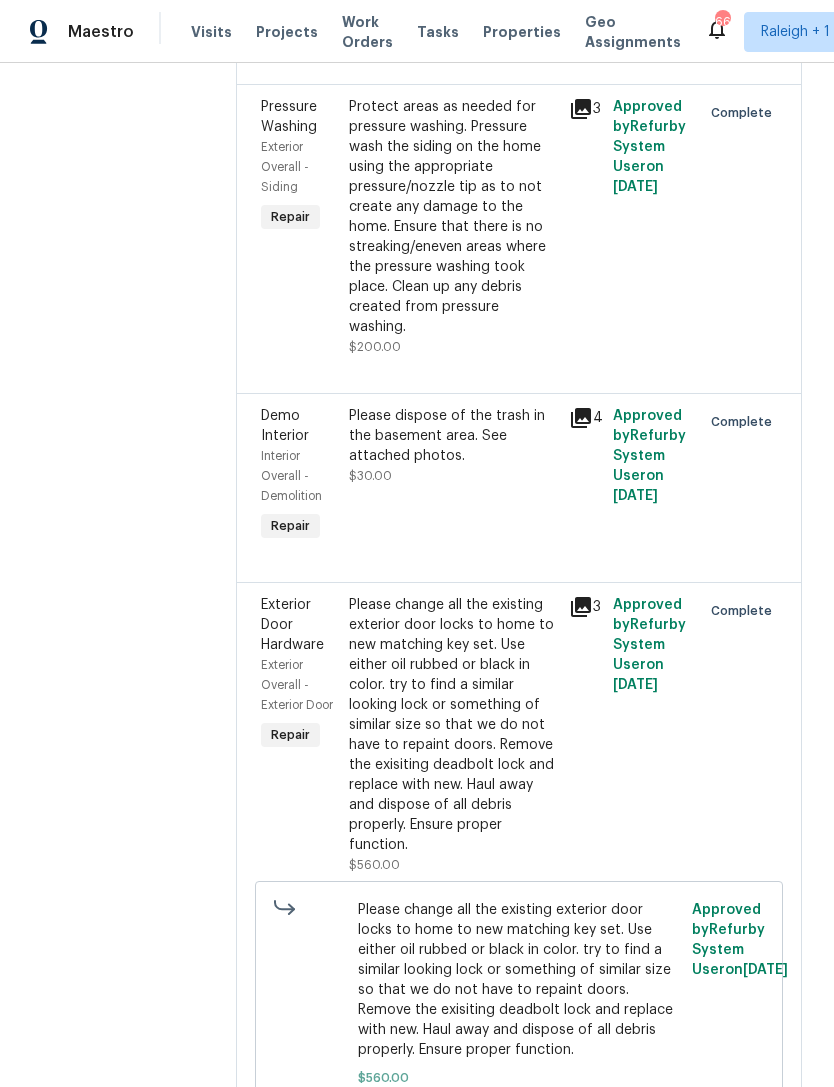 click on "Replaced the two pendant lights over the kitchen island area. Please find and use the pendant lights that I have screenshot and attached in photos." at bounding box center [453, 1236] 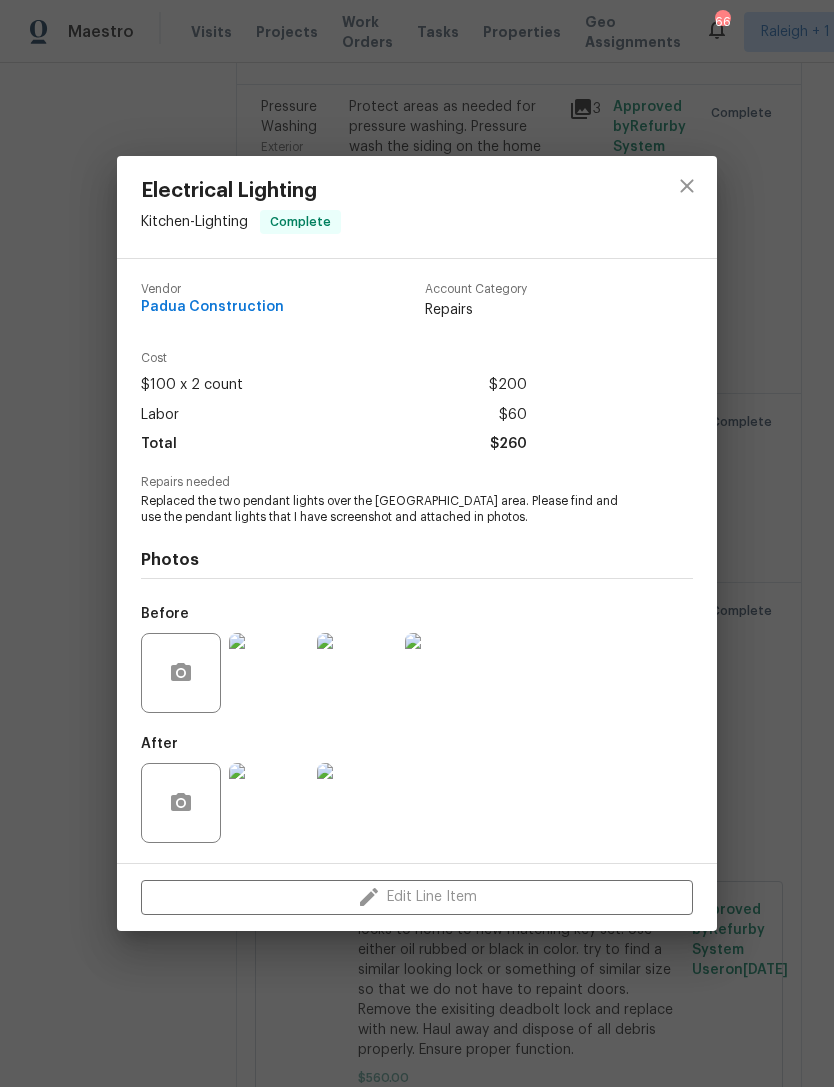 click at bounding box center (269, 673) 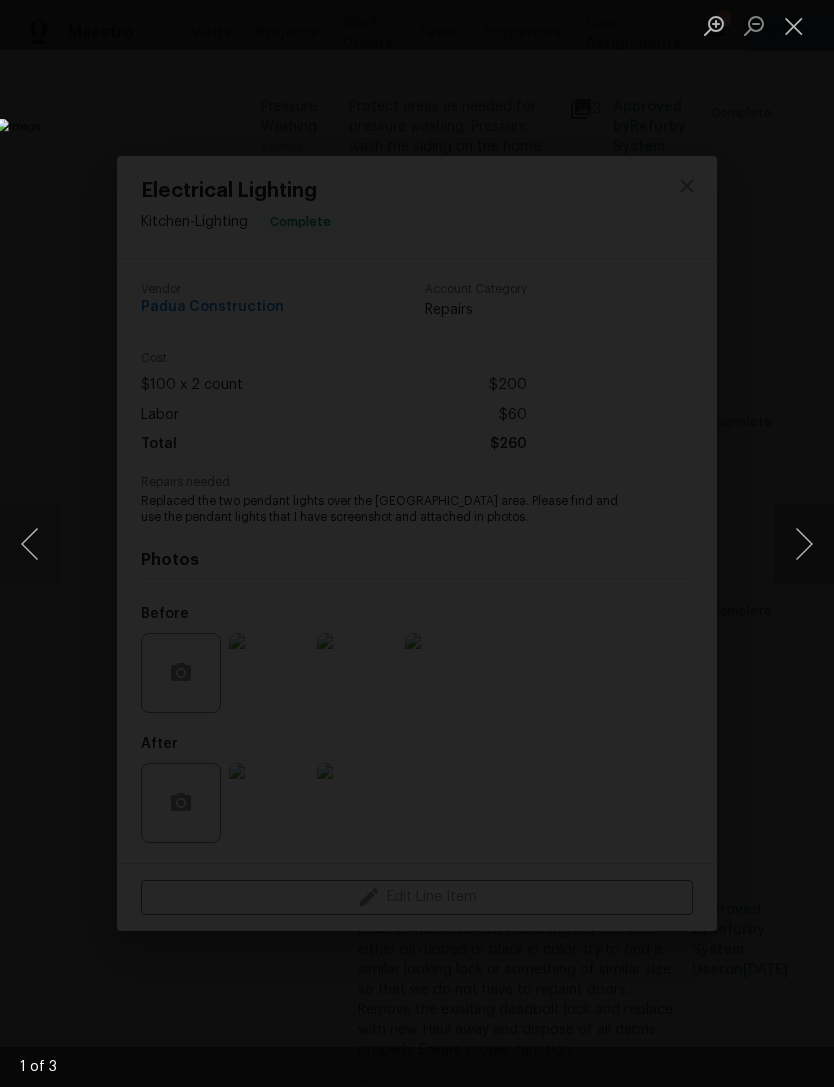click at bounding box center [794, 25] 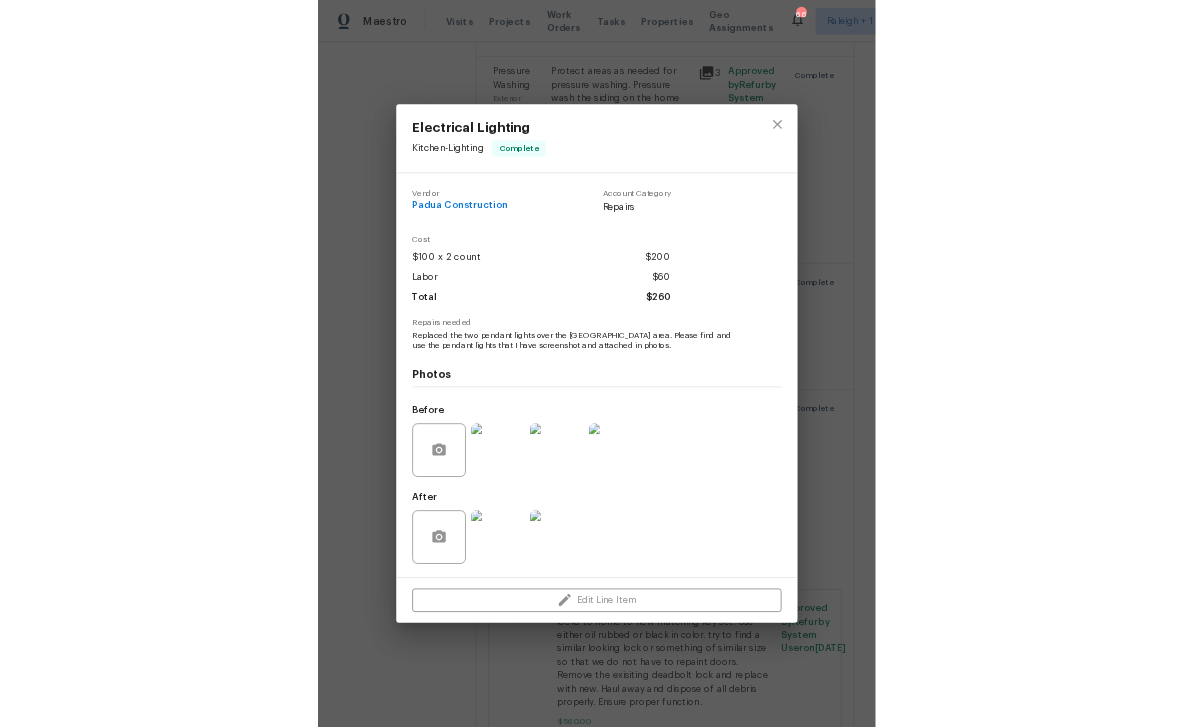 scroll, scrollTop: 0, scrollLeft: 0, axis: both 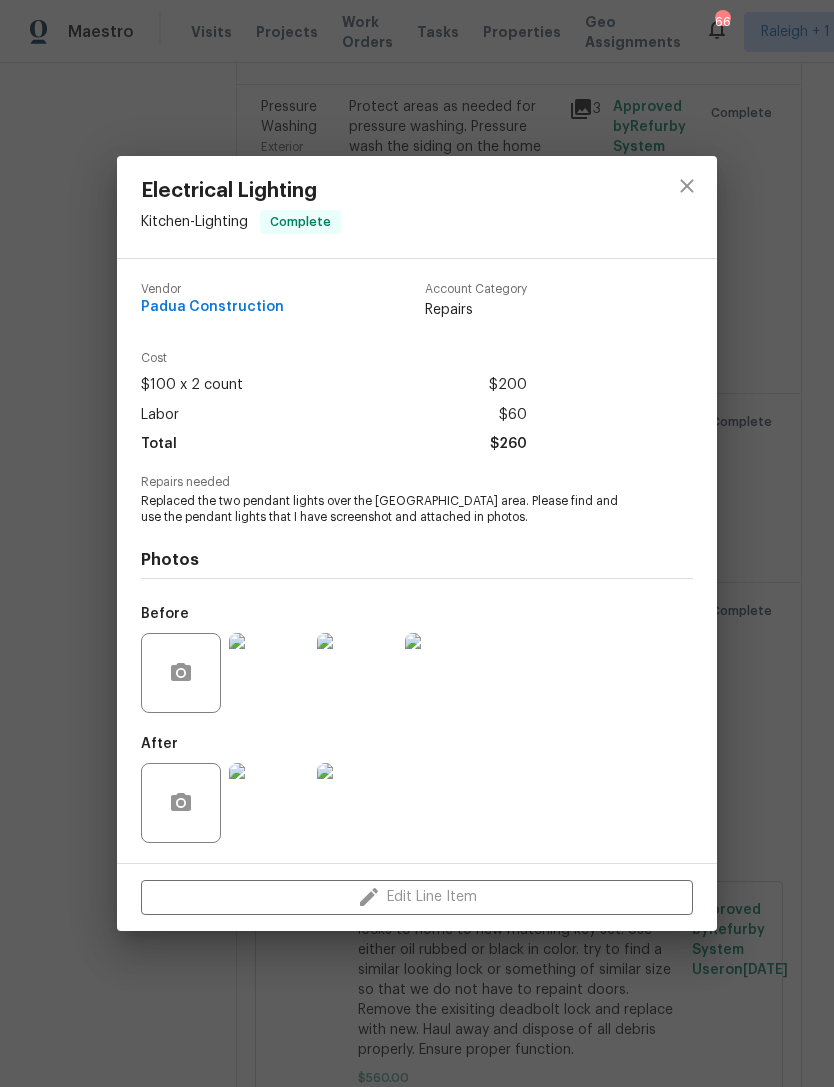 click at bounding box center [357, 673] 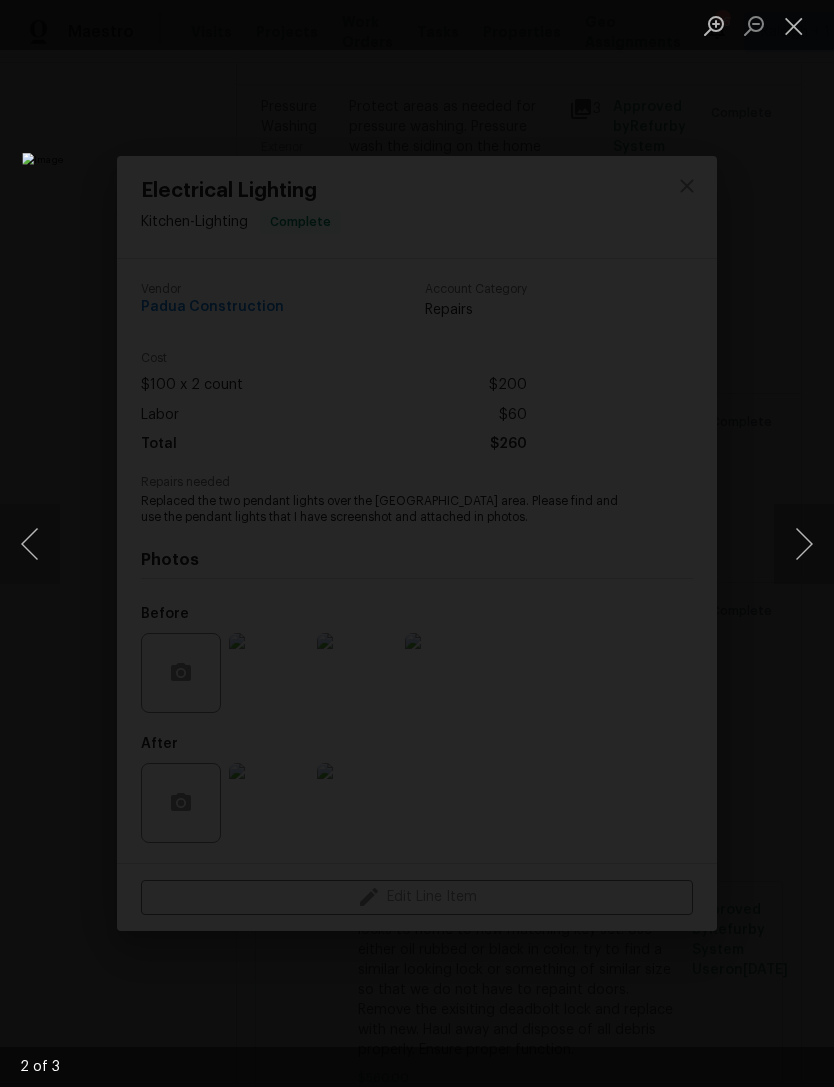 click at bounding box center (794, 25) 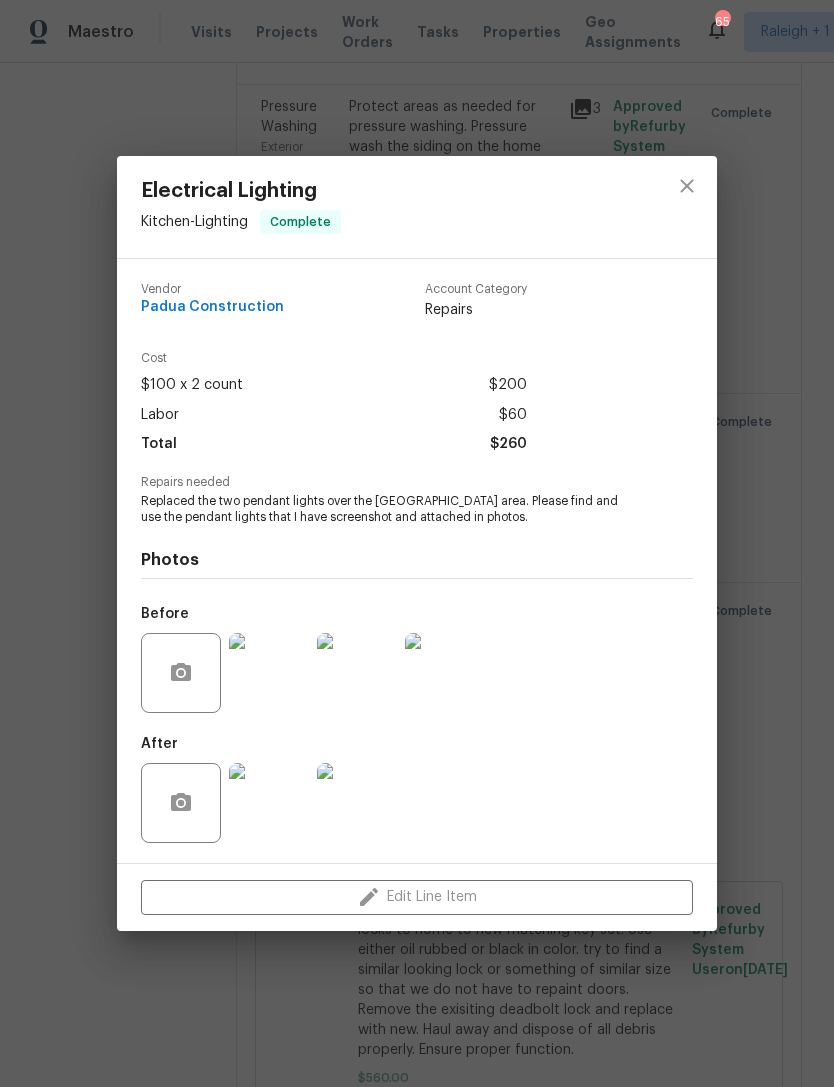 click at bounding box center [269, 673] 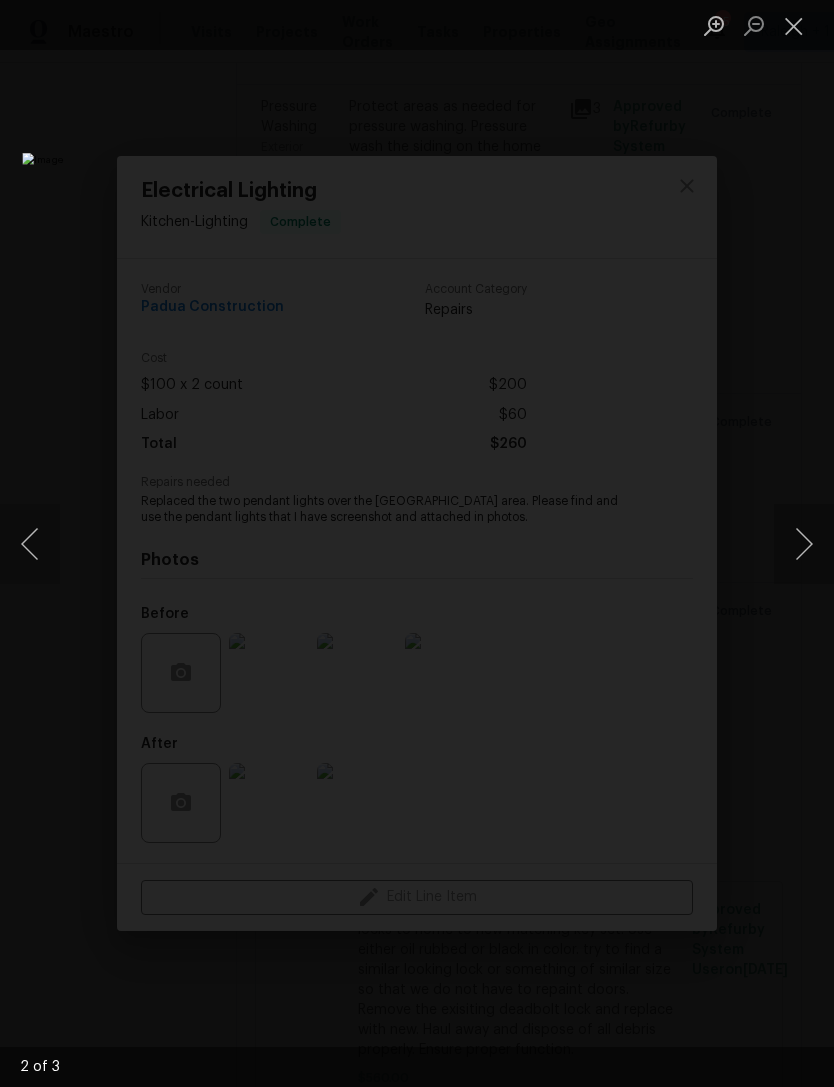 click at bounding box center [804, 544] 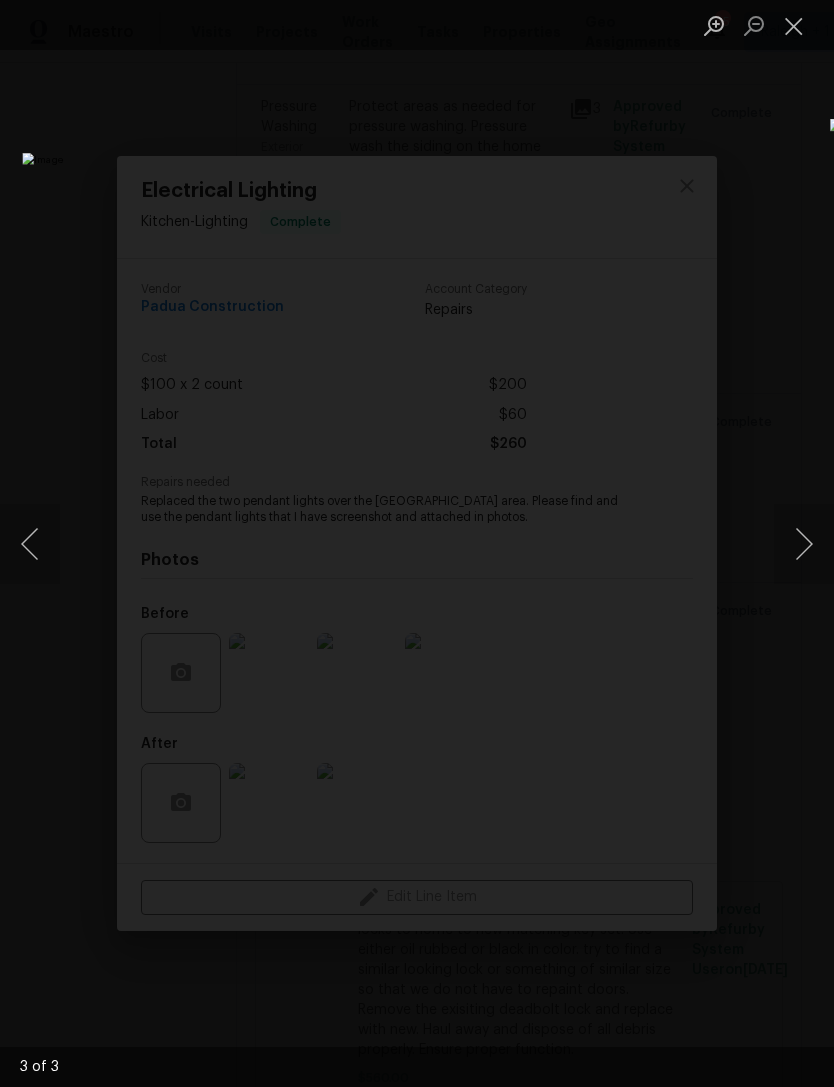 click at bounding box center [321, 543] 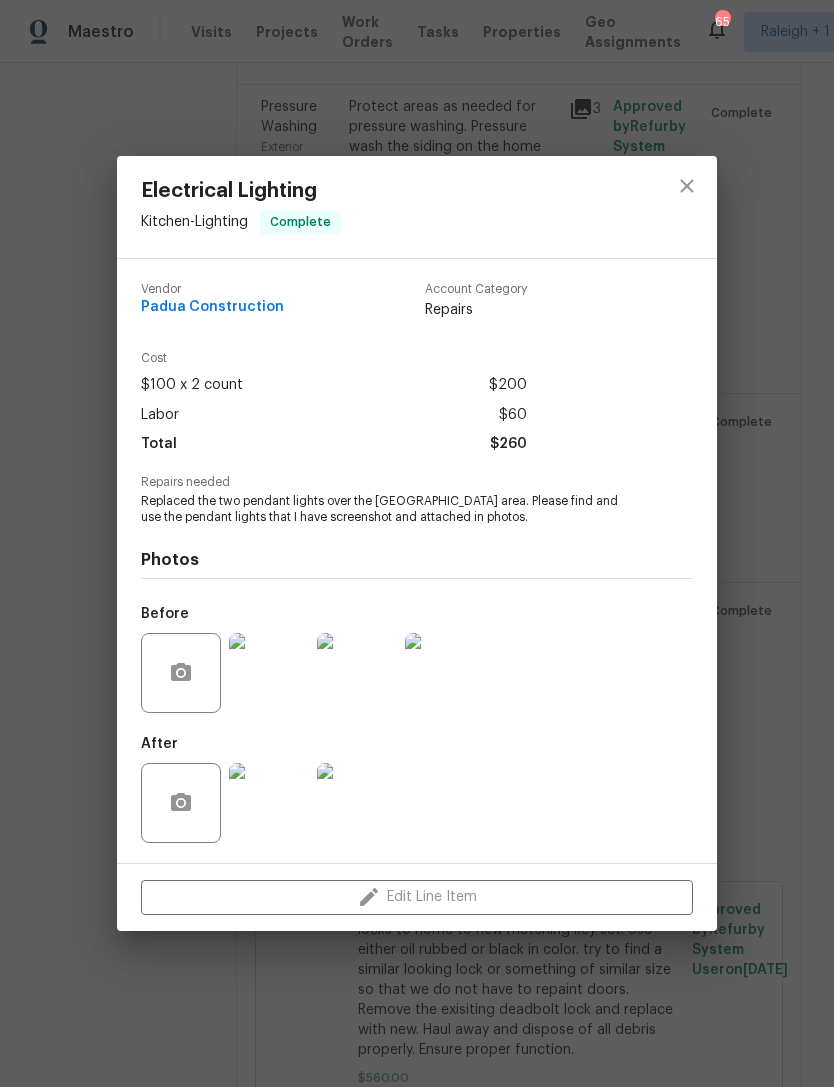 click at bounding box center [269, 673] 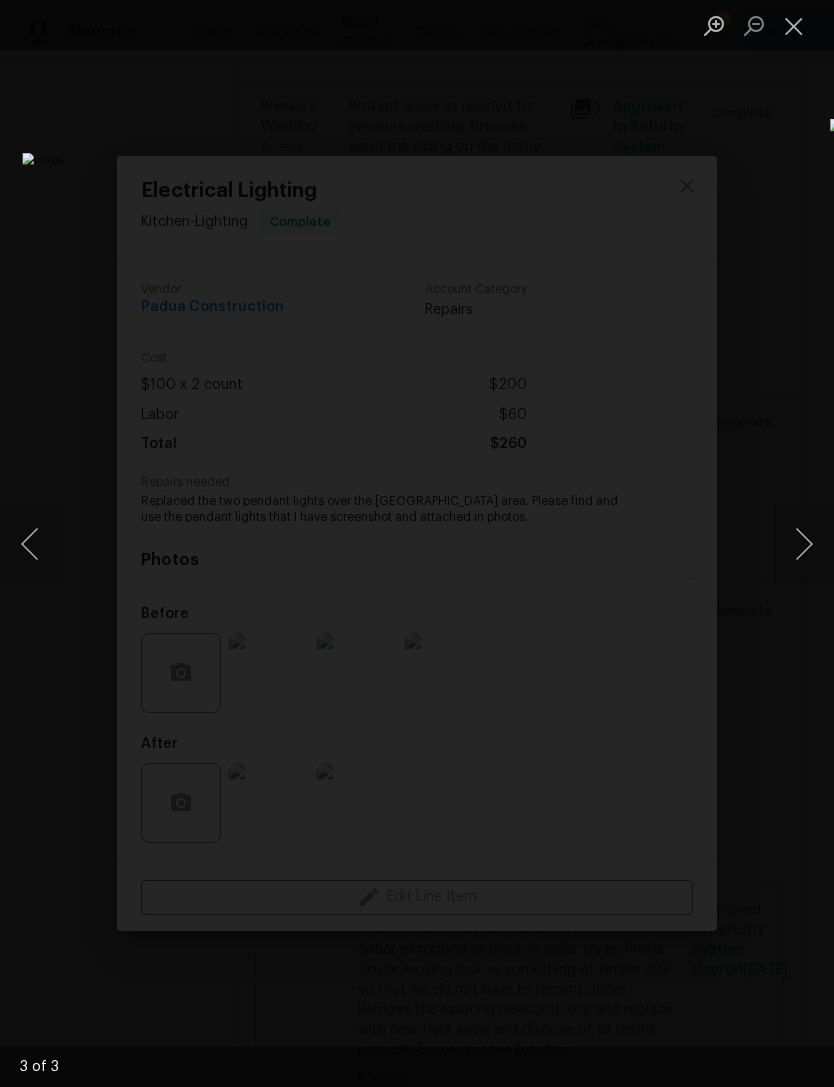 click at bounding box center (794, 25) 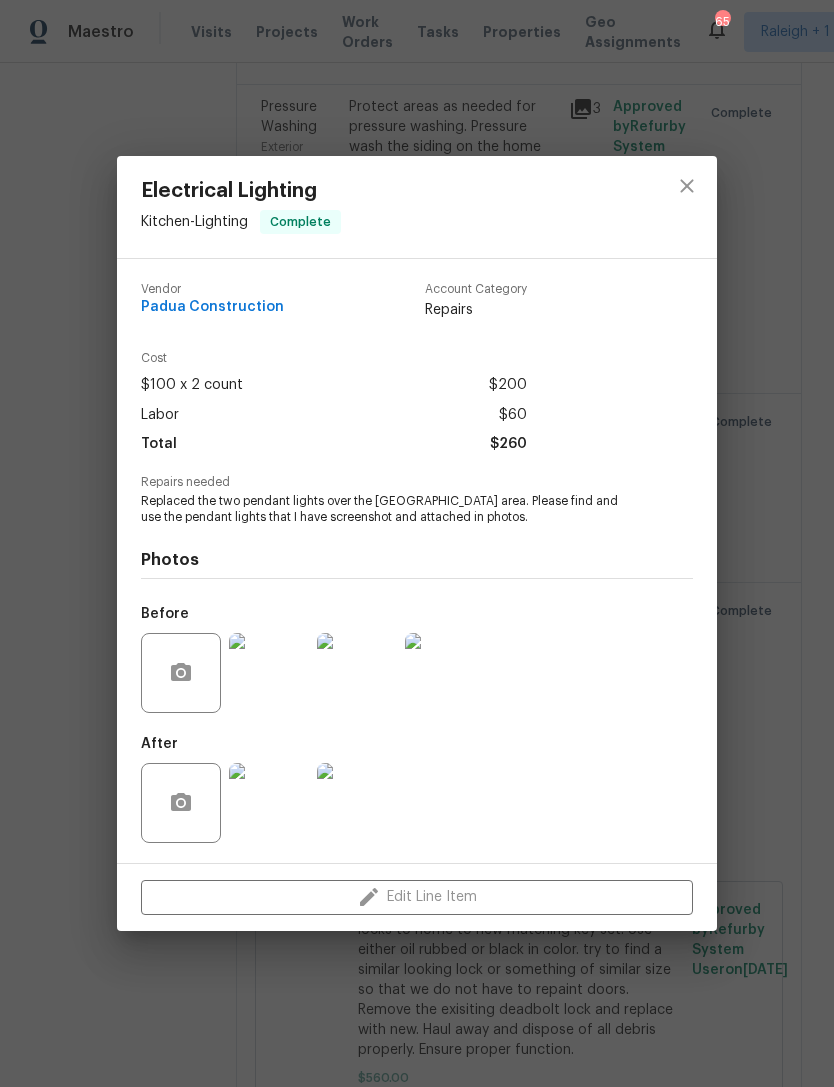 click at bounding box center [269, 673] 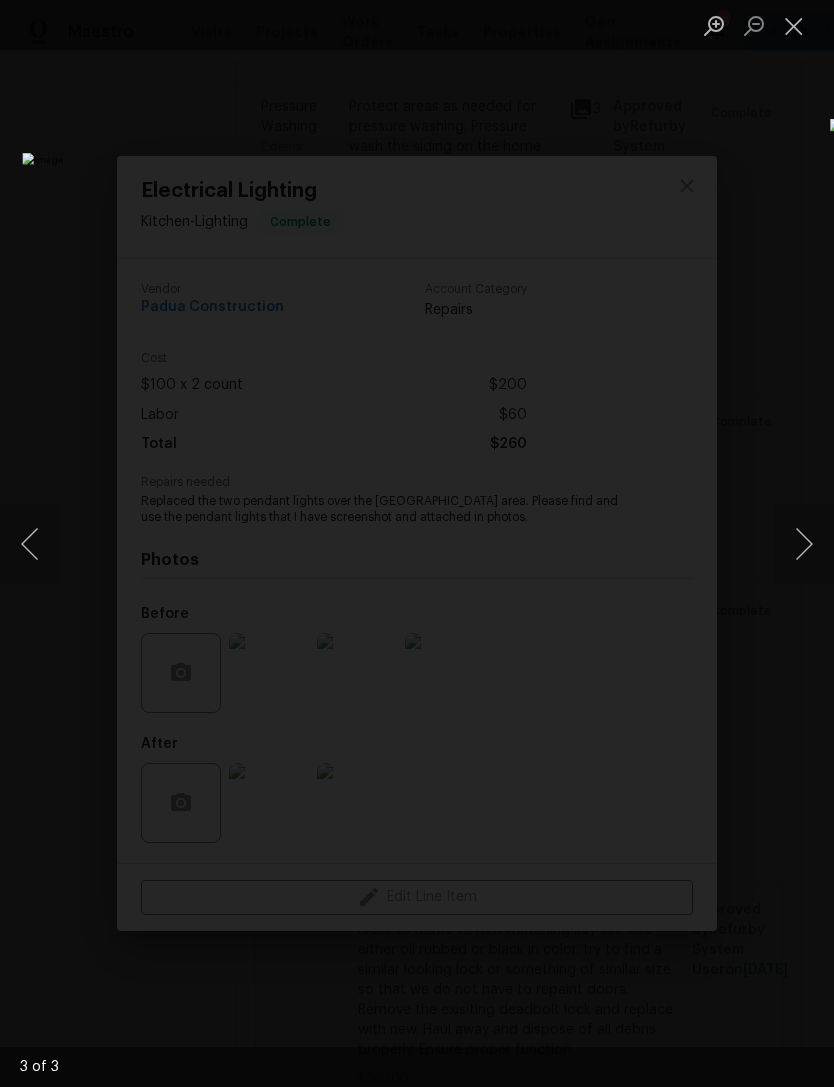 click at bounding box center (804, 544) 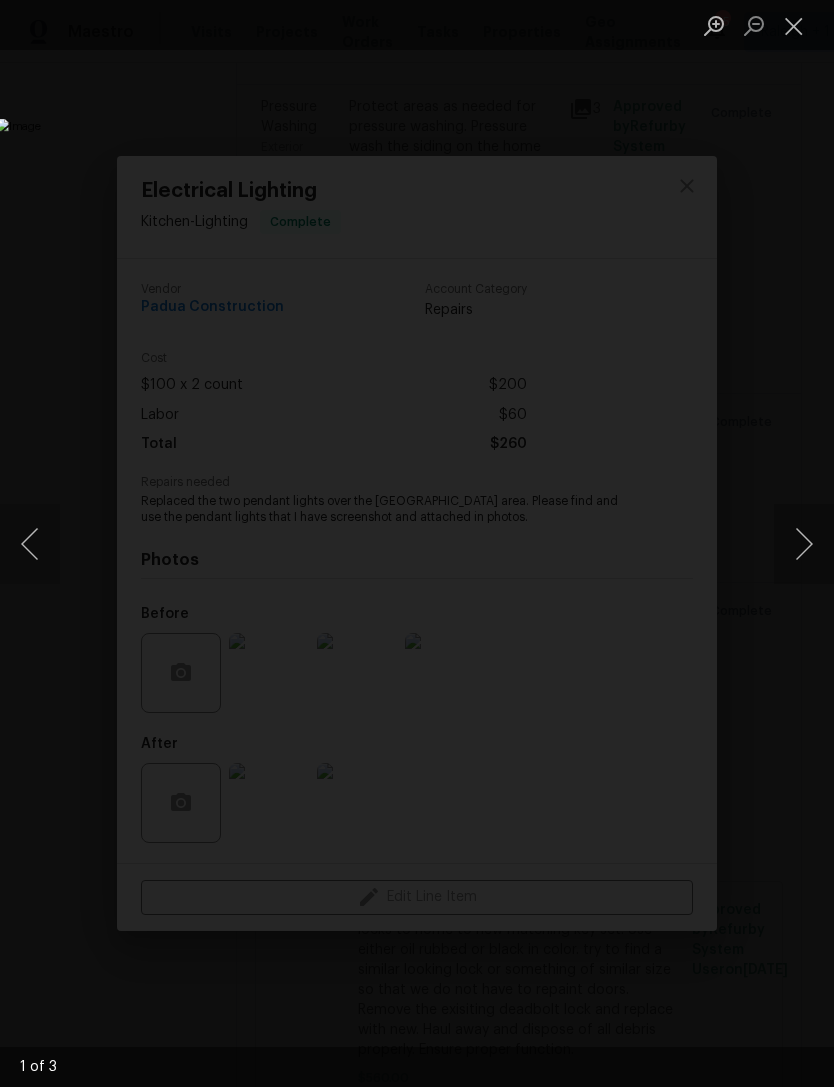click at bounding box center (804, 544) 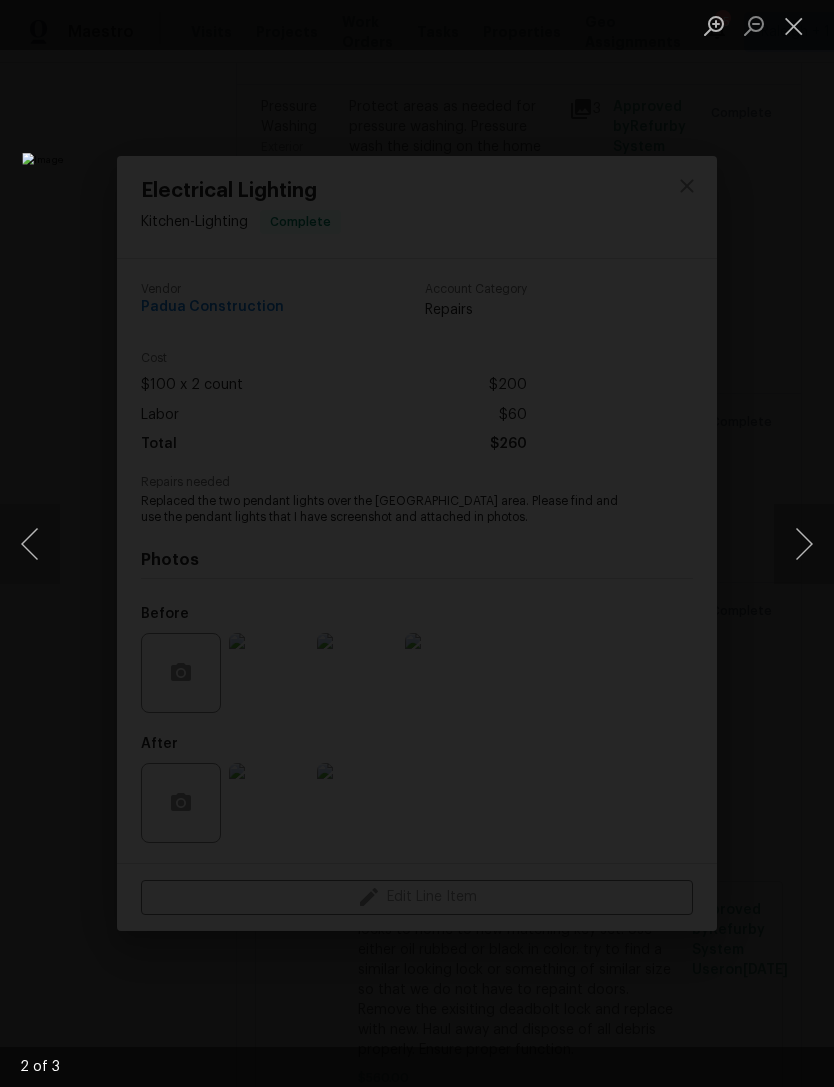 click at bounding box center [30, 544] 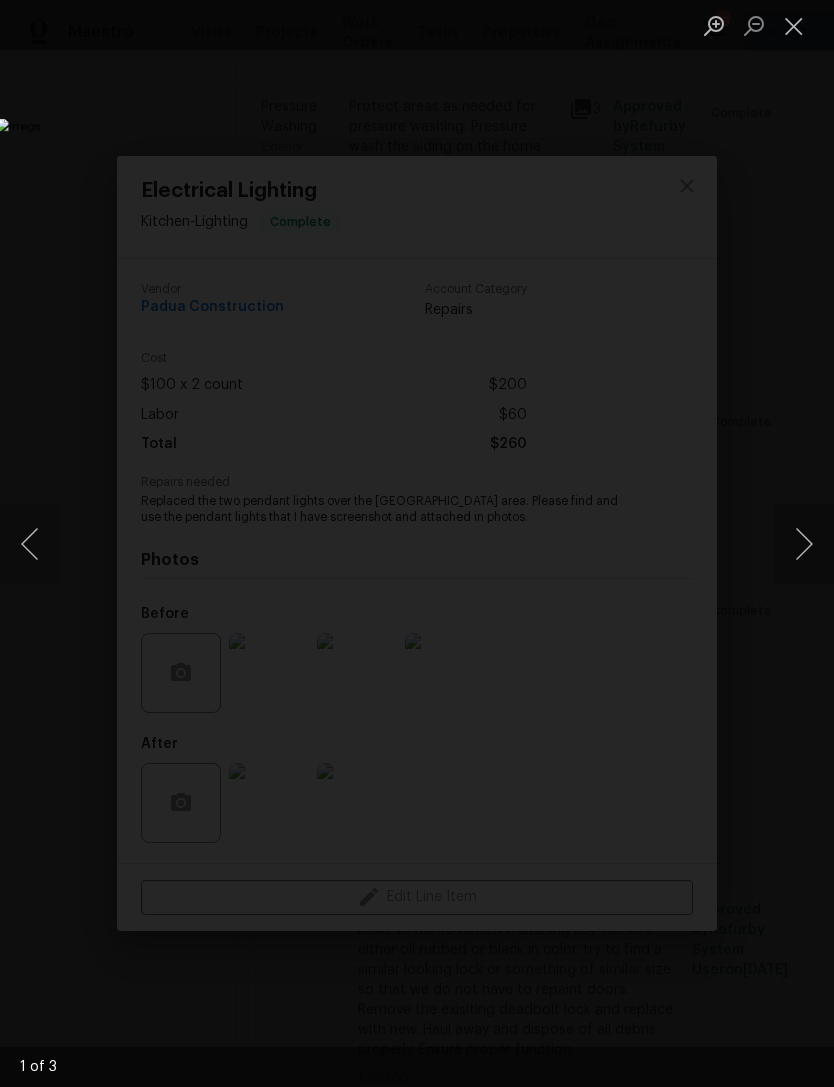 click at bounding box center (794, 25) 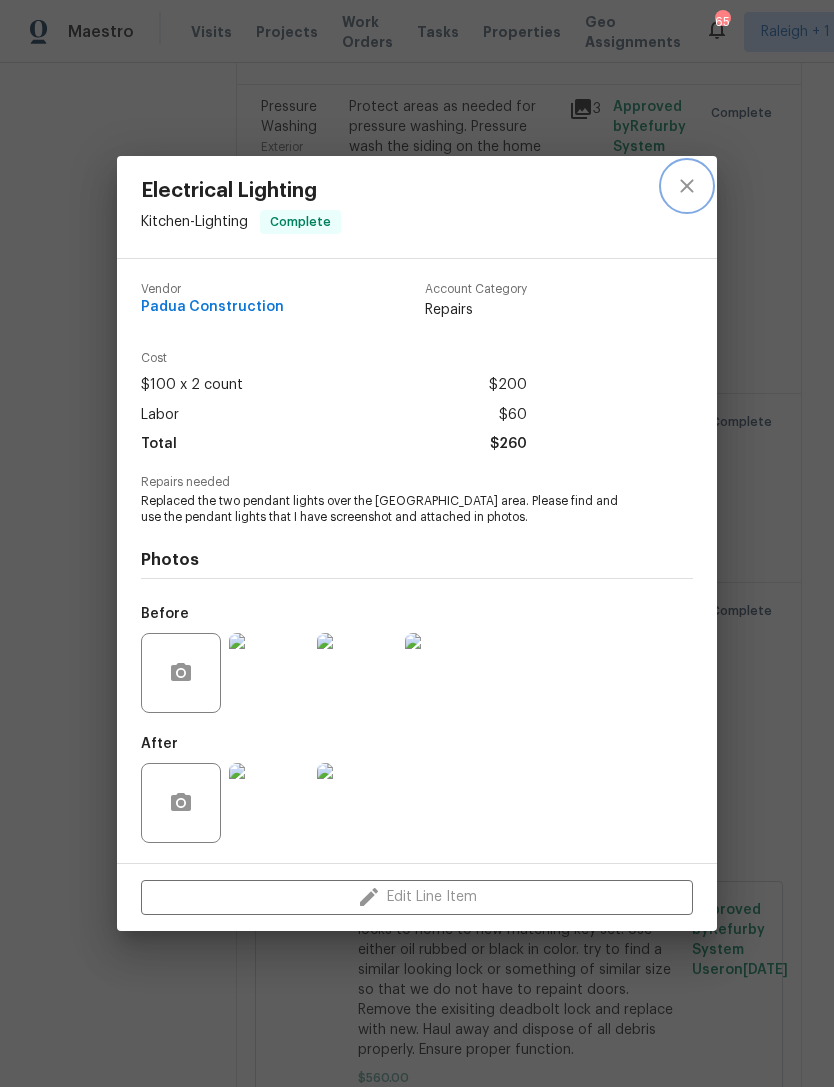 click 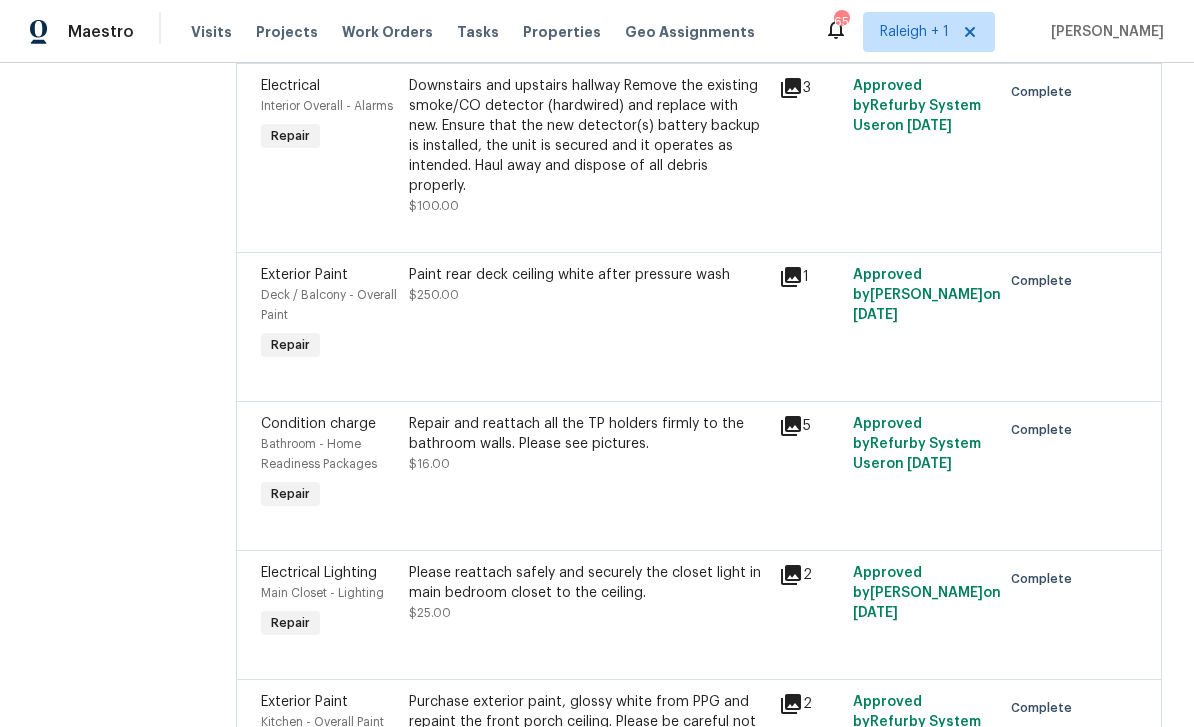scroll, scrollTop: 1976, scrollLeft: 0, axis: vertical 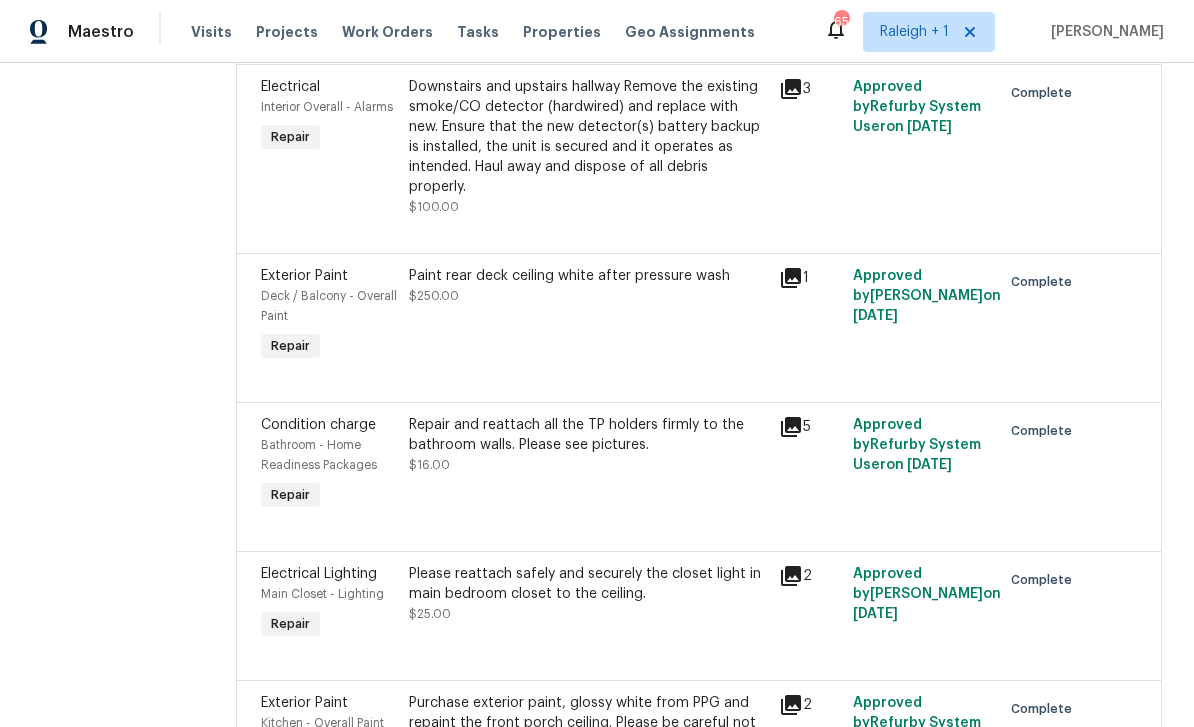 click on "Projects" at bounding box center (287, 32) 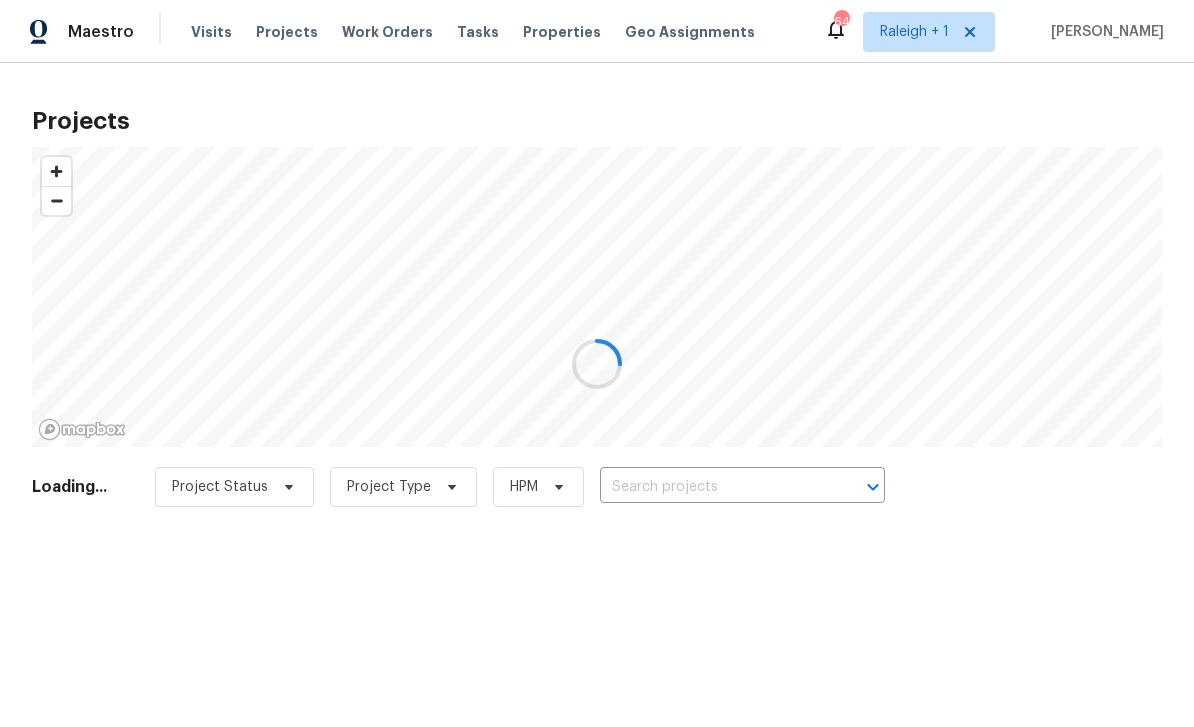 click at bounding box center (597, 363) 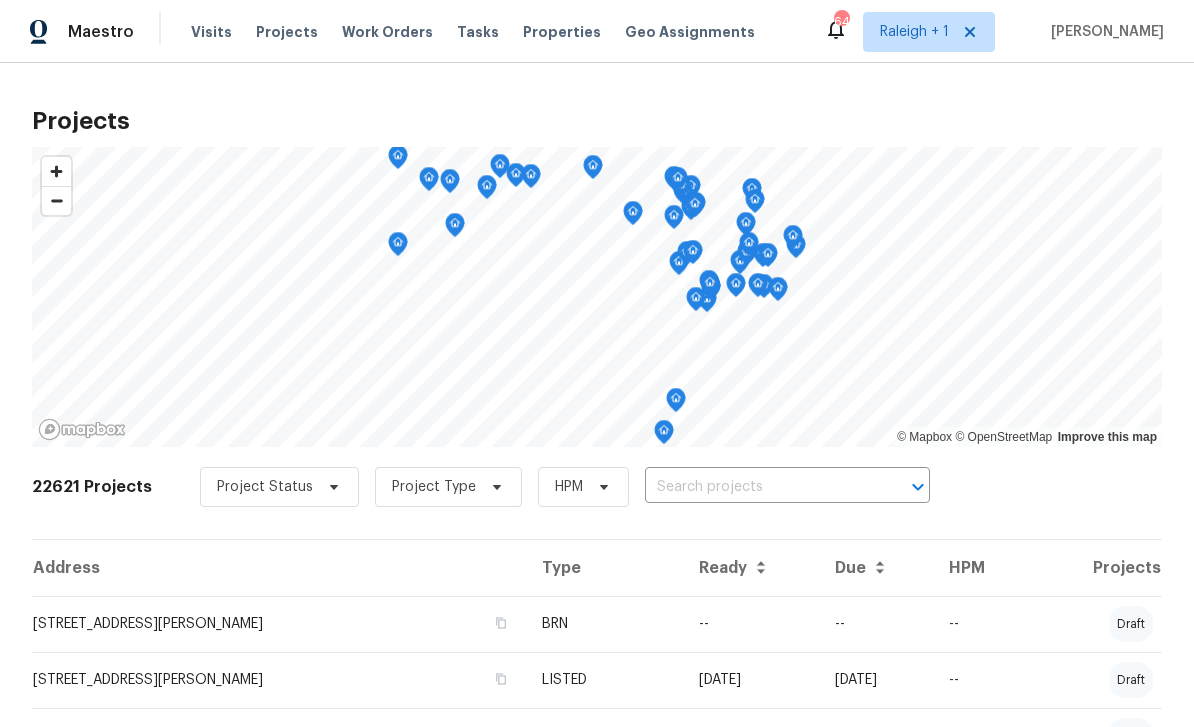 click on "Work Orders" at bounding box center (387, 32) 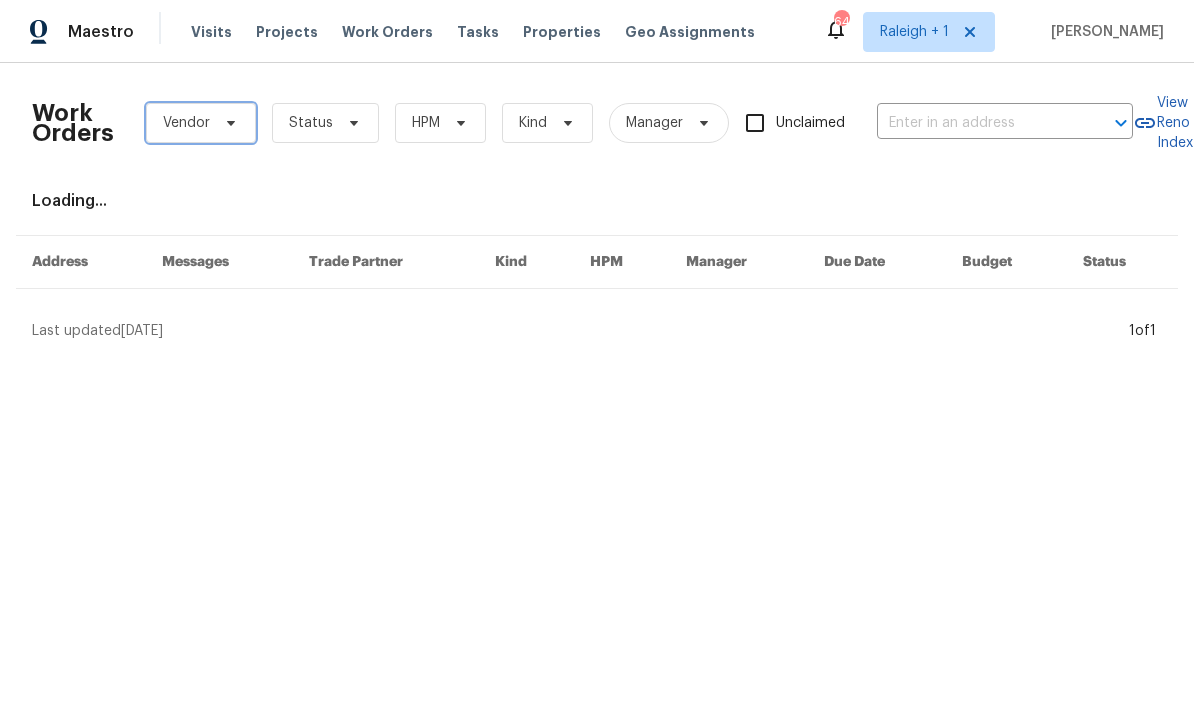 click on "Vendor" at bounding box center (186, 123) 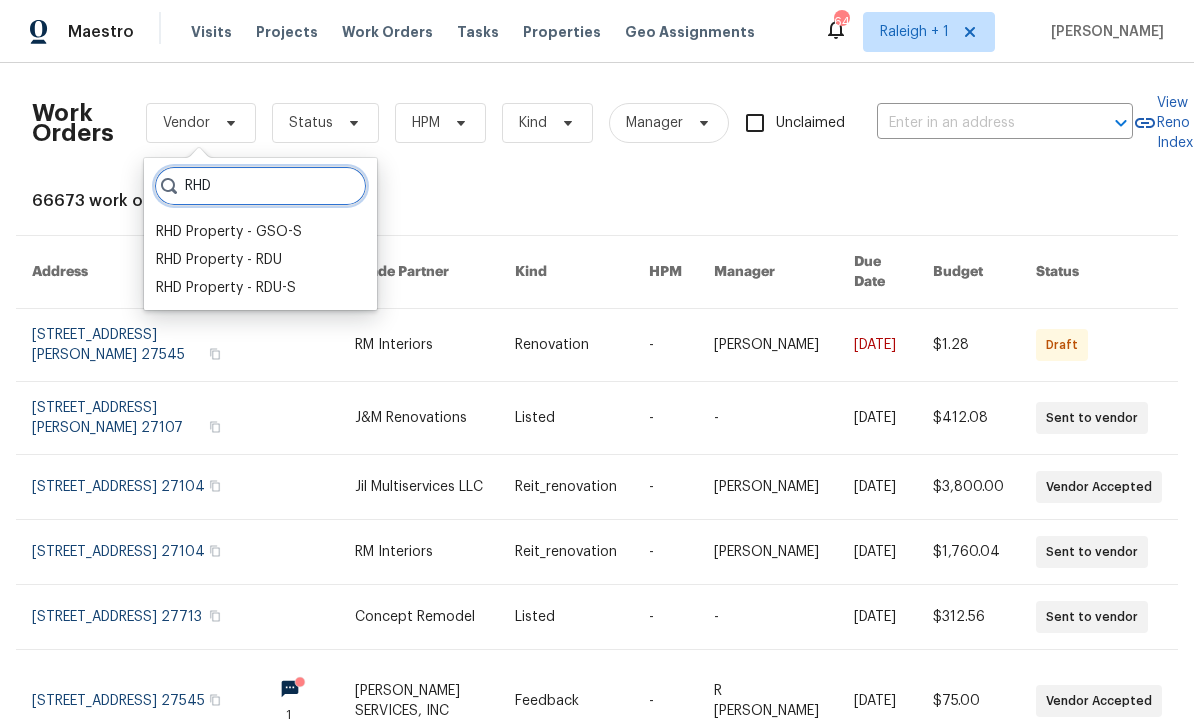 type on "RHD" 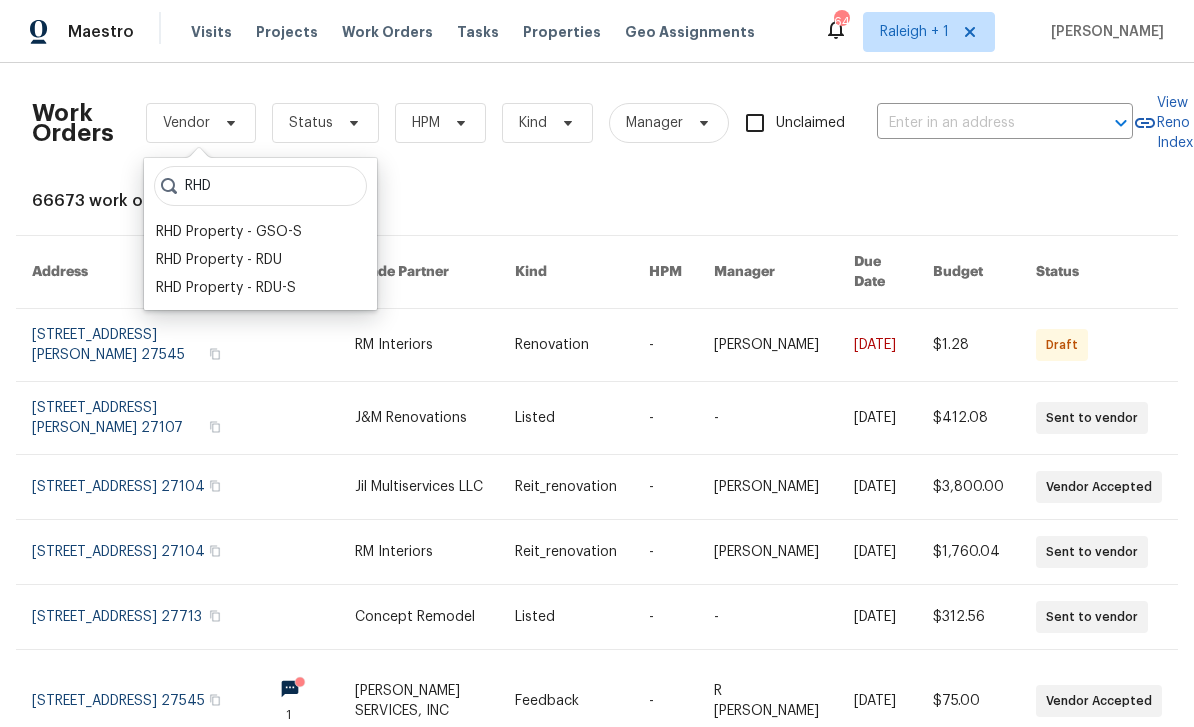 click on "RHD Property - RDU" at bounding box center (219, 260) 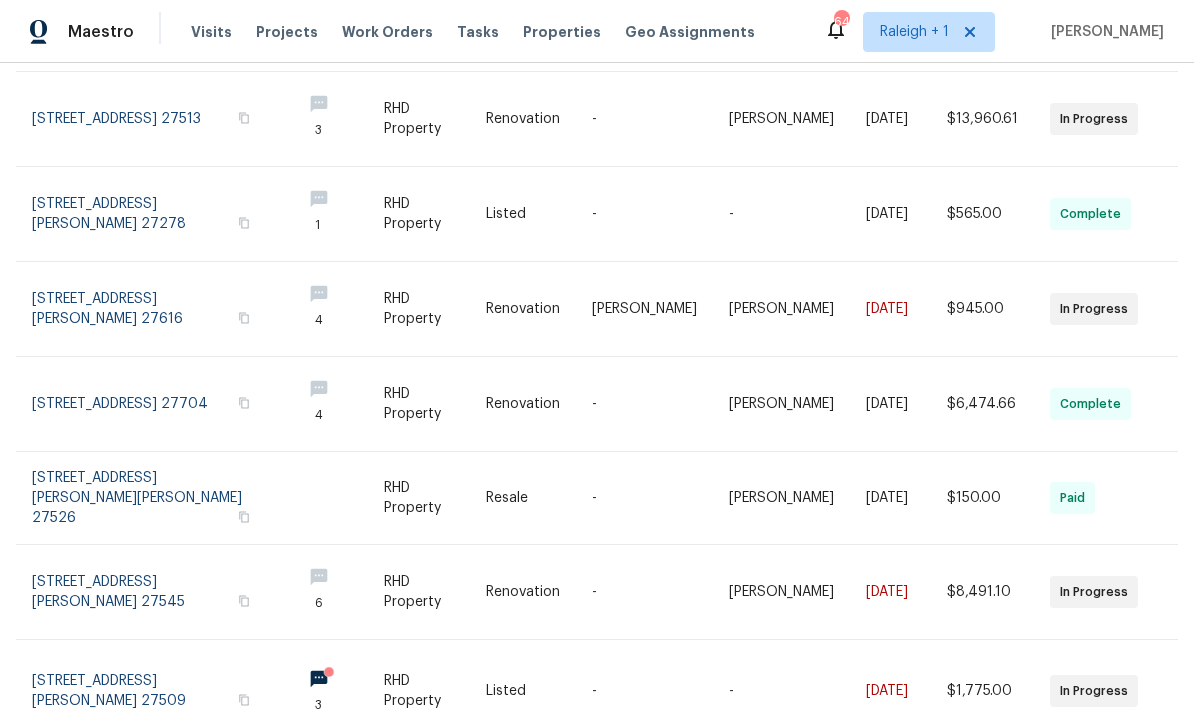 scroll, scrollTop: 477, scrollLeft: 0, axis: vertical 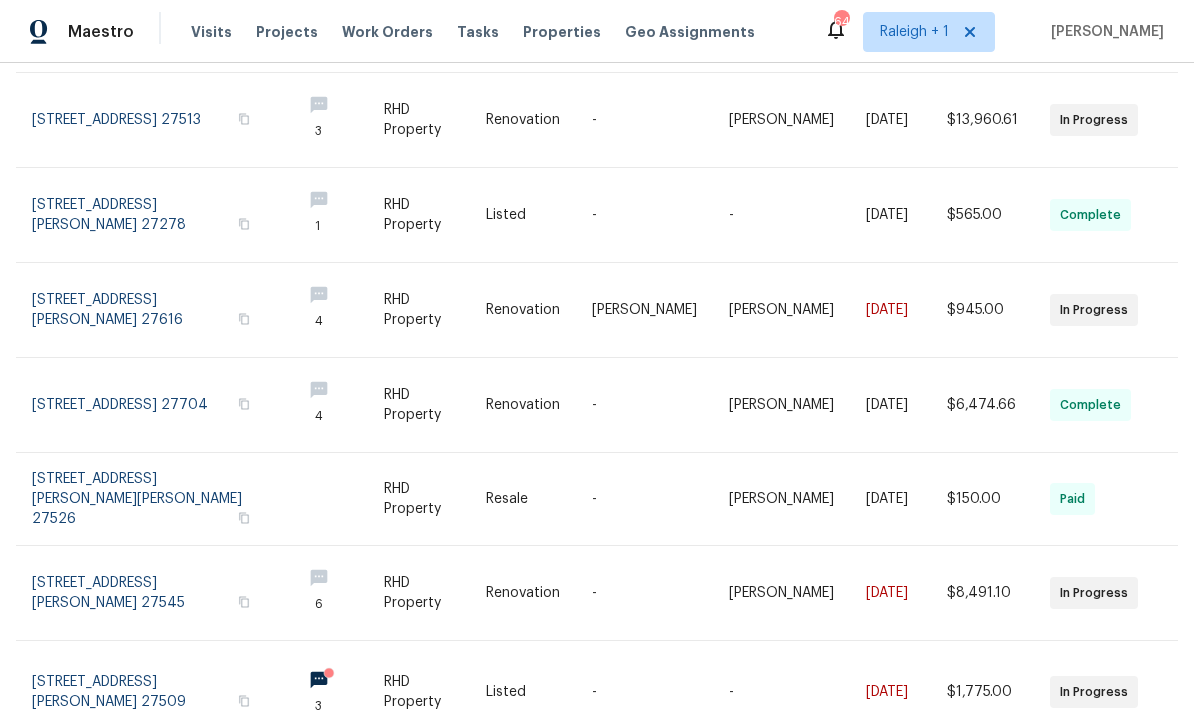 click at bounding box center [158, 499] 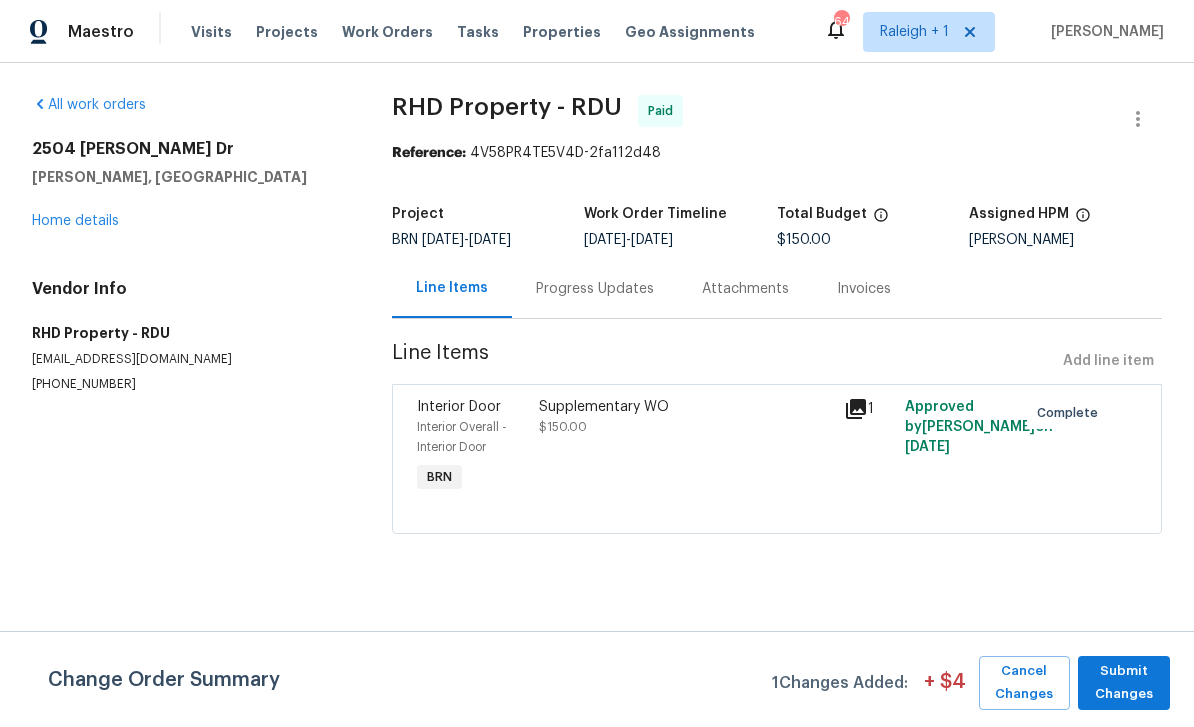 click on "Home details" at bounding box center [75, 221] 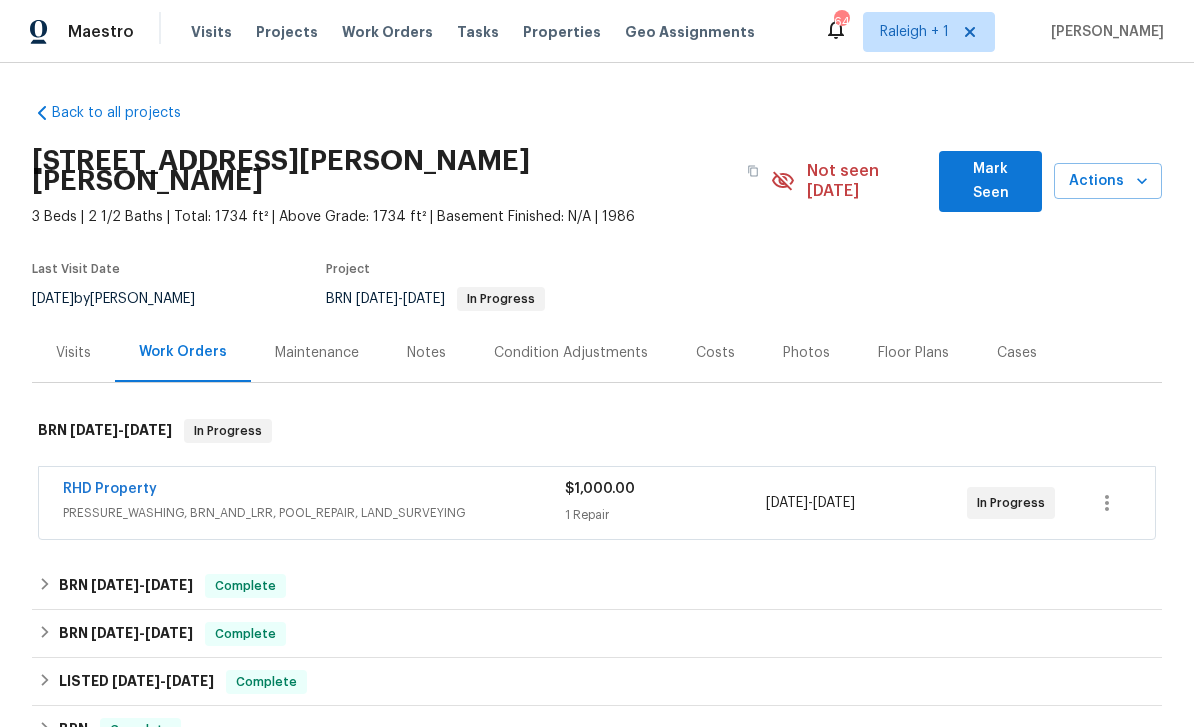 click on "RHD Property" at bounding box center (110, 489) 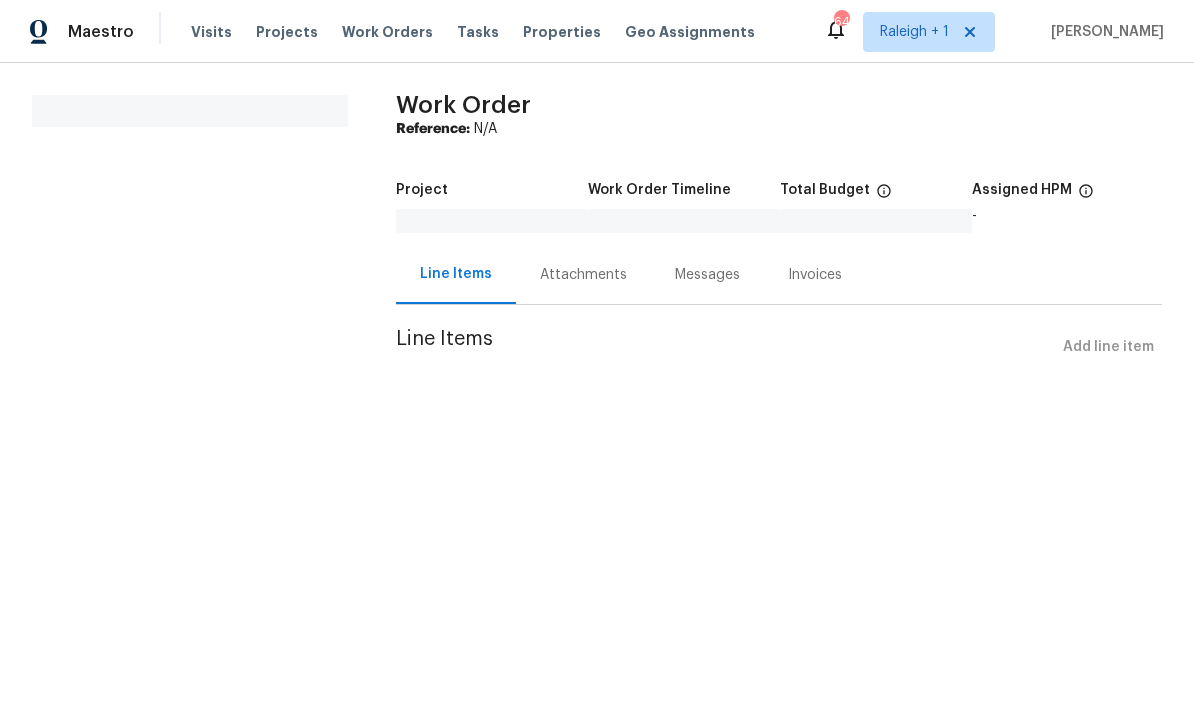 click on "Line Items Add line item" at bounding box center (779, 347) 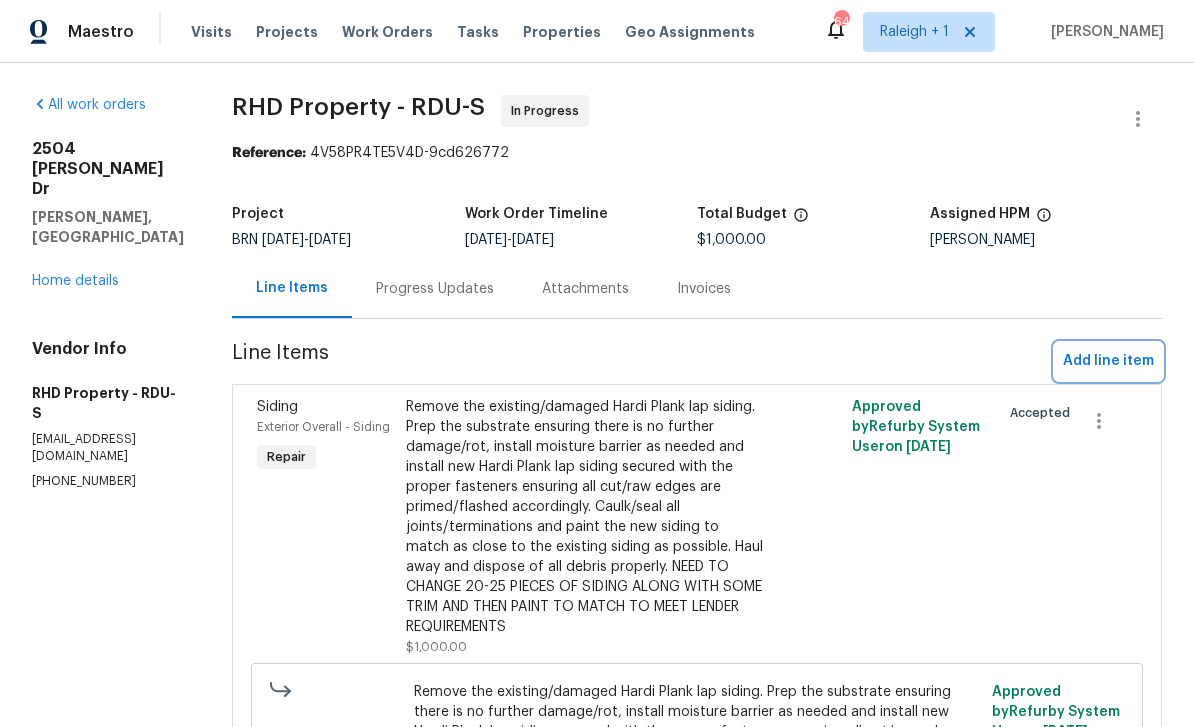 click on "Add line item" at bounding box center (1108, 361) 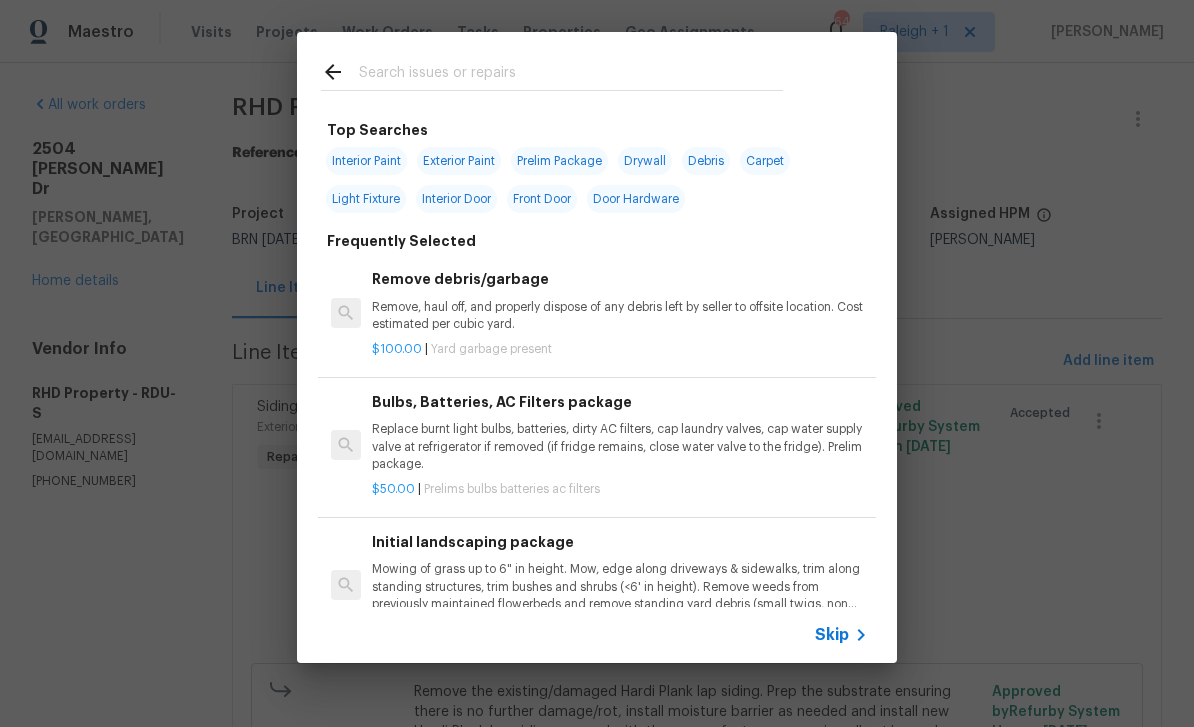 click at bounding box center [552, 71] 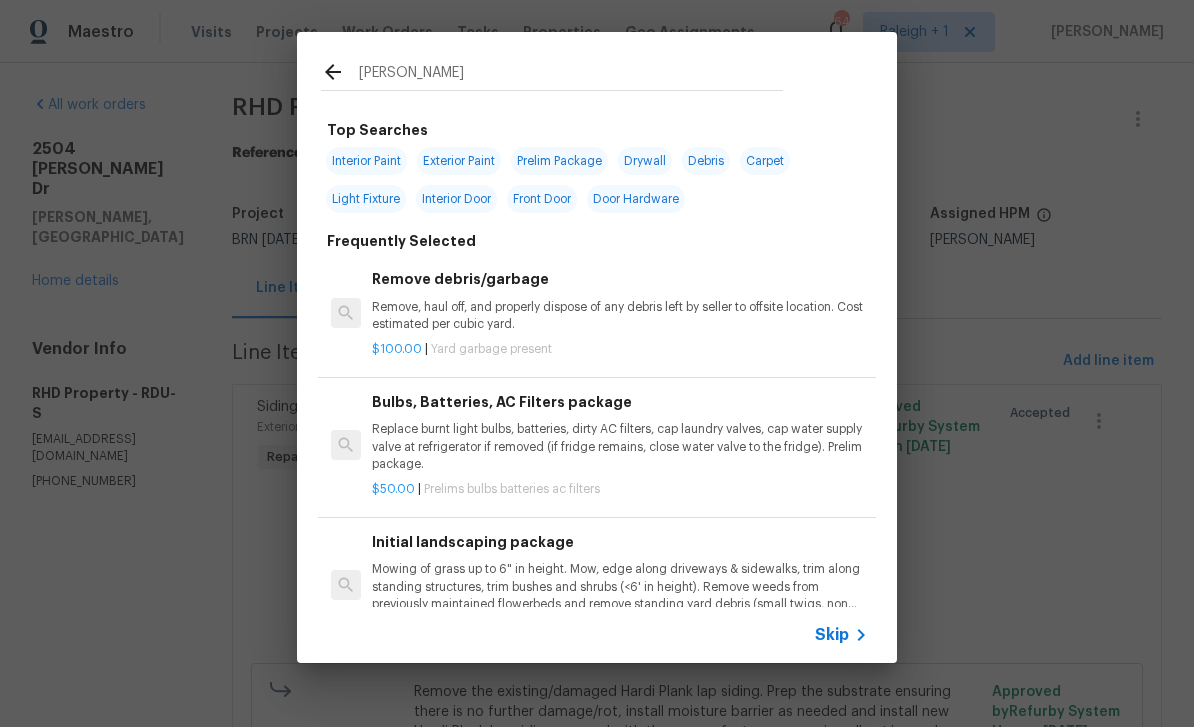 type on "Gutter" 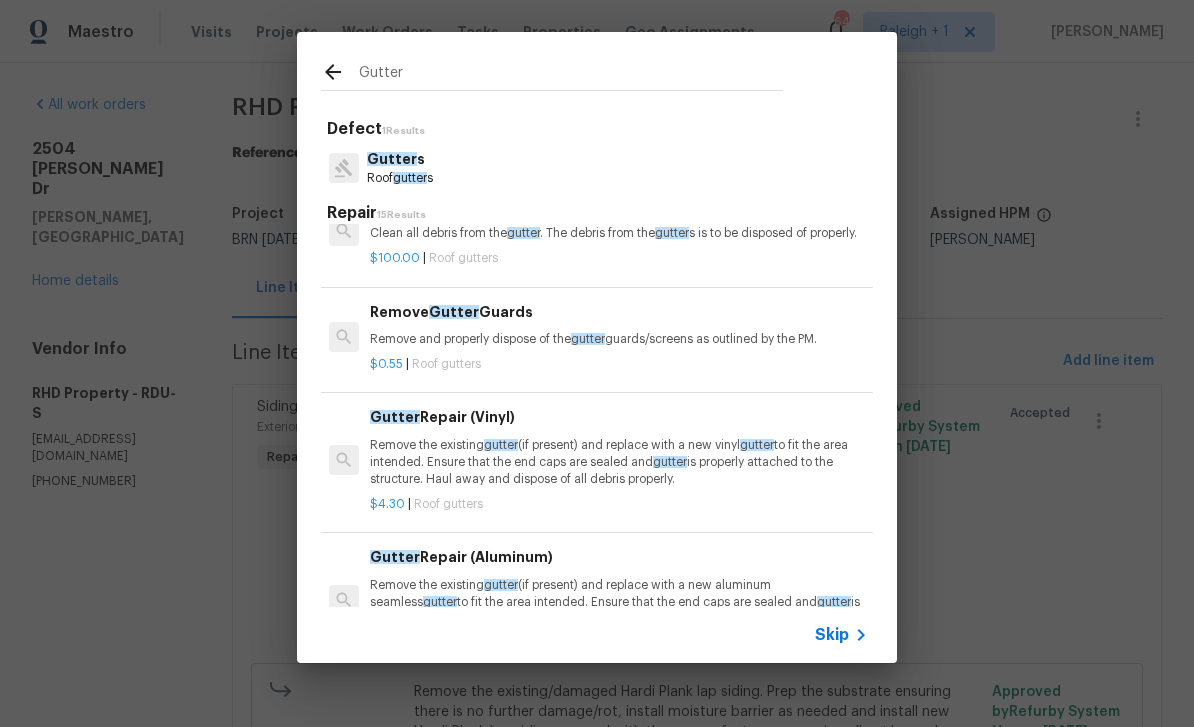 scroll, scrollTop: 149, scrollLeft: 2, axis: both 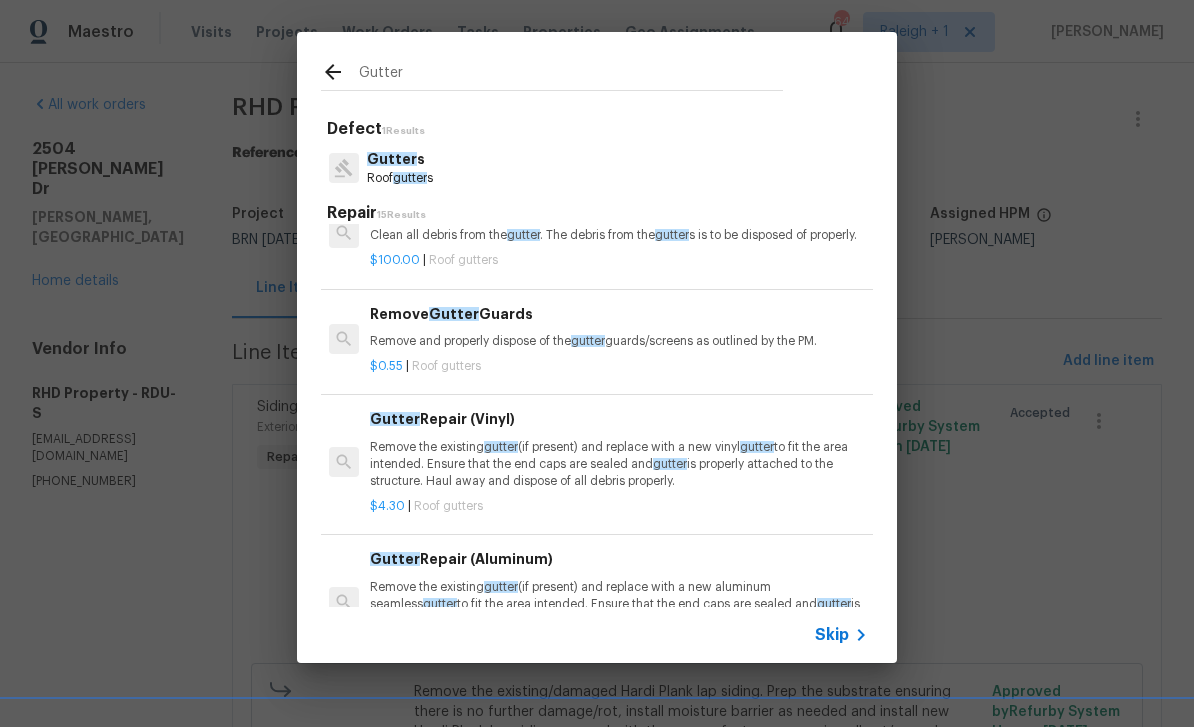 click on "Clean all debris from the  gutter . The debris from the  gutter s is to be disposed of properly." at bounding box center (618, 235) 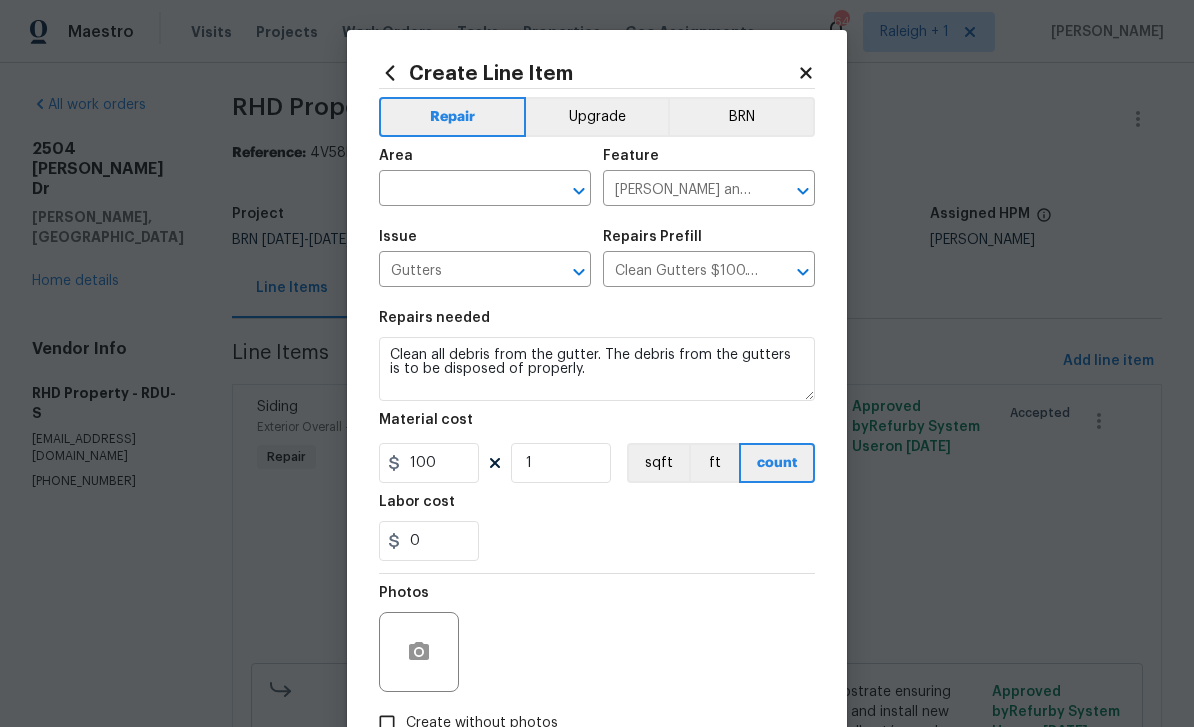 click at bounding box center [457, 190] 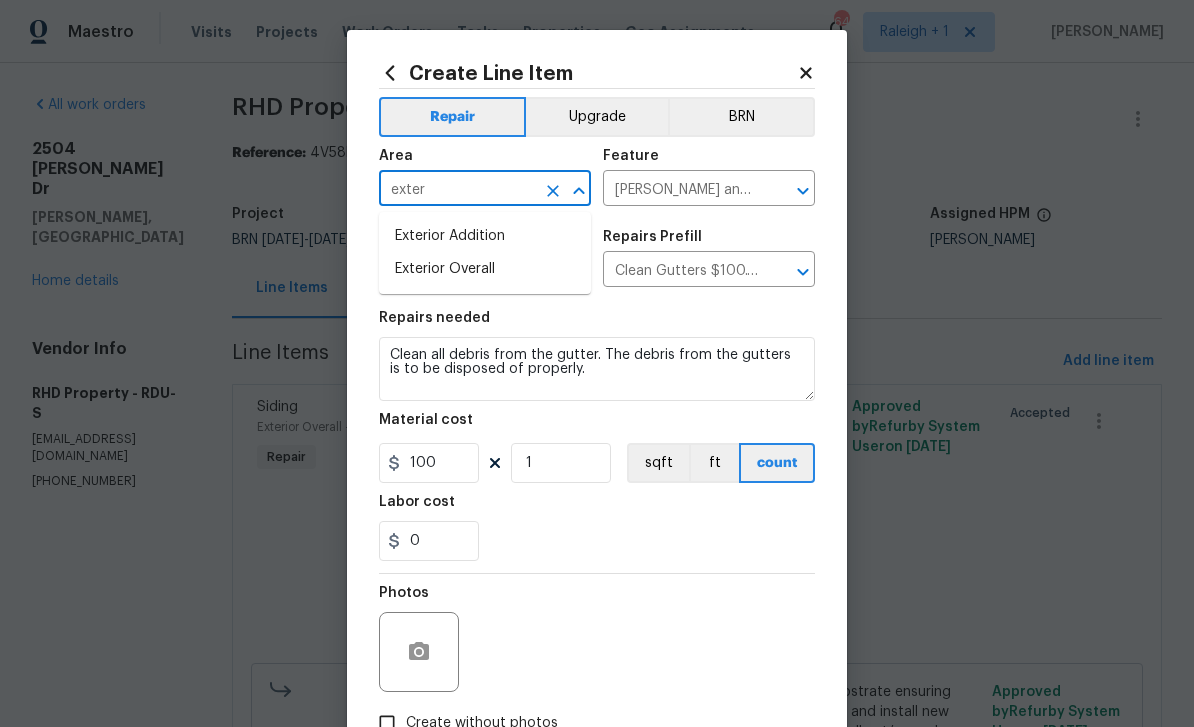 click on "Exterior Overall" at bounding box center [485, 269] 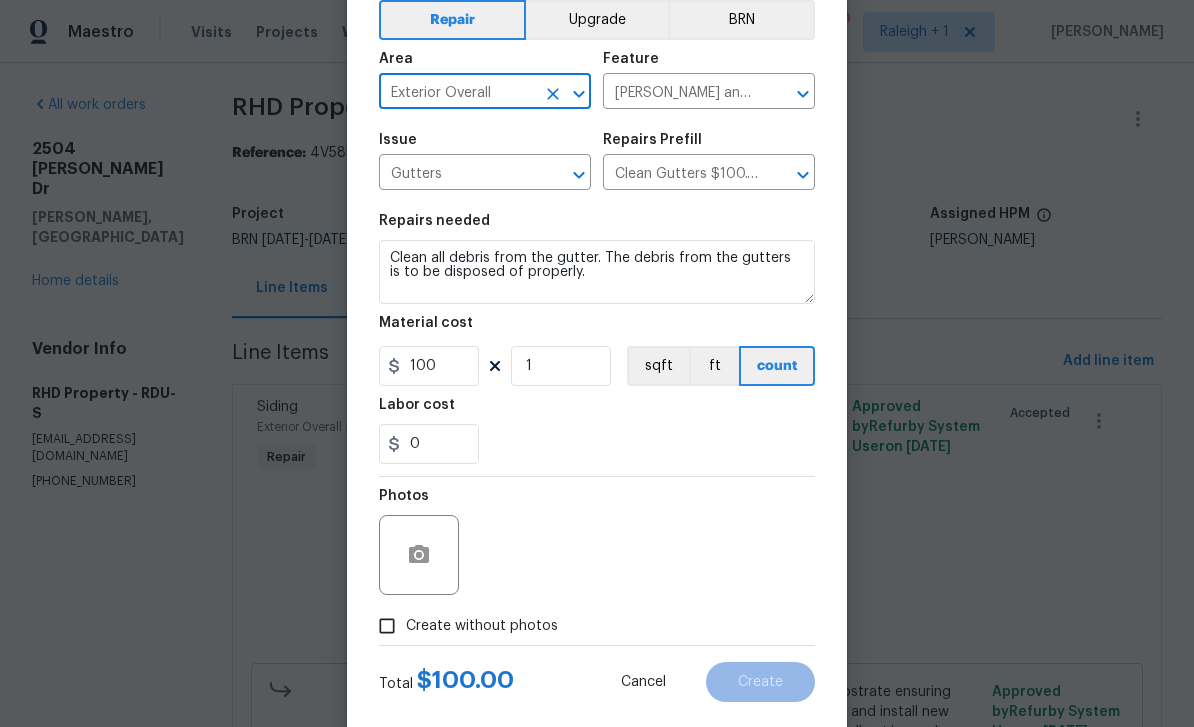 scroll, scrollTop: 96, scrollLeft: 0, axis: vertical 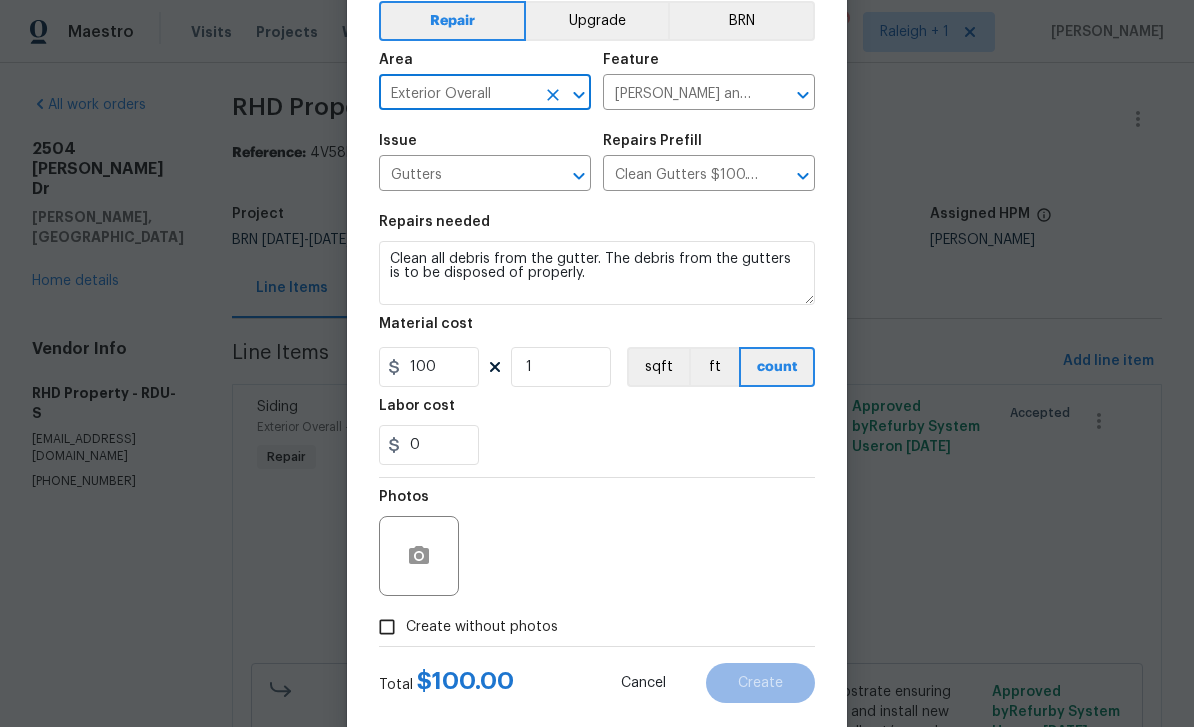 click on "Create without photos" at bounding box center [387, 627] 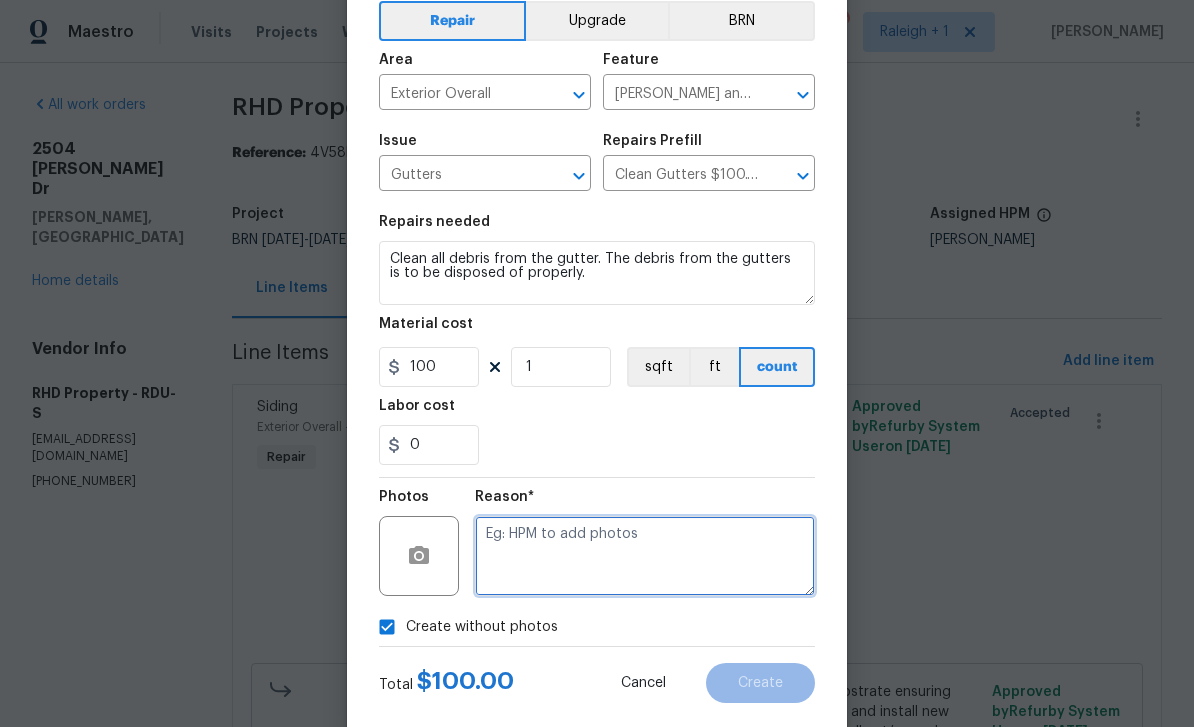 click at bounding box center (645, 556) 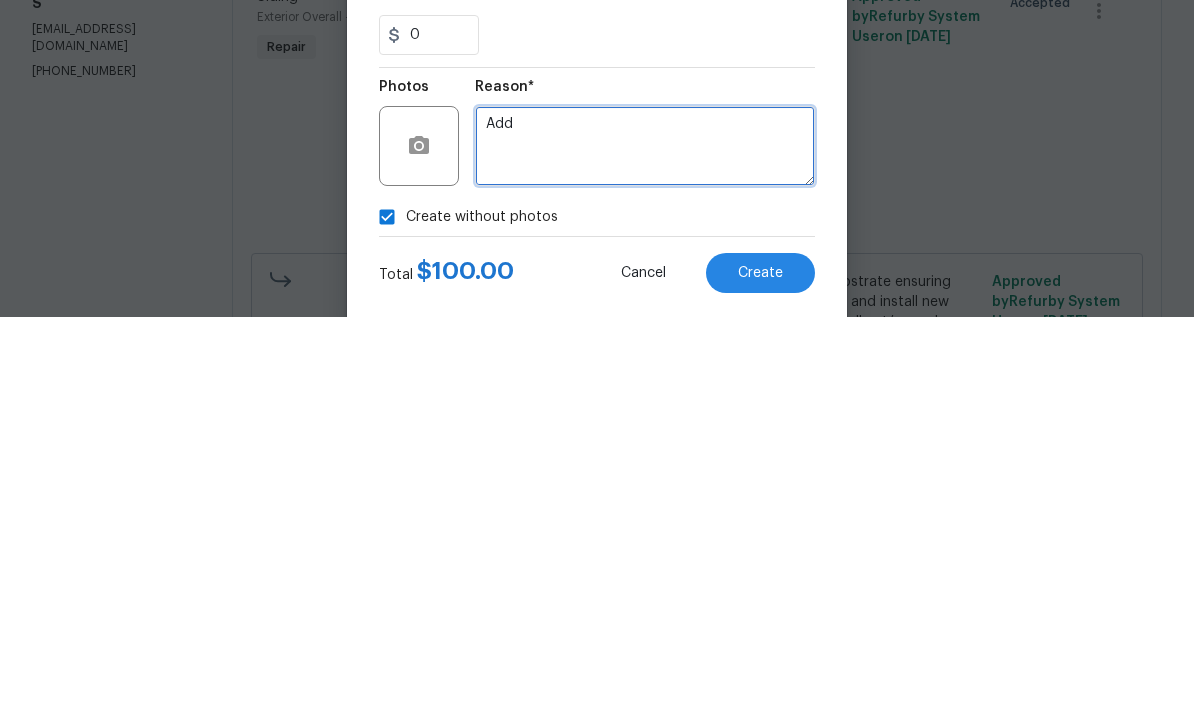 type on "Add" 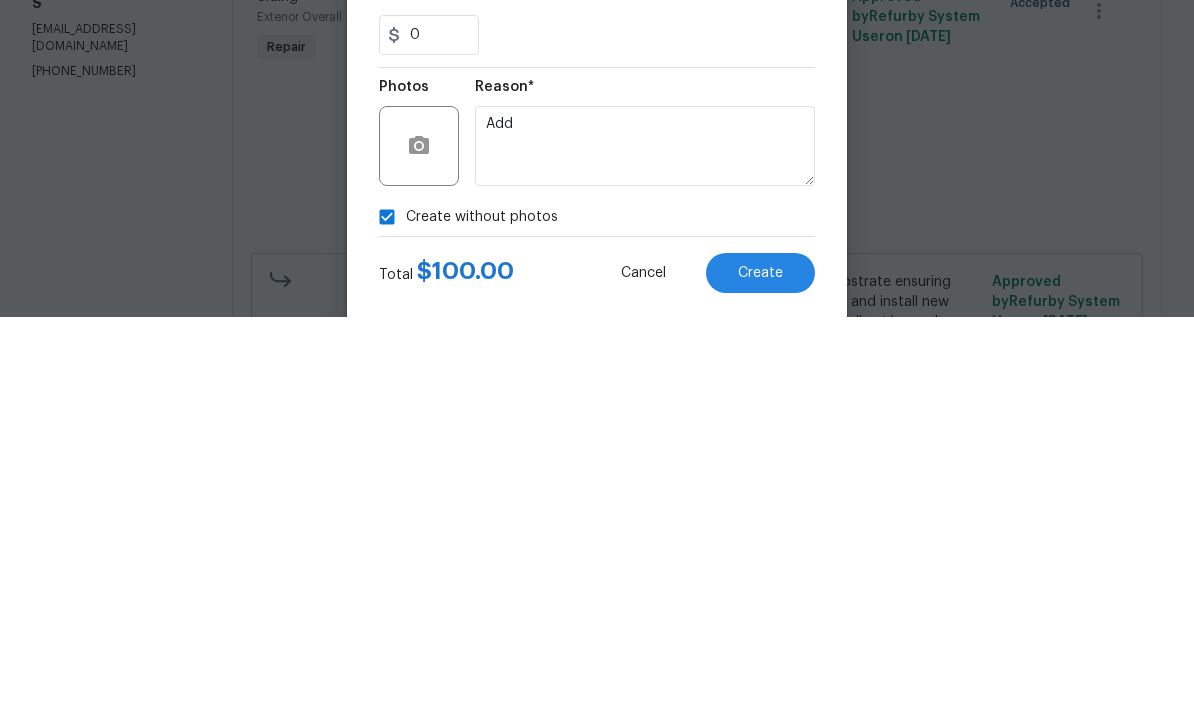 click on "Create" at bounding box center (760, 683) 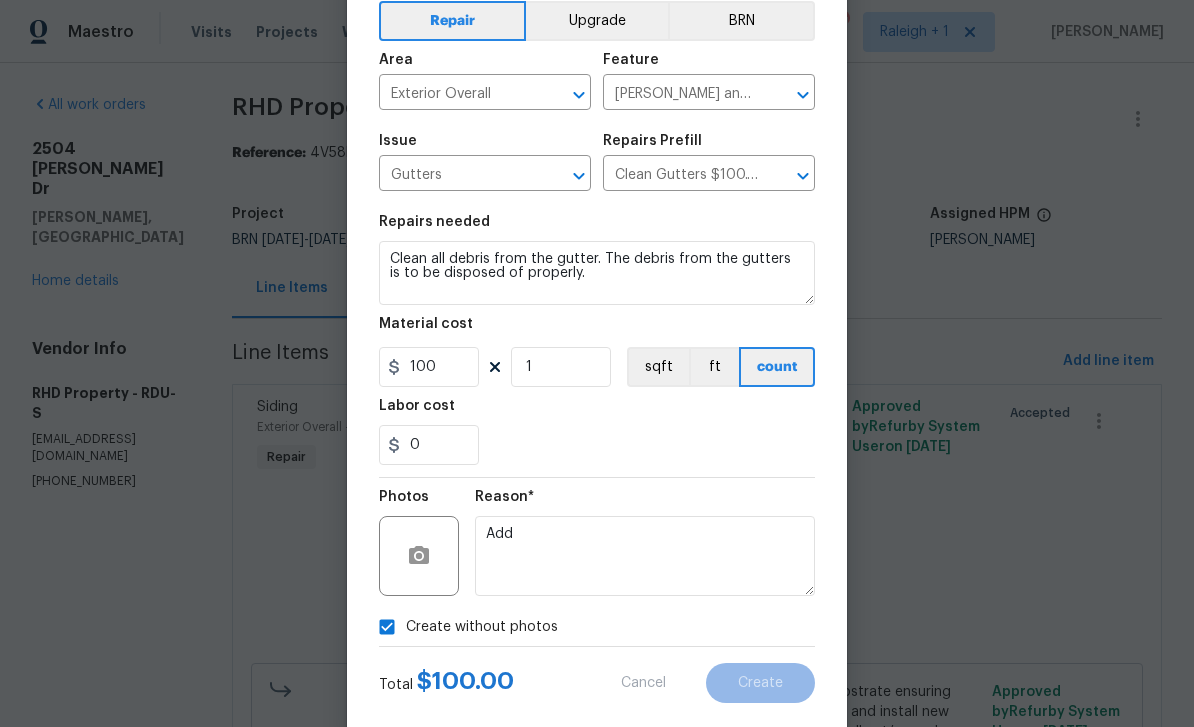 scroll, scrollTop: 0, scrollLeft: 0, axis: both 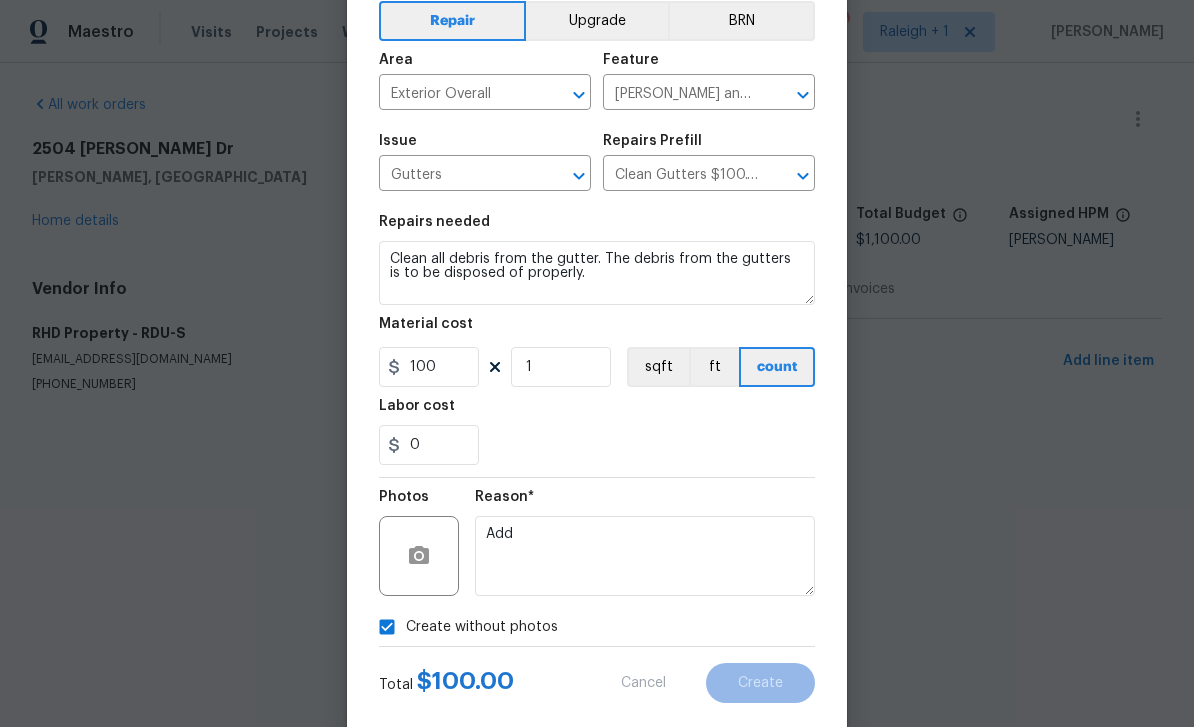type on "0" 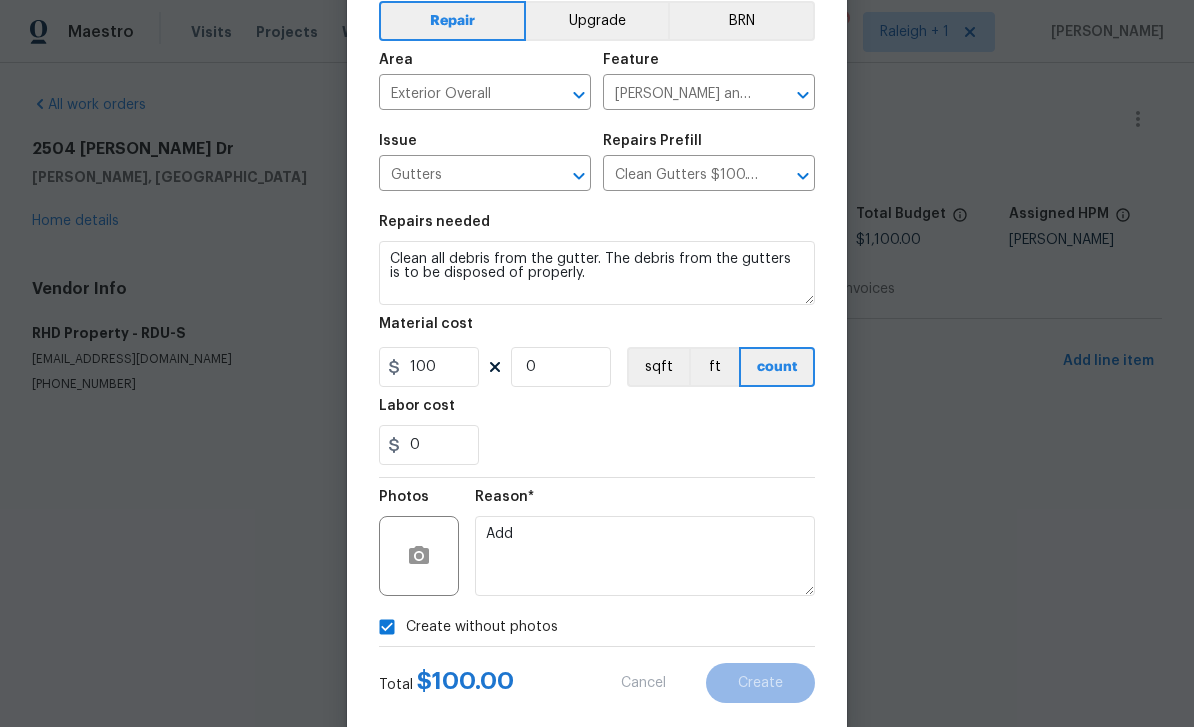 type 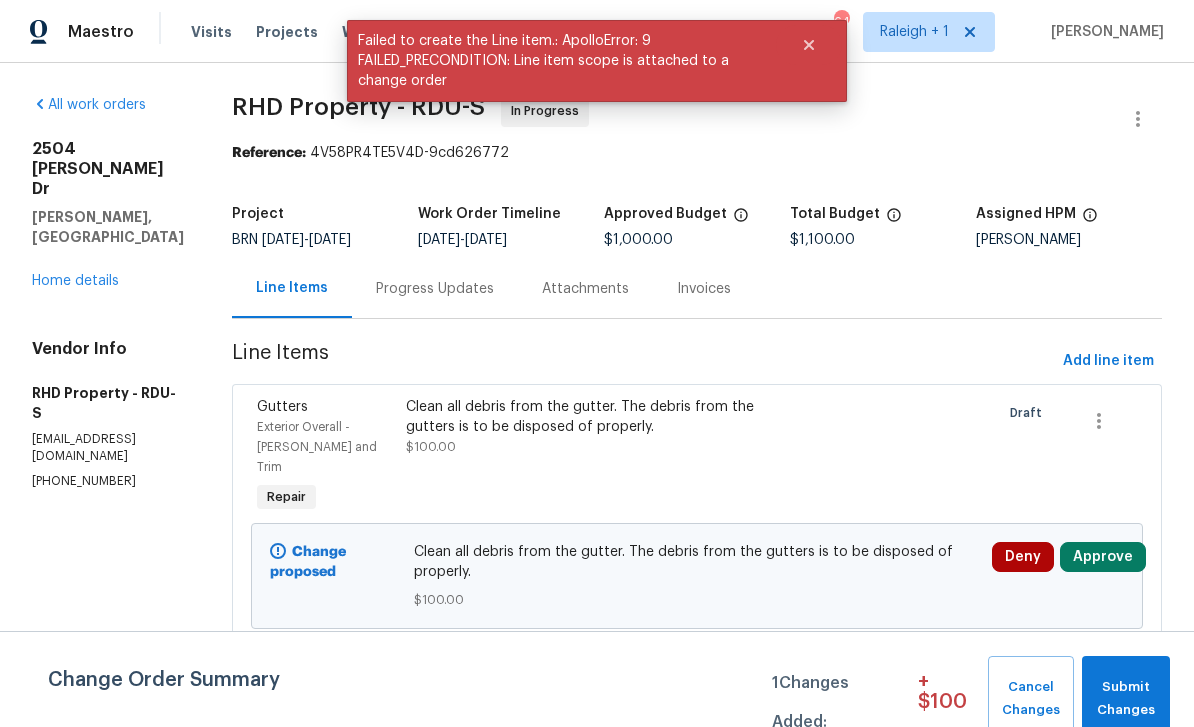 click on "Approve" at bounding box center (1103, 557) 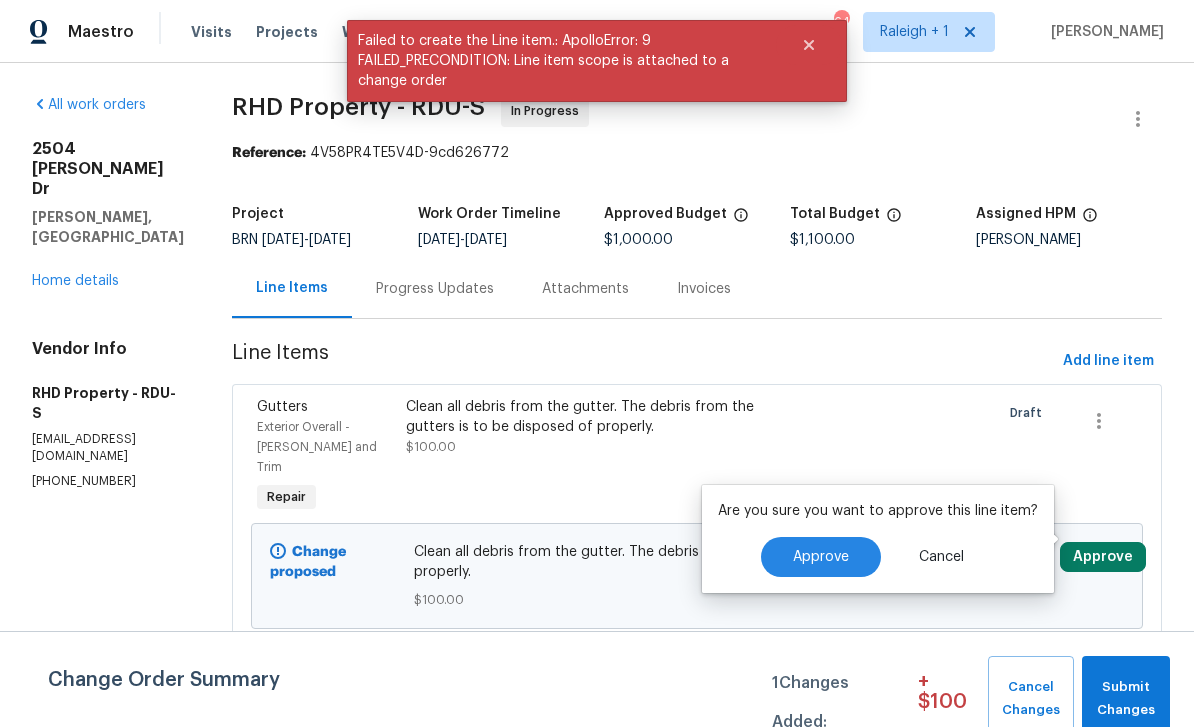 click on "Approve" at bounding box center [821, 557] 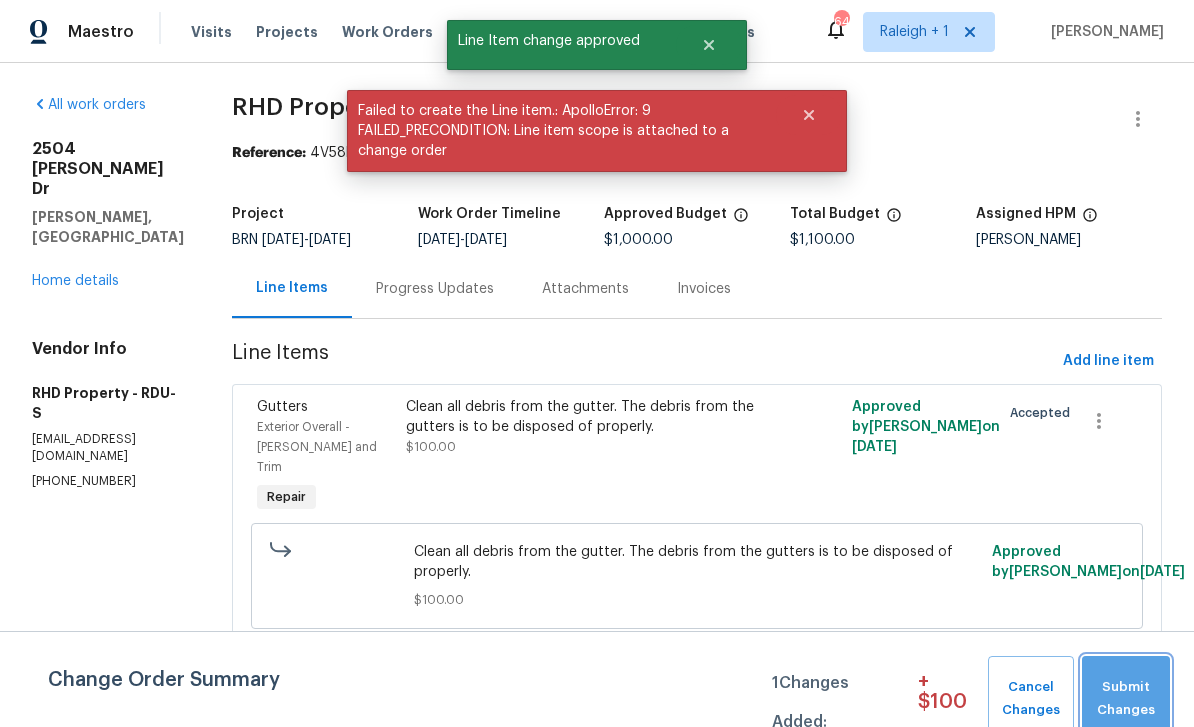click on "Submit Changes" at bounding box center (1126, 699) 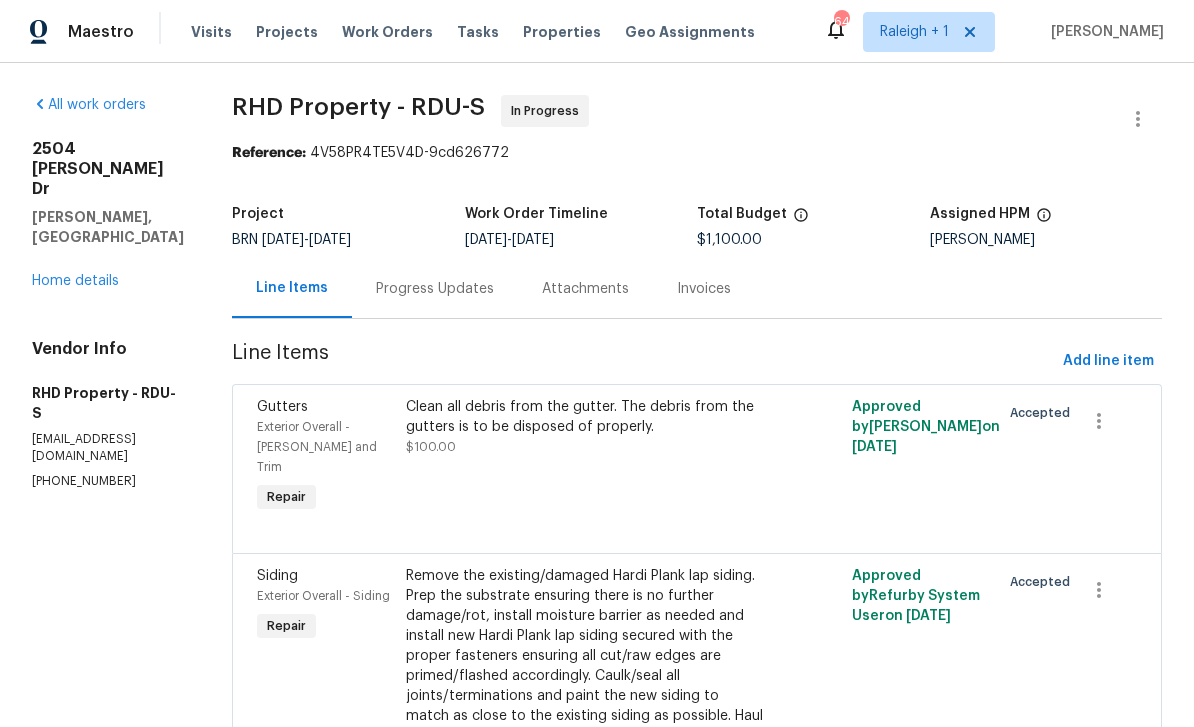click on "Progress Updates" at bounding box center (435, 289) 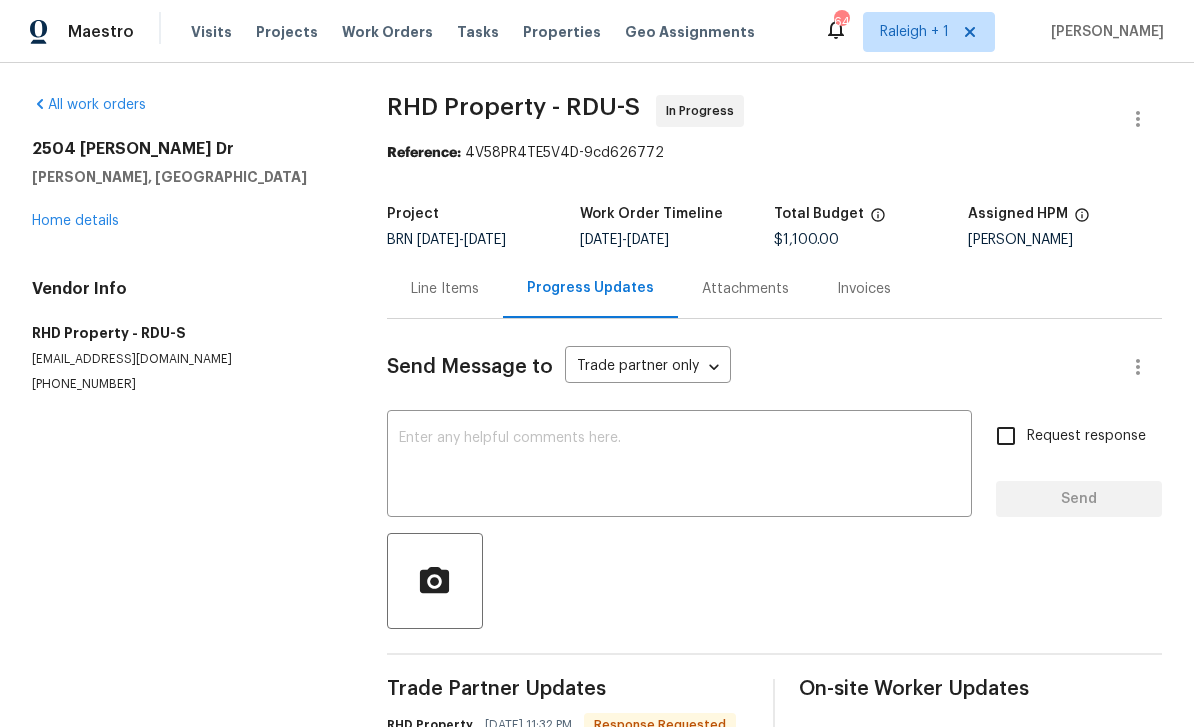 click at bounding box center [679, 466] 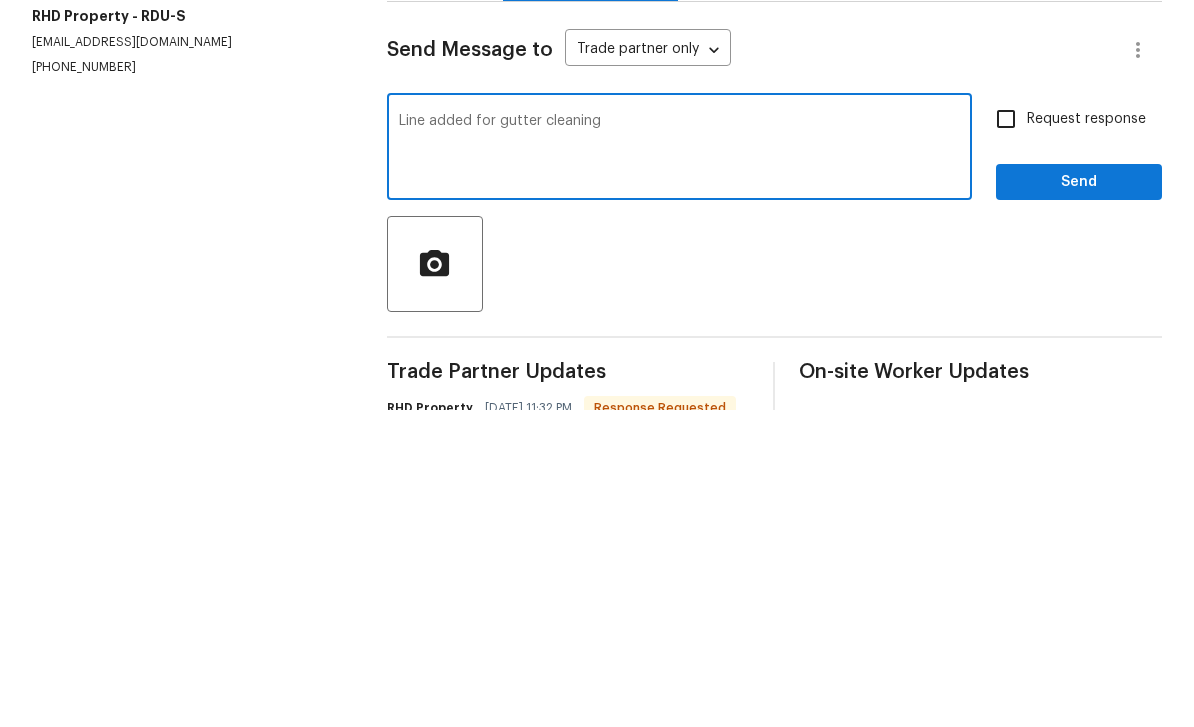 type on "Line added for gutter cleaning" 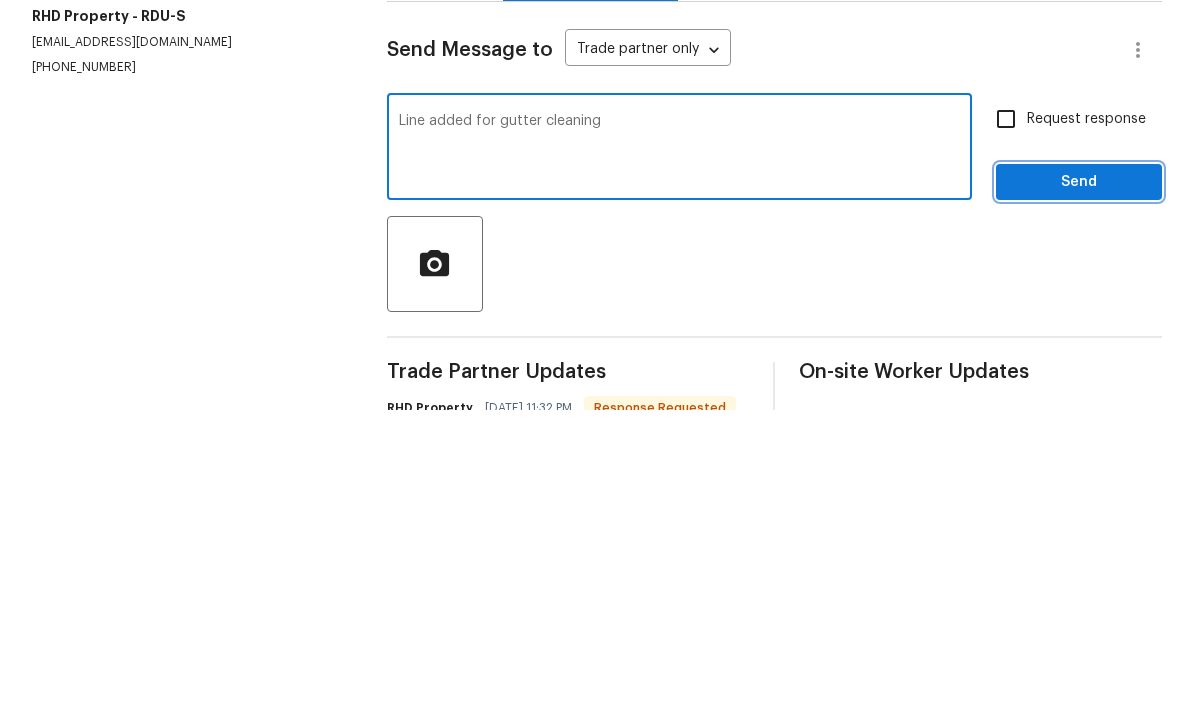 click on "Send" at bounding box center (1079, 499) 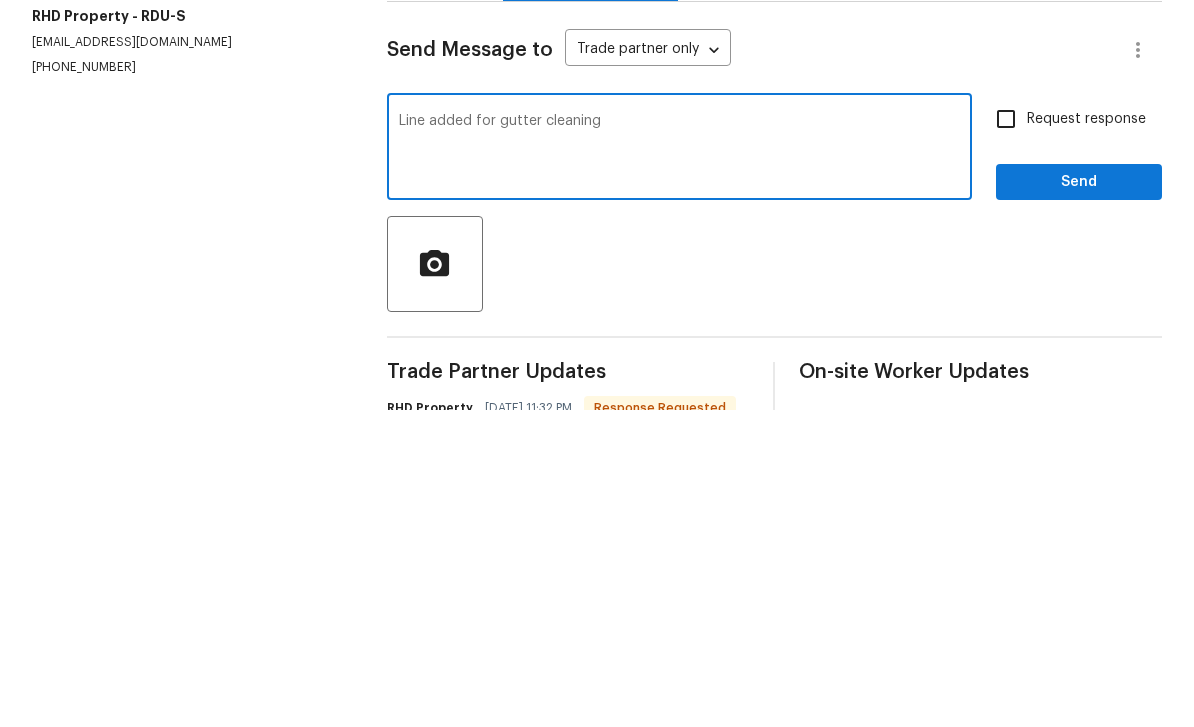 scroll, scrollTop: 21, scrollLeft: 0, axis: vertical 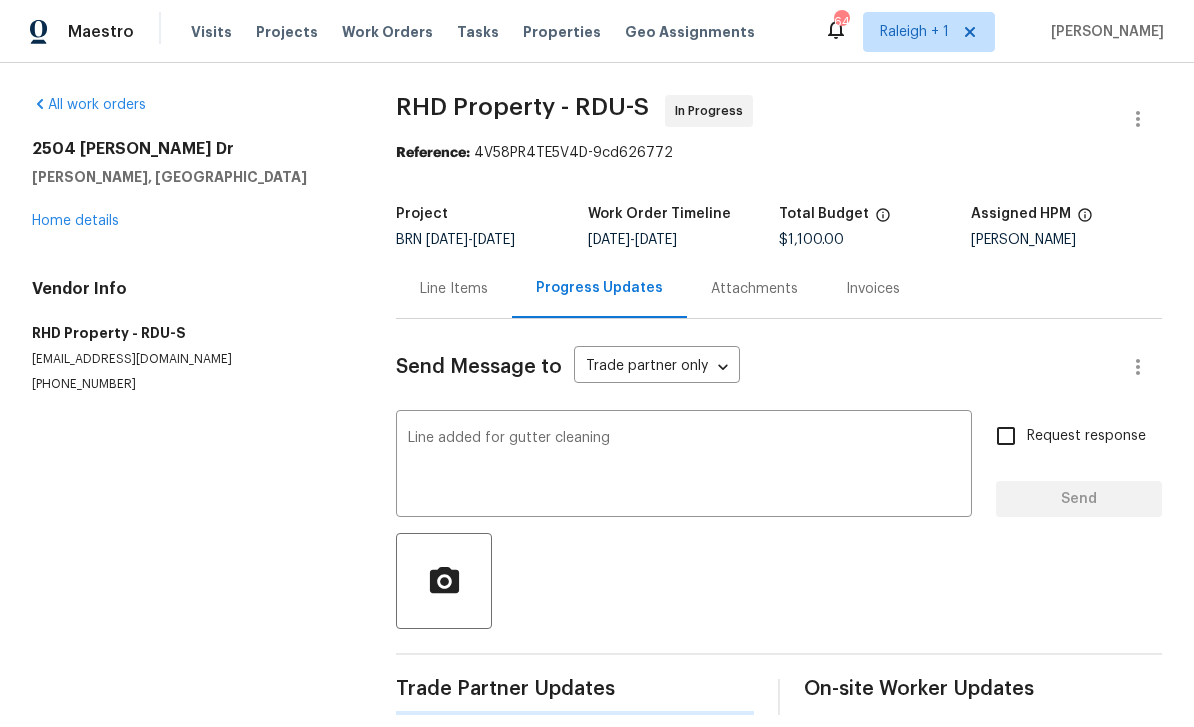 type 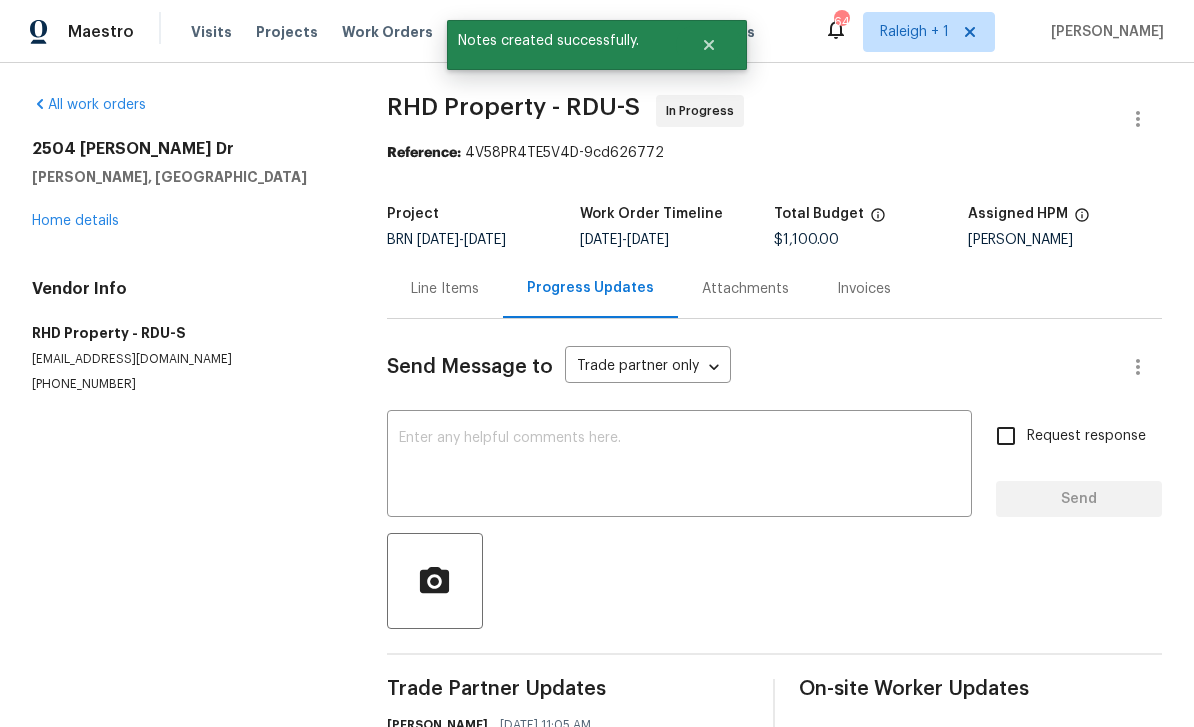 click on "Projects" at bounding box center [287, 32] 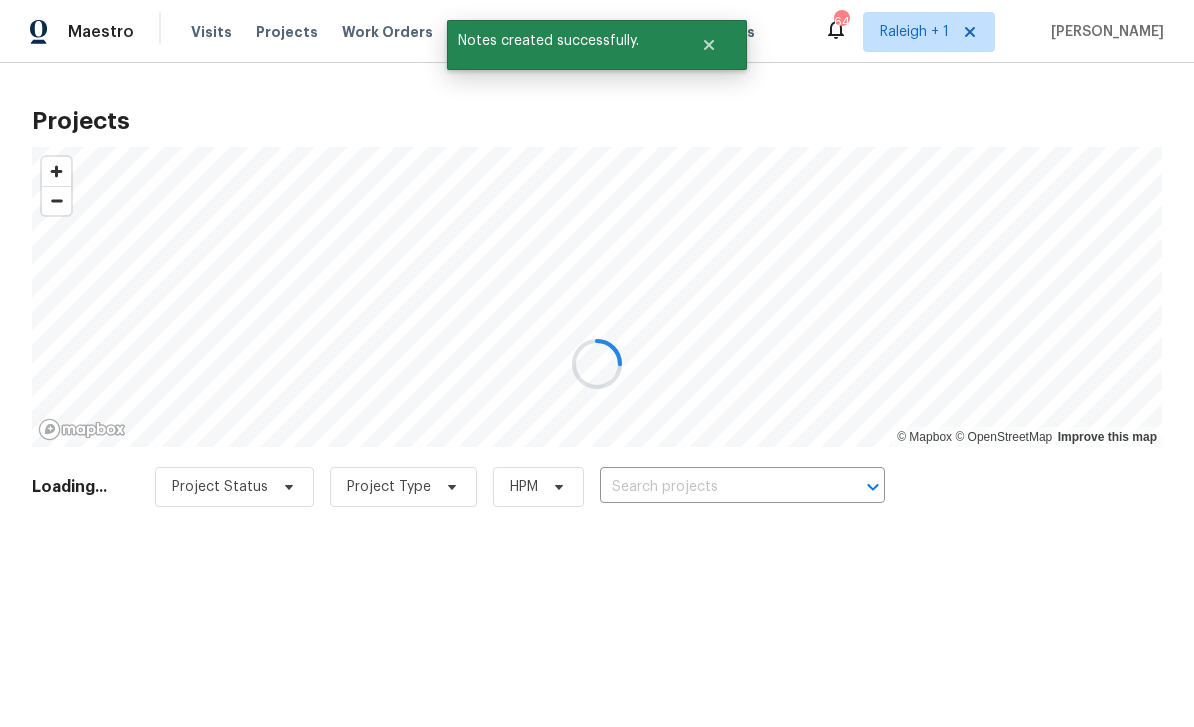 click at bounding box center (597, 363) 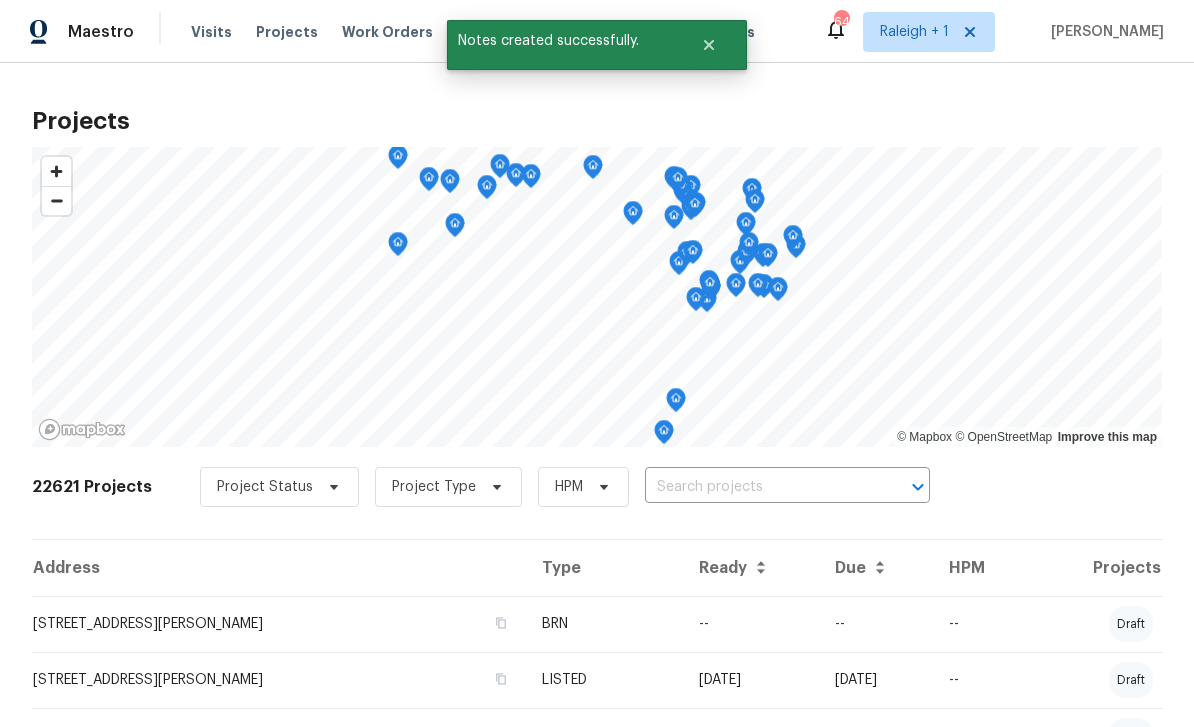 click at bounding box center (759, 487) 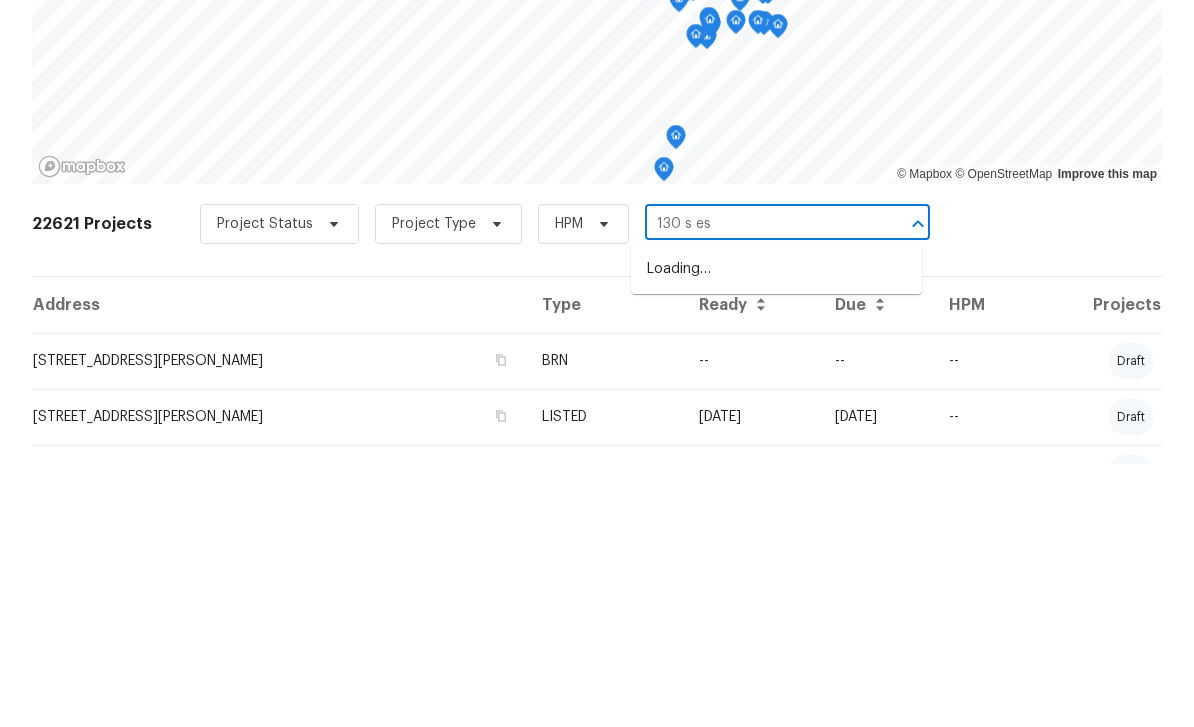 type on "130 s est" 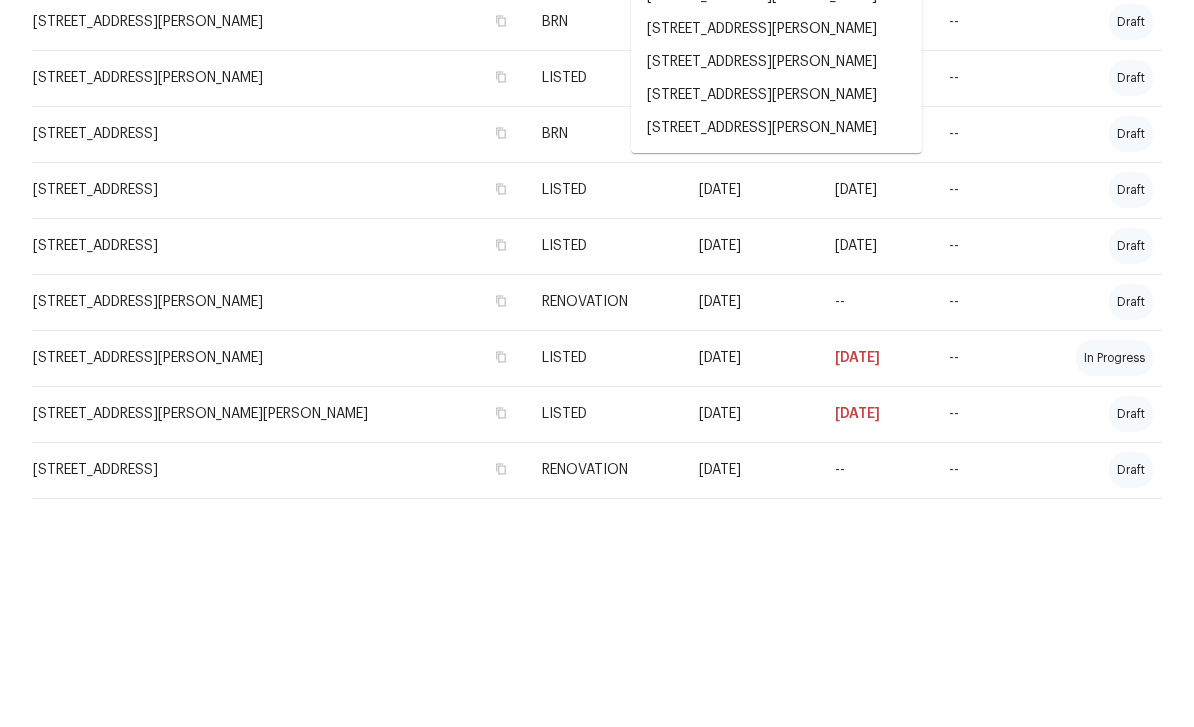scroll, scrollTop: 395, scrollLeft: 0, axis: vertical 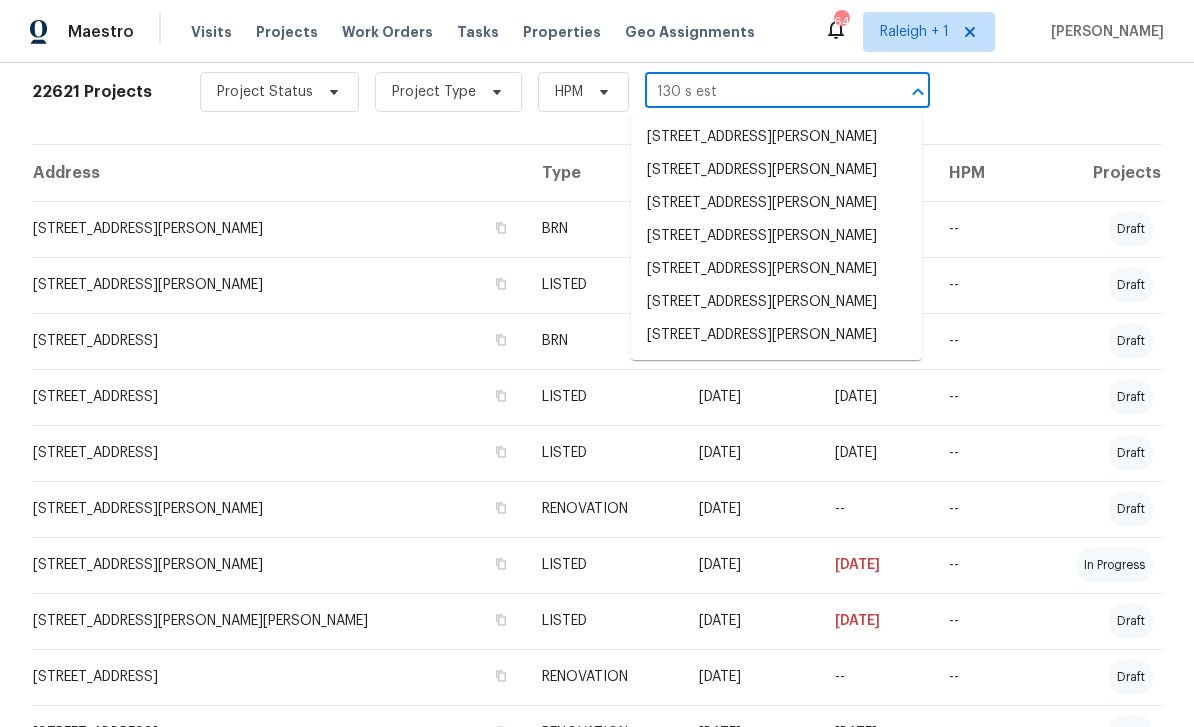 click on "130 S Estes Dr Apt B7, Chapel Hill, NC 27514" at bounding box center (776, 170) 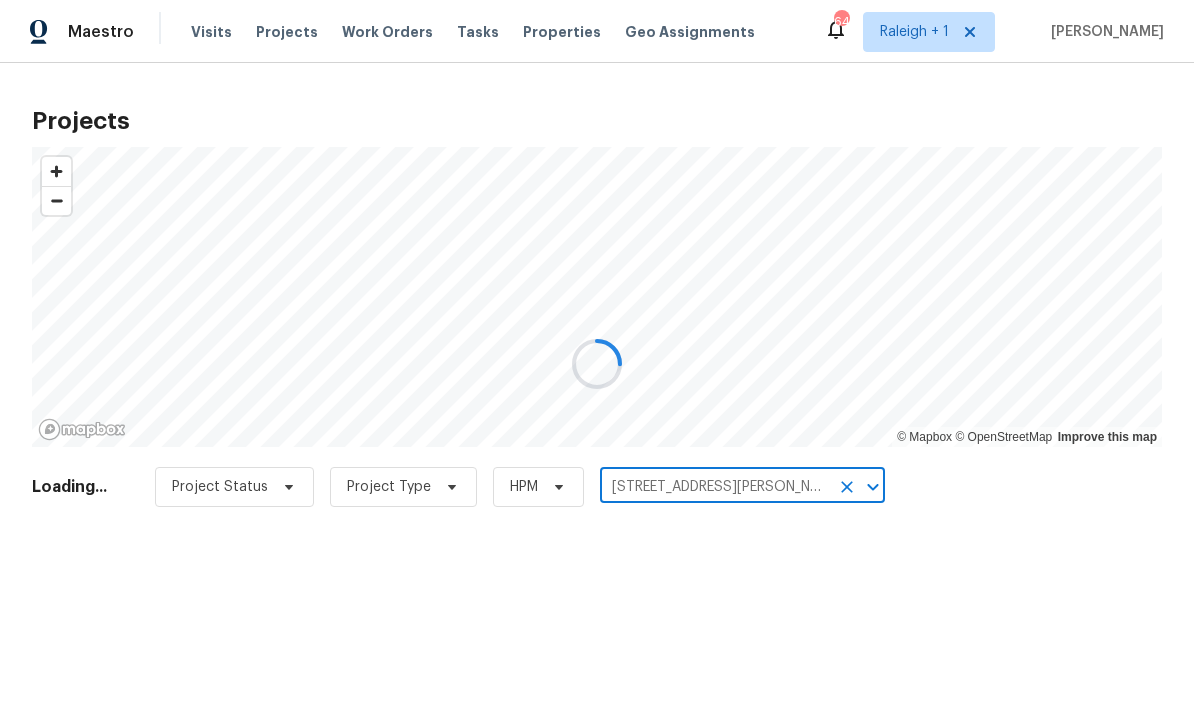 scroll, scrollTop: 0, scrollLeft: 0, axis: both 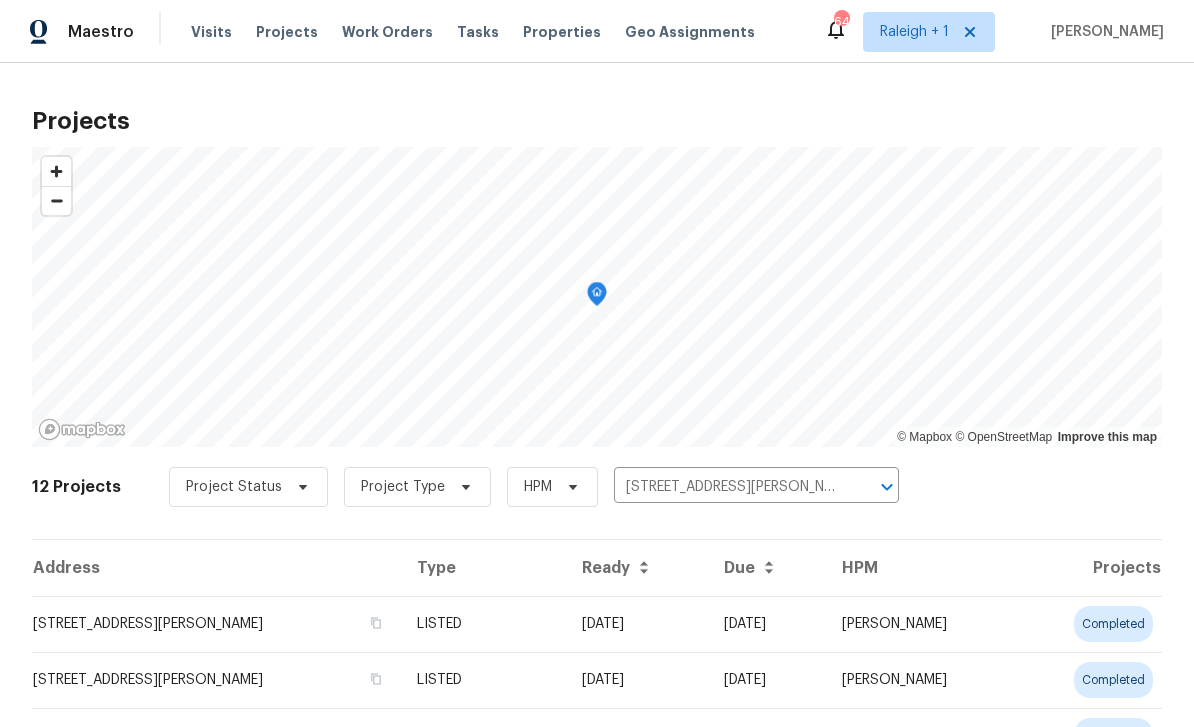 click on "130 S Estes Dr Apt B7, Chapel Hill, NC 27514" at bounding box center (216, 624) 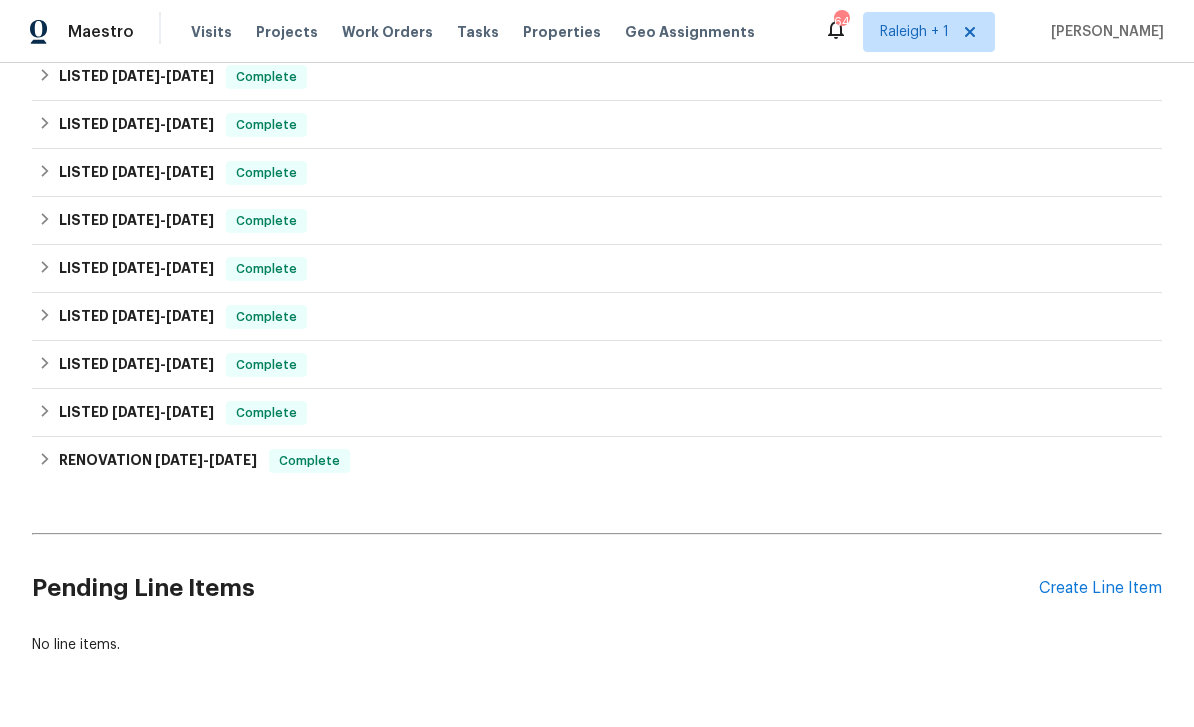 scroll, scrollTop: 453, scrollLeft: 0, axis: vertical 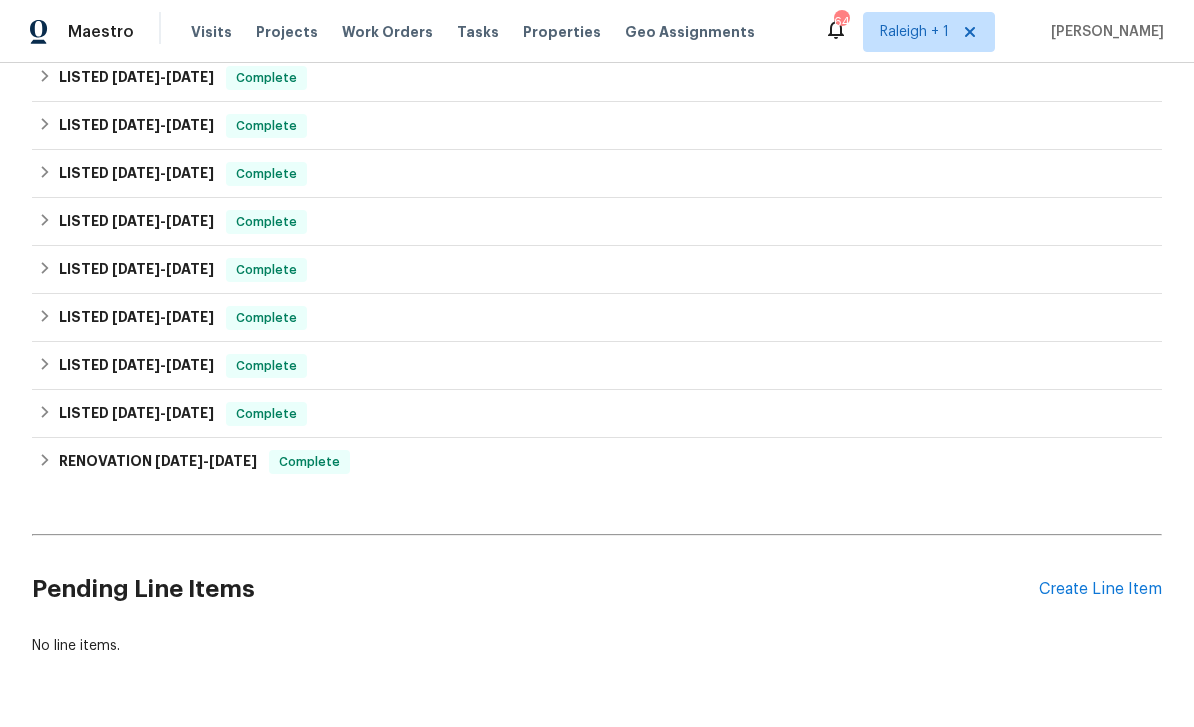 click on "Create Line Item" at bounding box center (1100, 589) 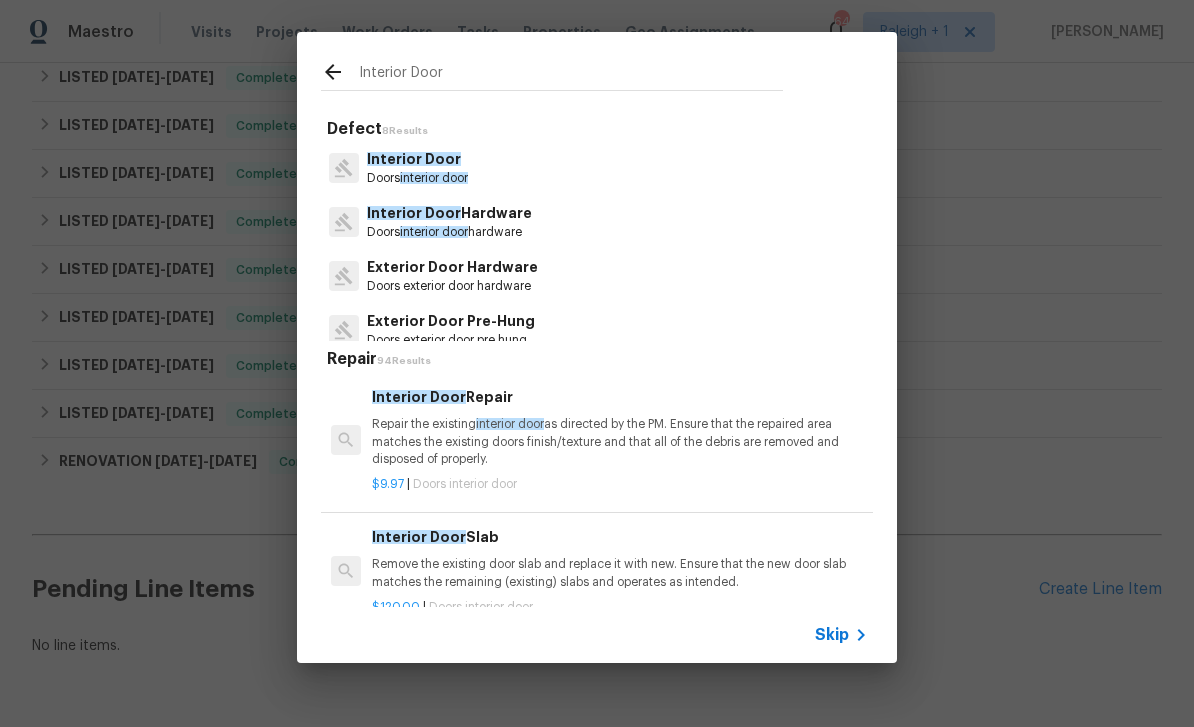 click on "Interior Door" at bounding box center [571, 75] 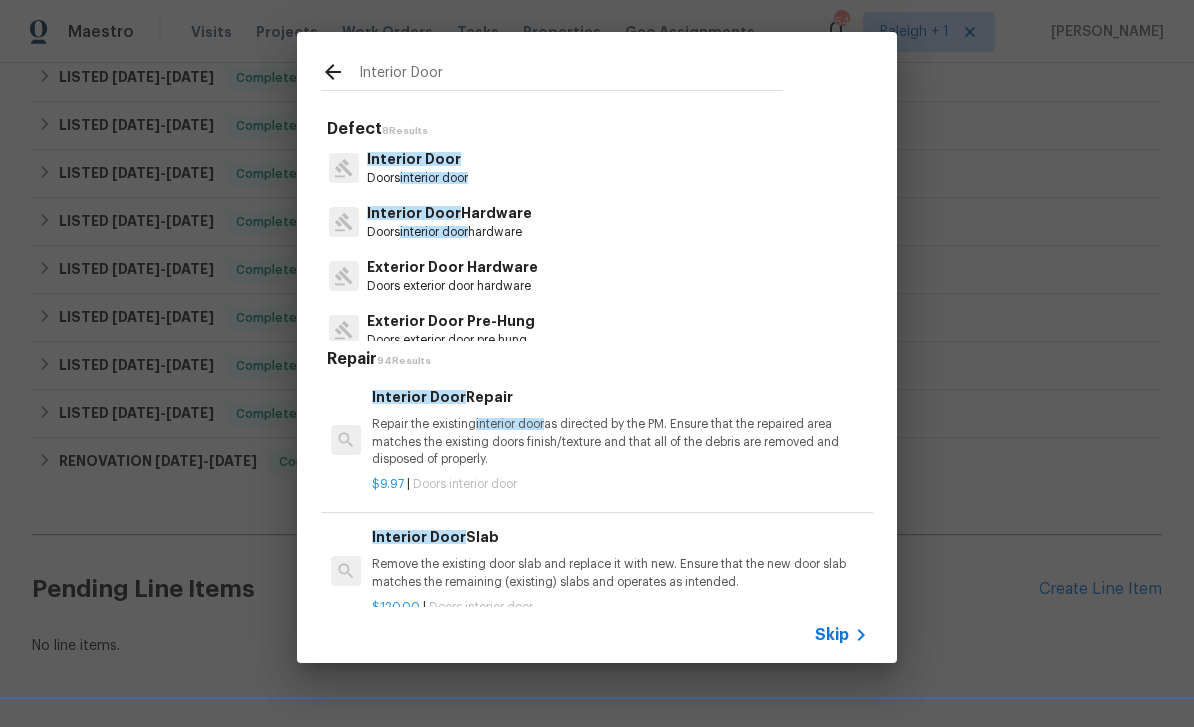 click 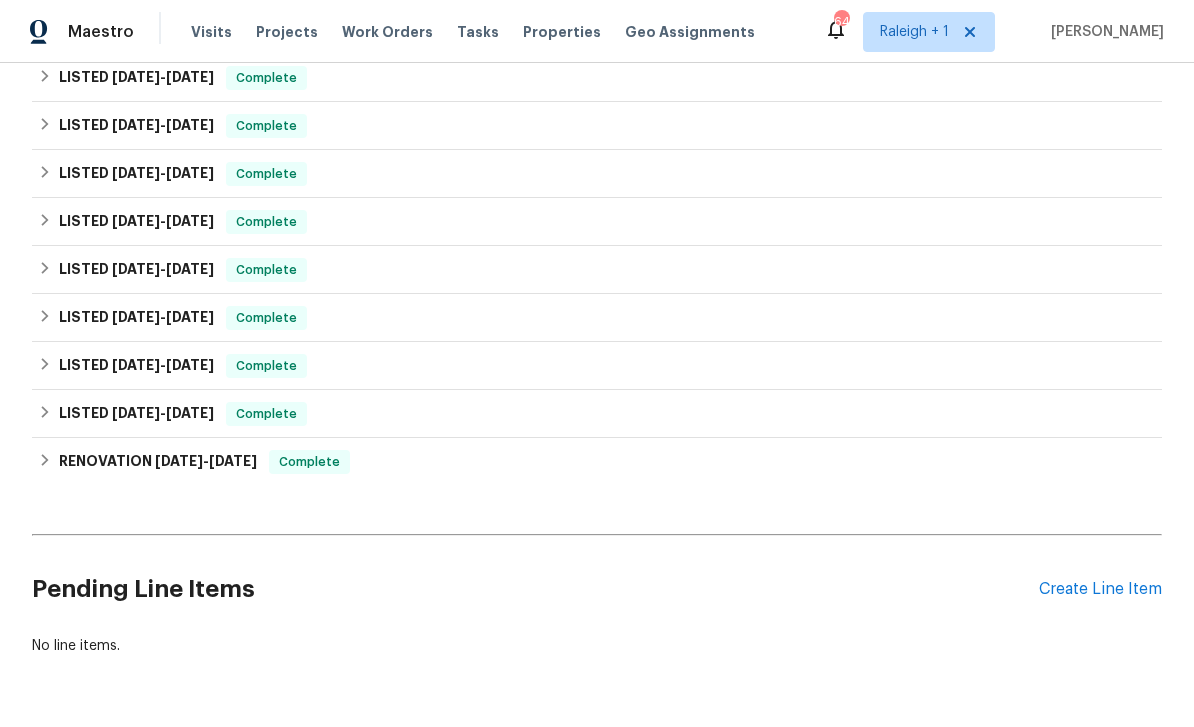click on "Create Line Item" at bounding box center (1100, 589) 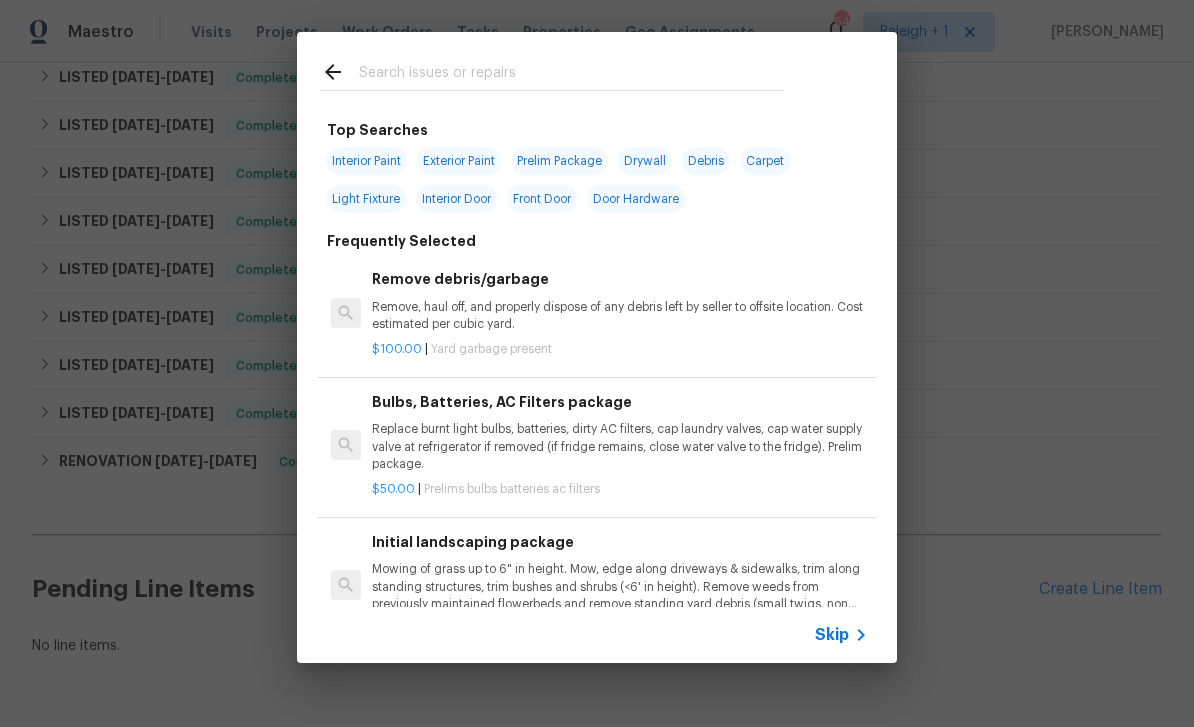 click at bounding box center [571, 75] 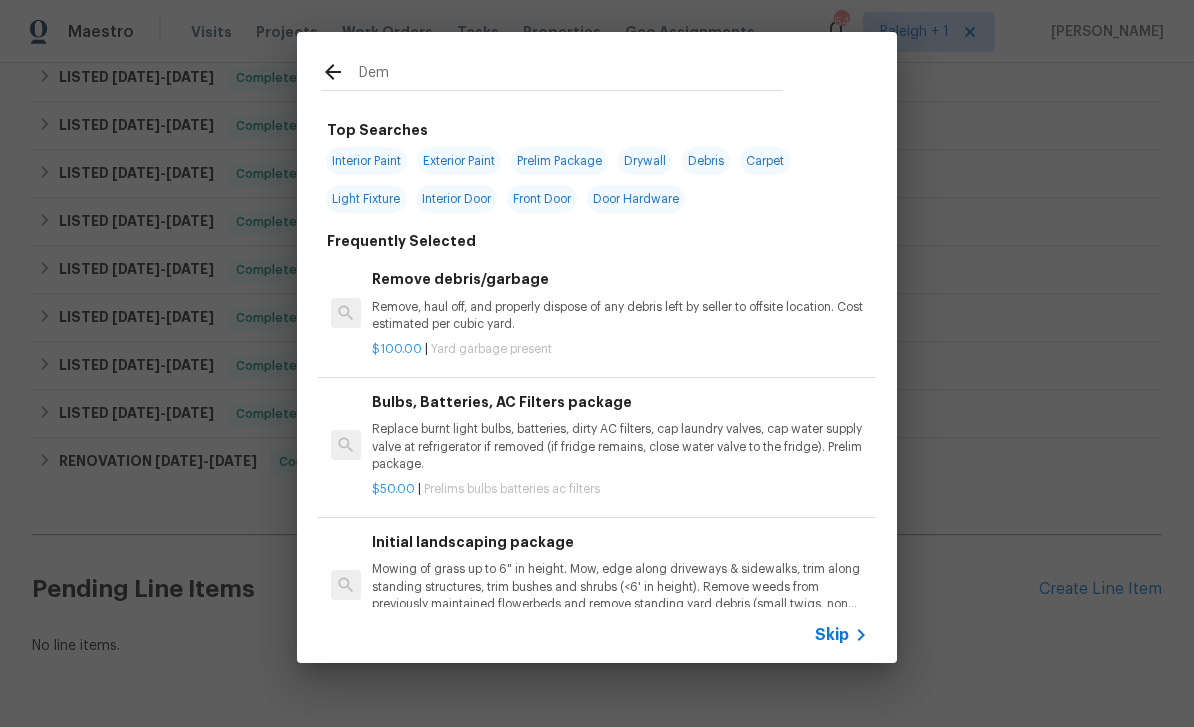type on "Demo" 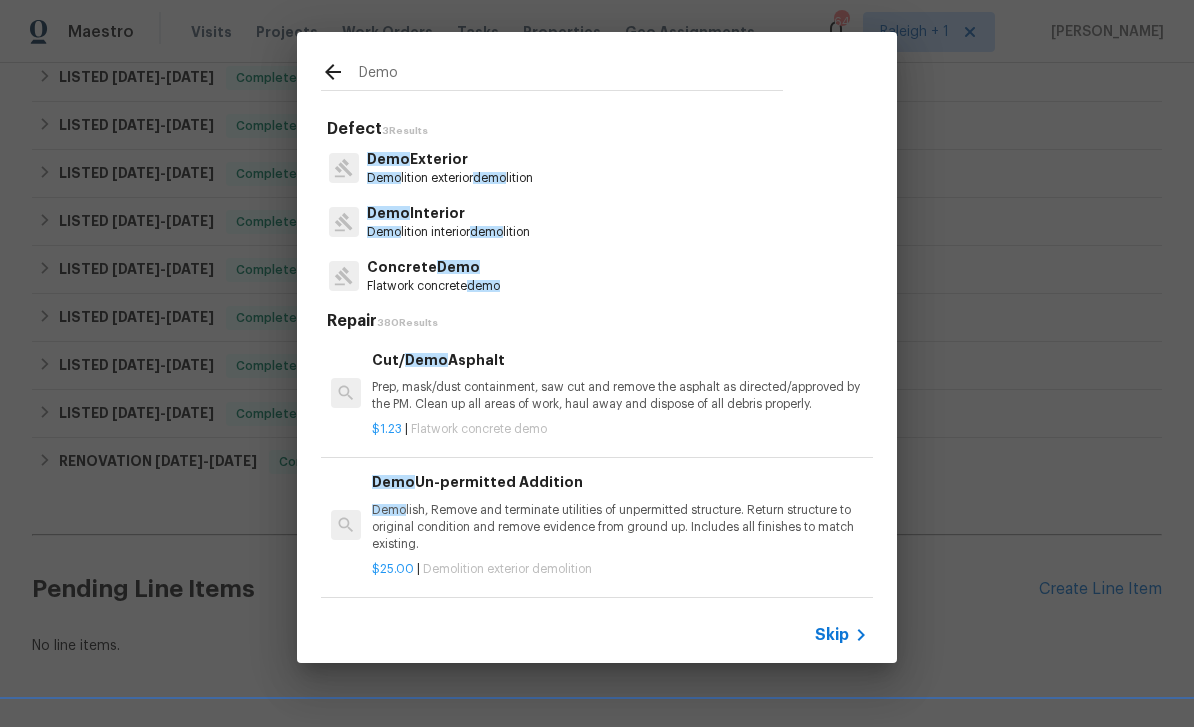 click on "Demo lition interior  demo lition" at bounding box center (448, 232) 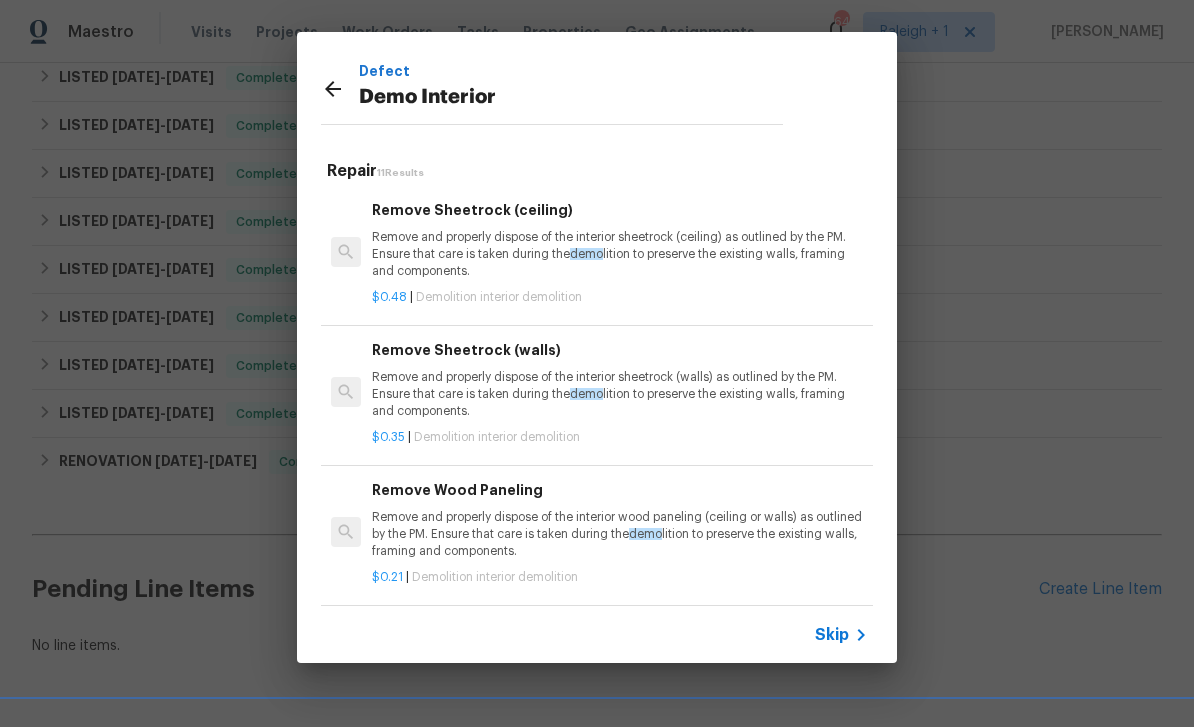 click on "Remove and properly dispose of the interior sheetrock (walls) as outlined by the PM. Ensure that care is taken during the  demo lition to preserve the existing walls, framing and components." at bounding box center [620, 394] 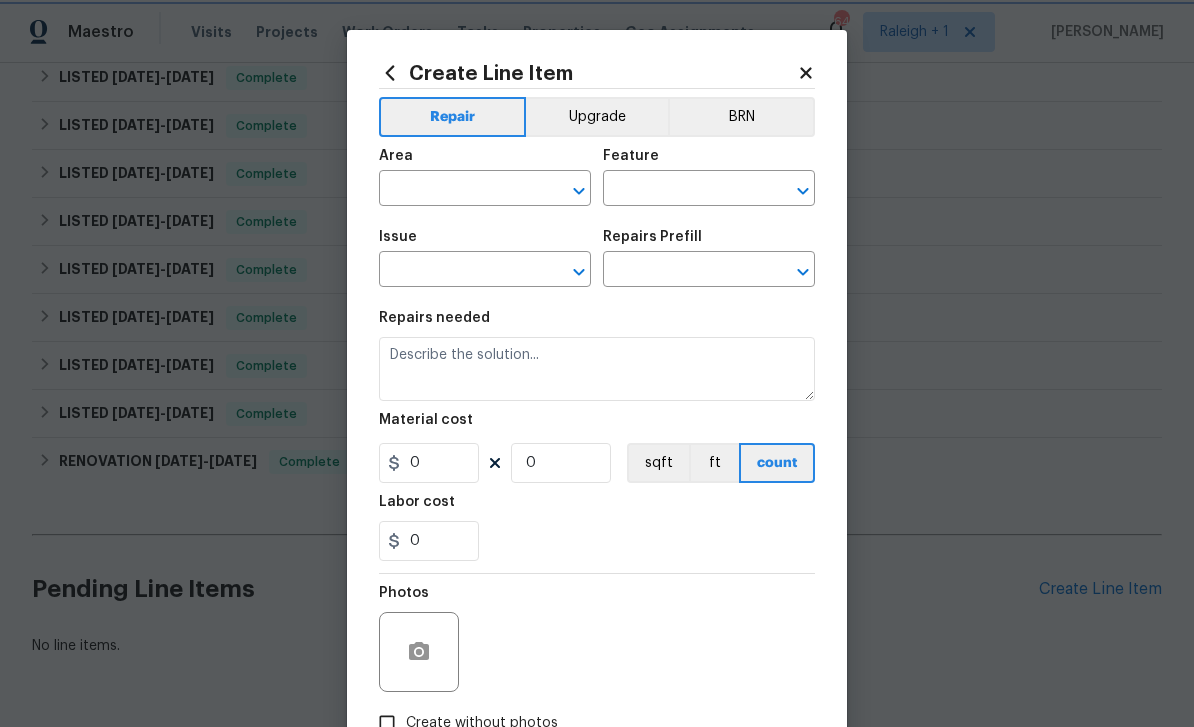 type on "Demolition" 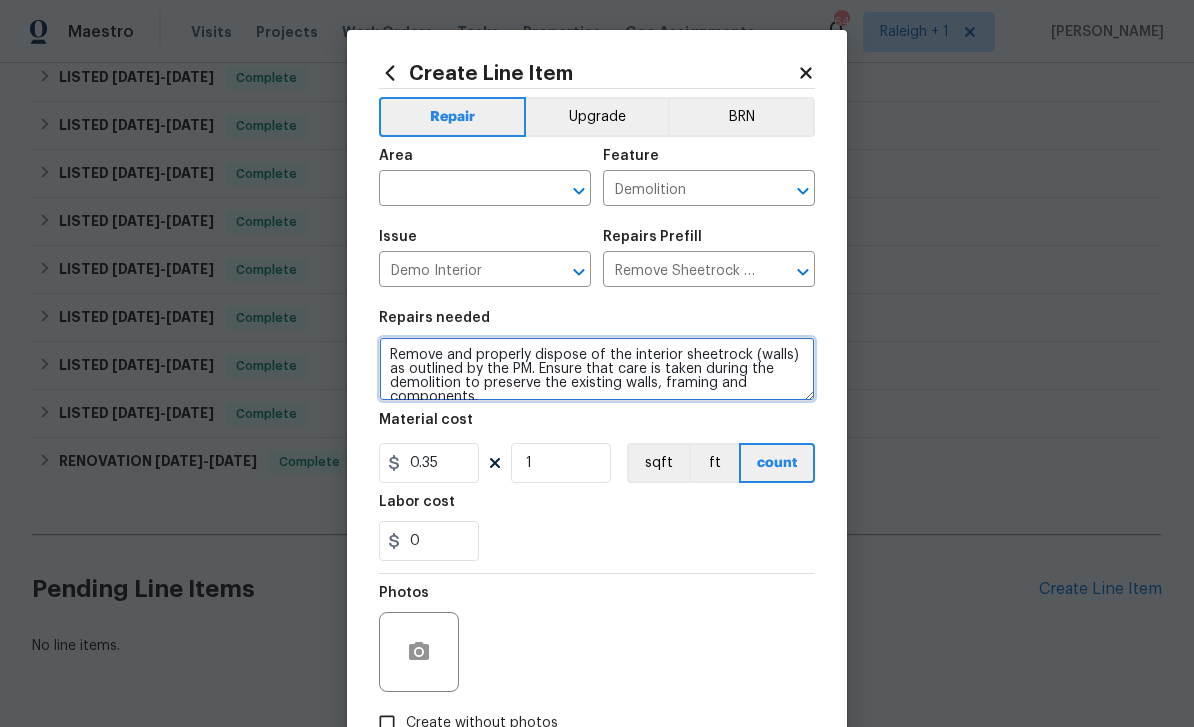 click on "Remove and properly dispose of the interior sheetrock (walls) as outlined by the PM. Ensure that care is taken during the demolition to preserve the existing walls, framing and components." at bounding box center (597, 369) 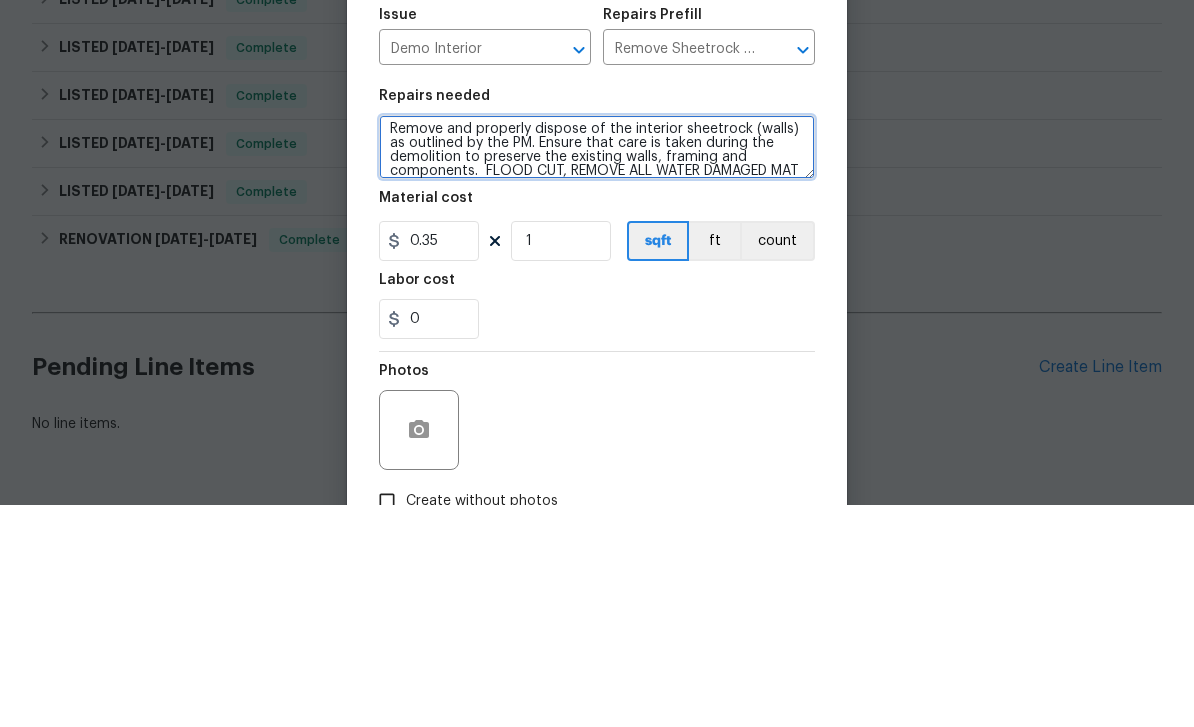 scroll, scrollTop: 28, scrollLeft: 0, axis: vertical 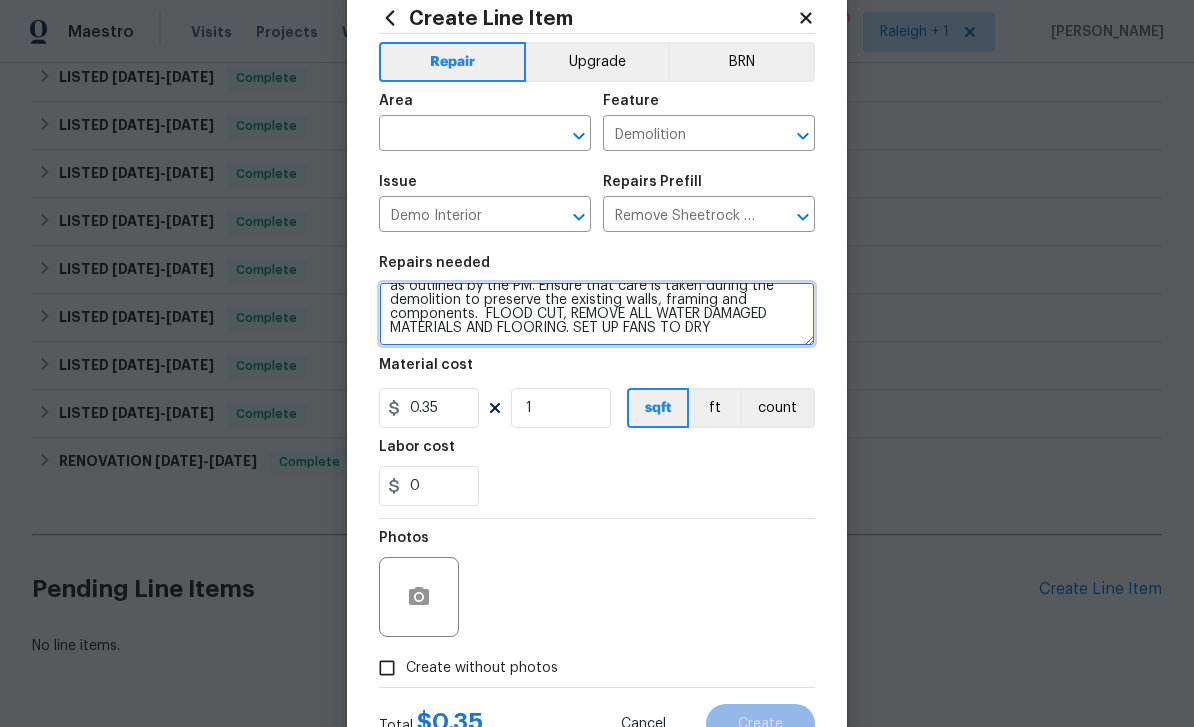 type on "Remove and properly dispose of the interior sheetrock (walls) as outlined by the PM. Ensure that care is taken during the demolition to preserve the existing walls, framing and components.  FLOOD CUT, REMOVE ALL WATER DAMAGED MATERIALS AND FLOORING. SET UP FANS TO DRY" 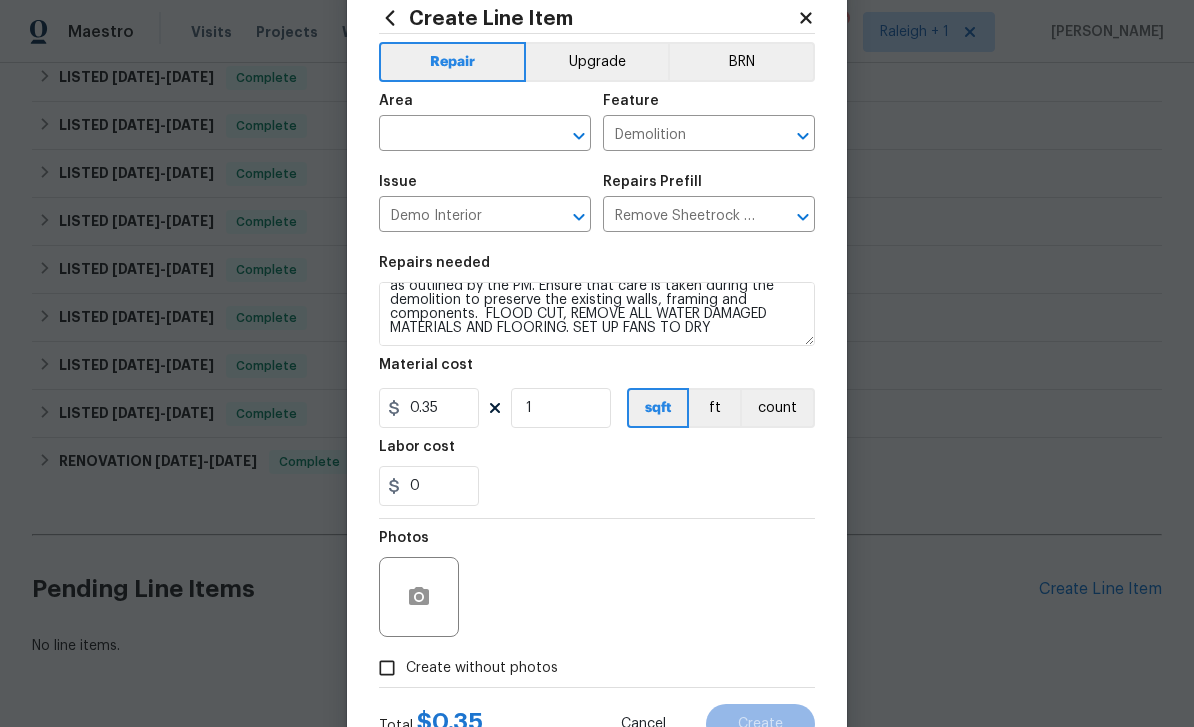 click at bounding box center [457, 135] 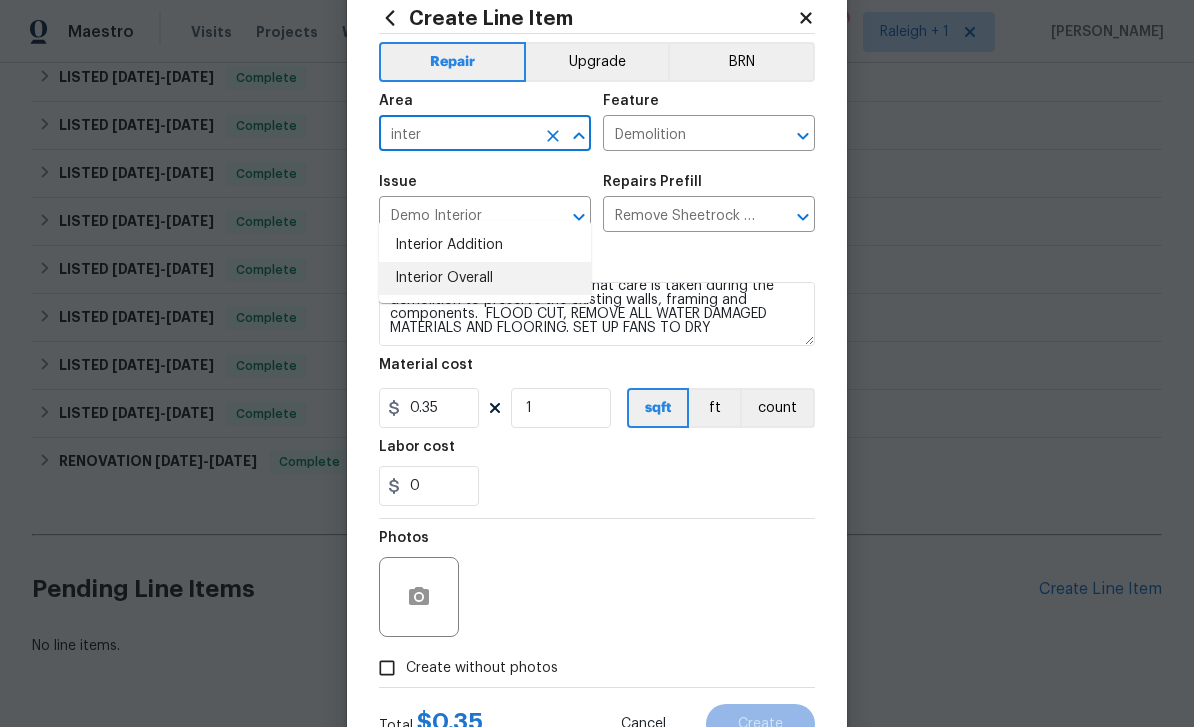 click on "Interior Overall" at bounding box center (485, 278) 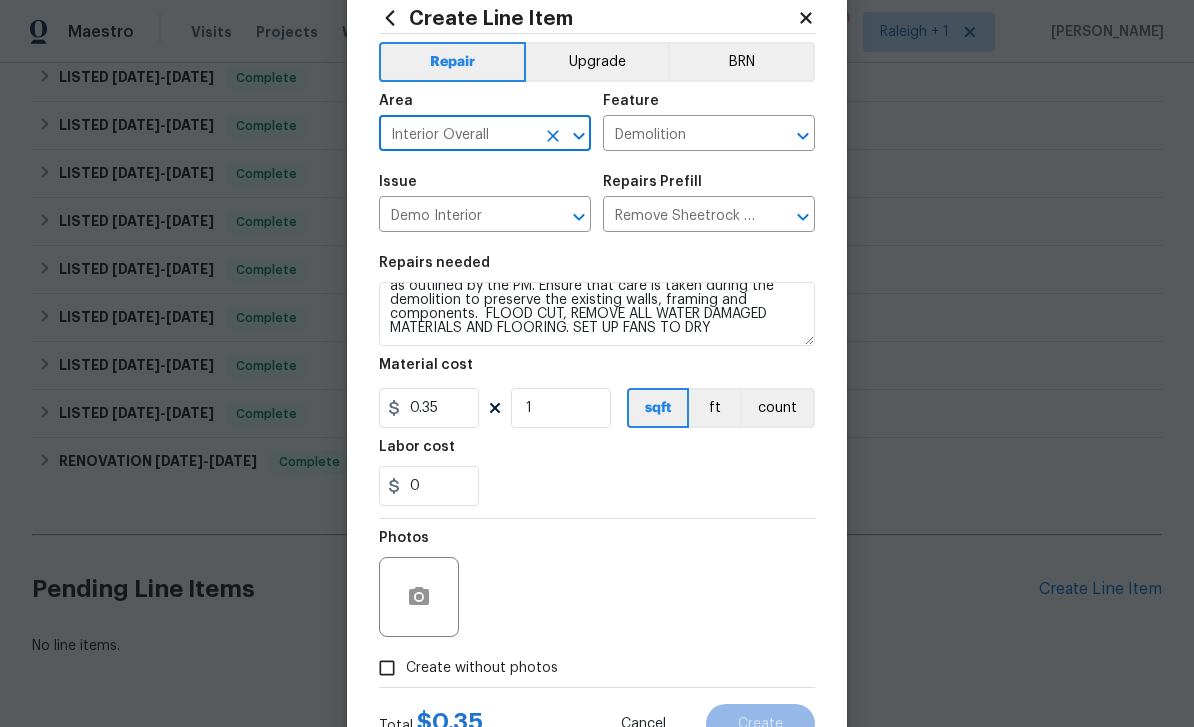 click on "Demo Interior" at bounding box center [457, 216] 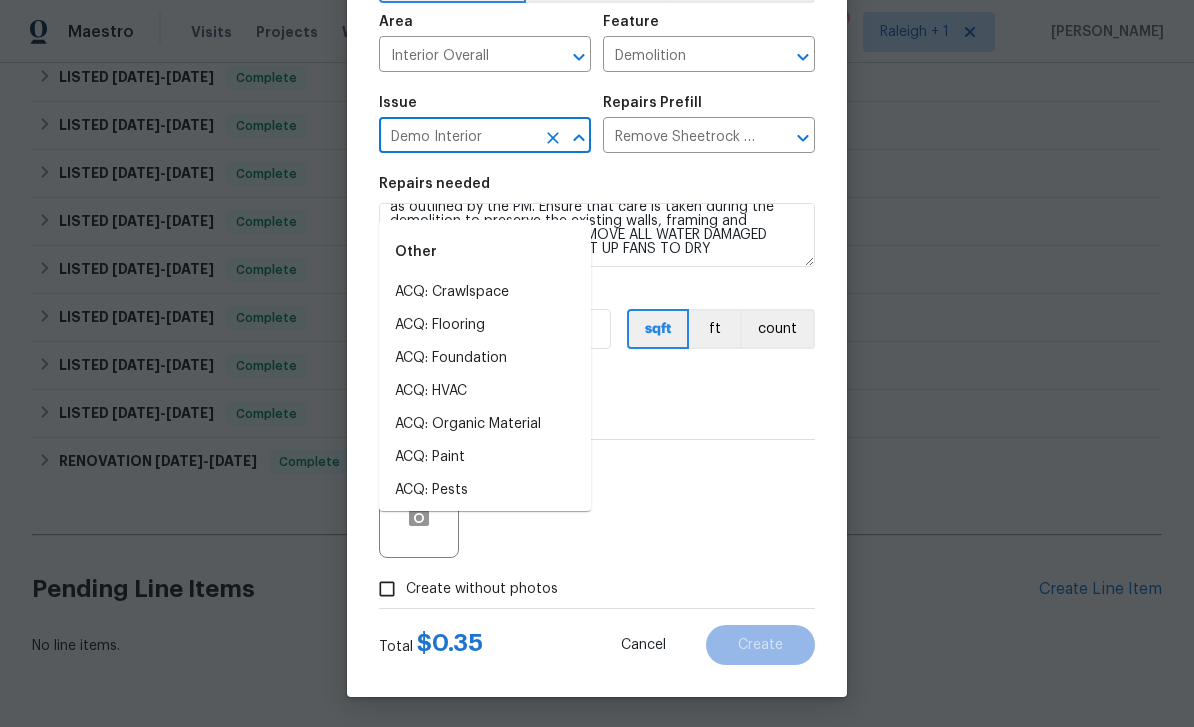 scroll, scrollTop: 138, scrollLeft: 0, axis: vertical 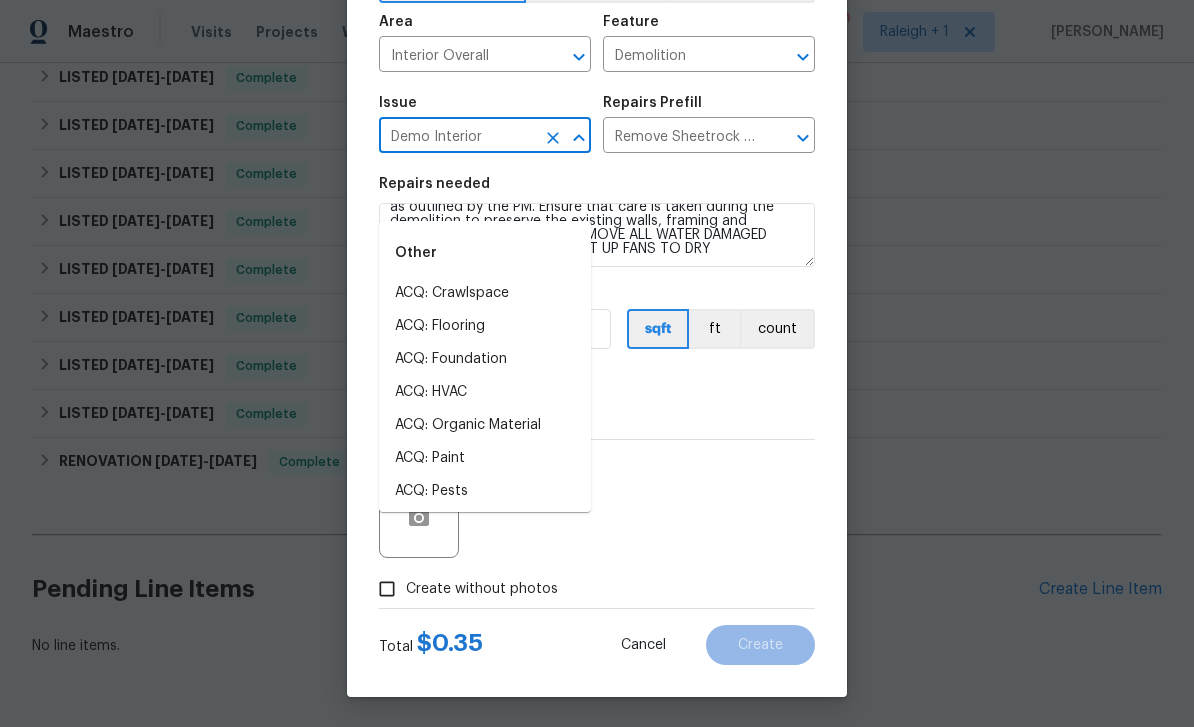 click on "Create without photos" at bounding box center [387, 589] 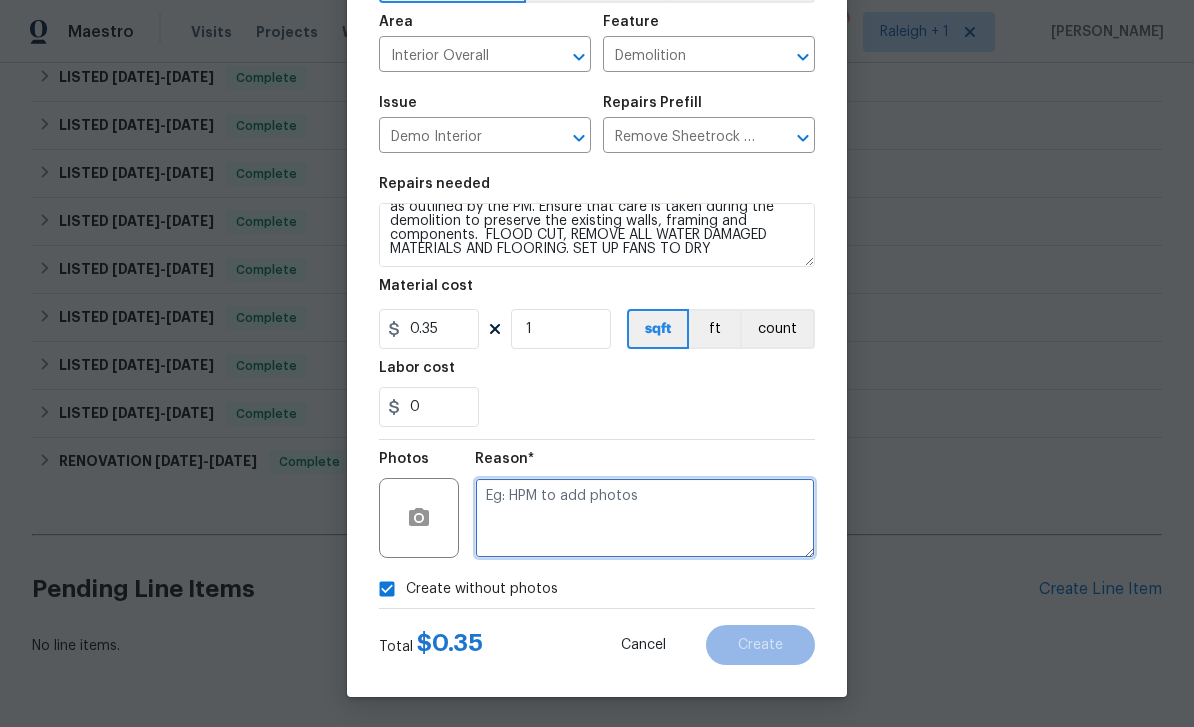 click at bounding box center [645, 518] 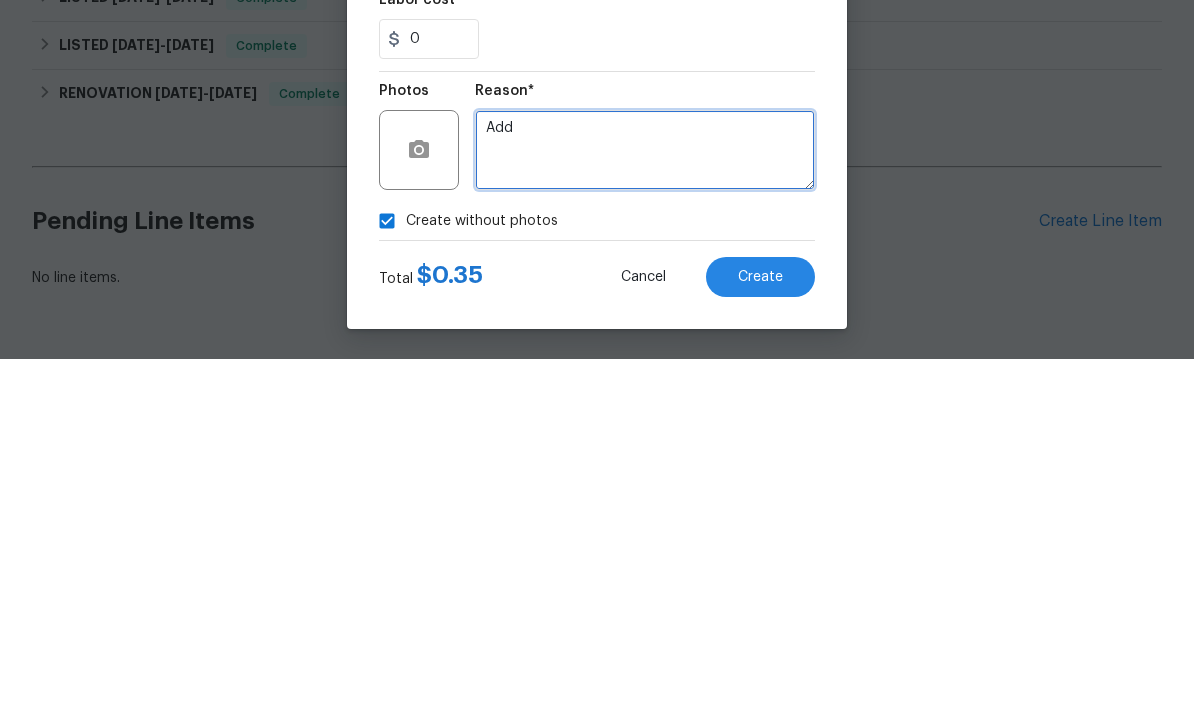 type on "Add" 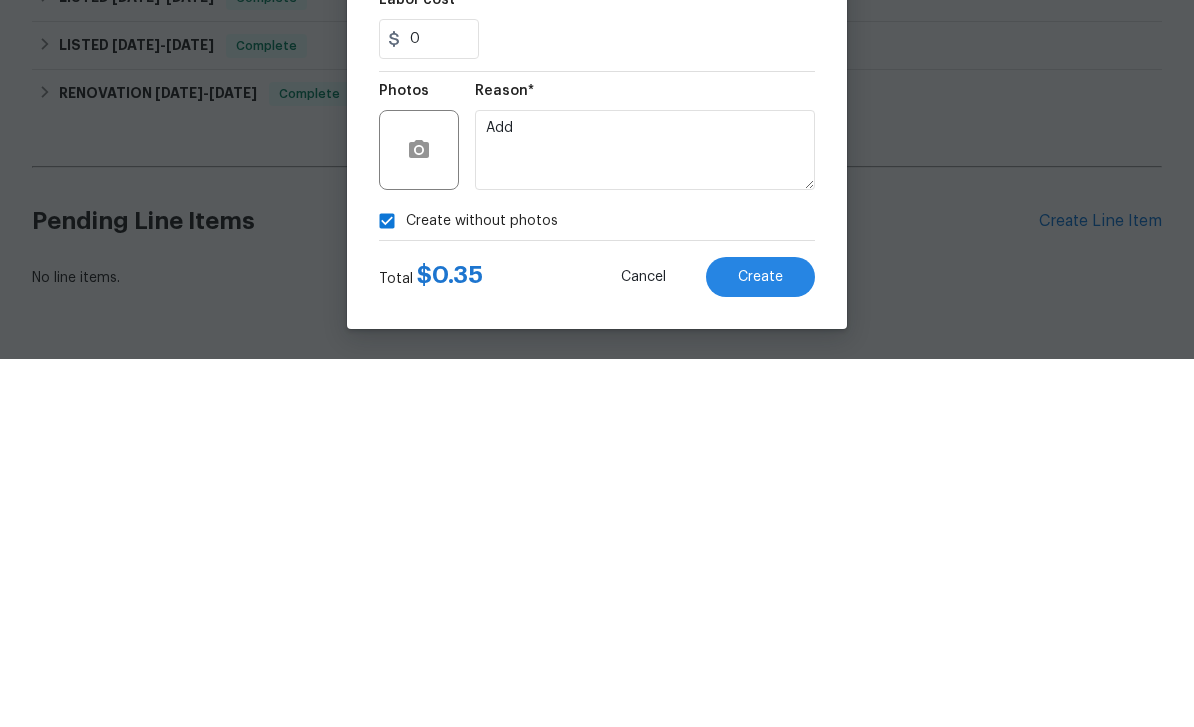 click on "Create" at bounding box center [760, 645] 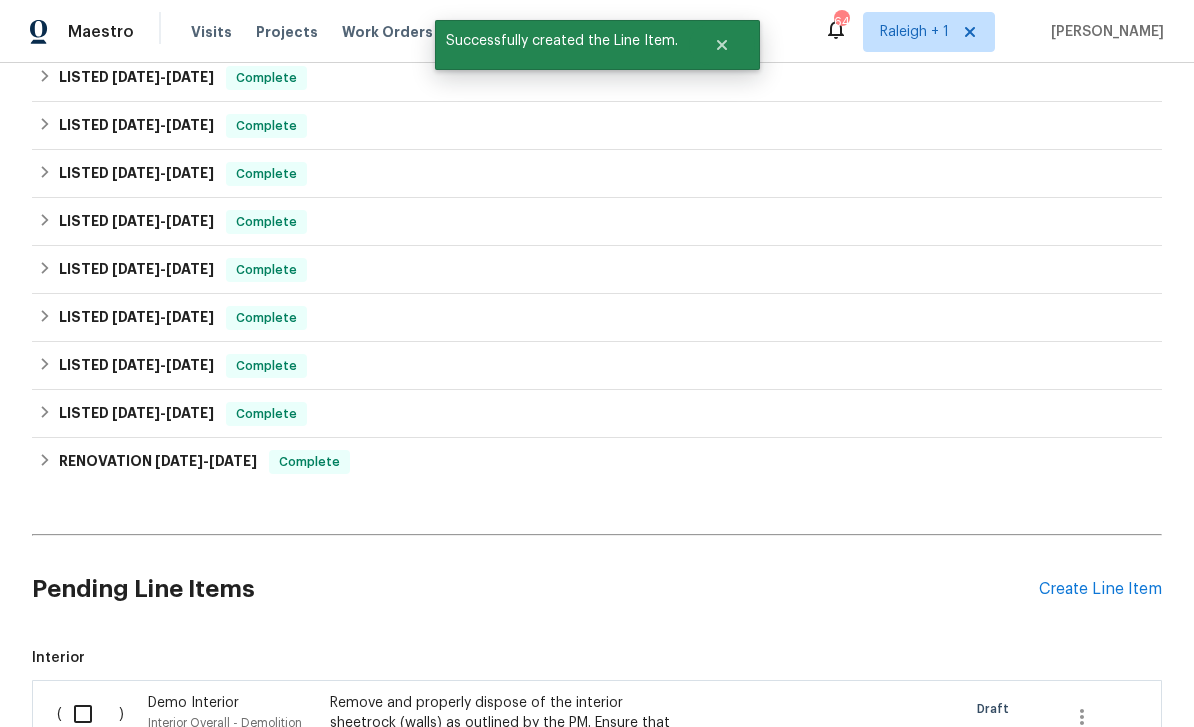 click at bounding box center [90, 714] 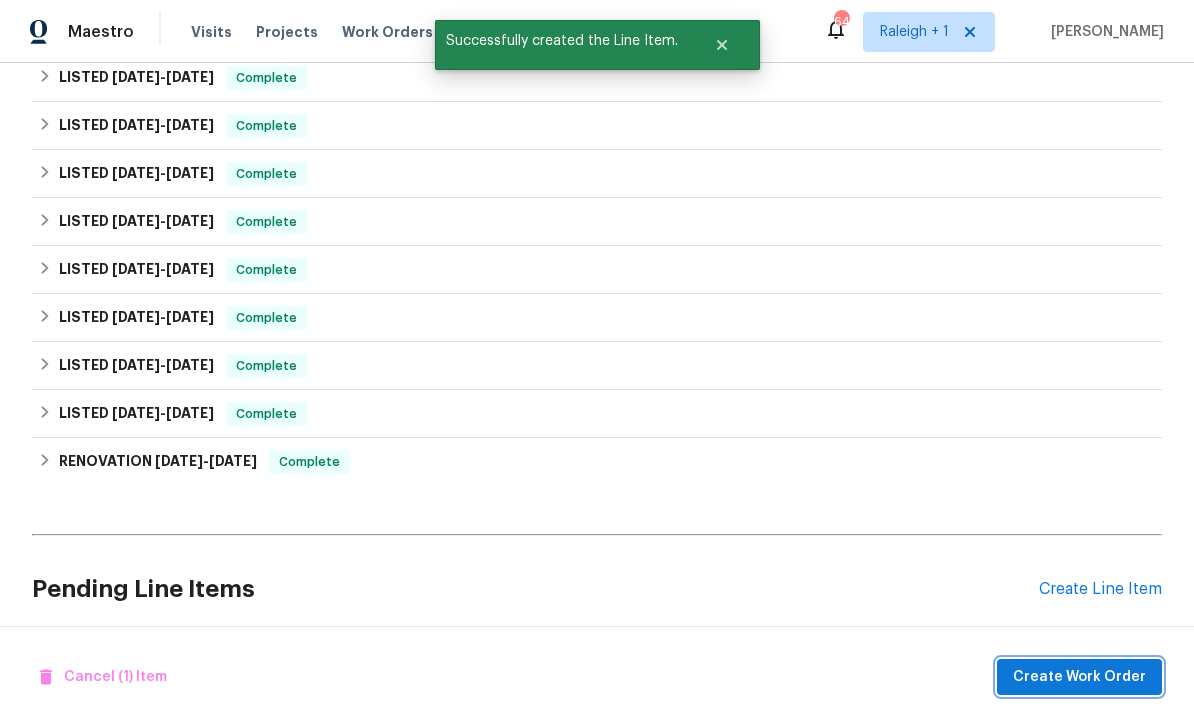click on "Create Work Order" at bounding box center (1079, 677) 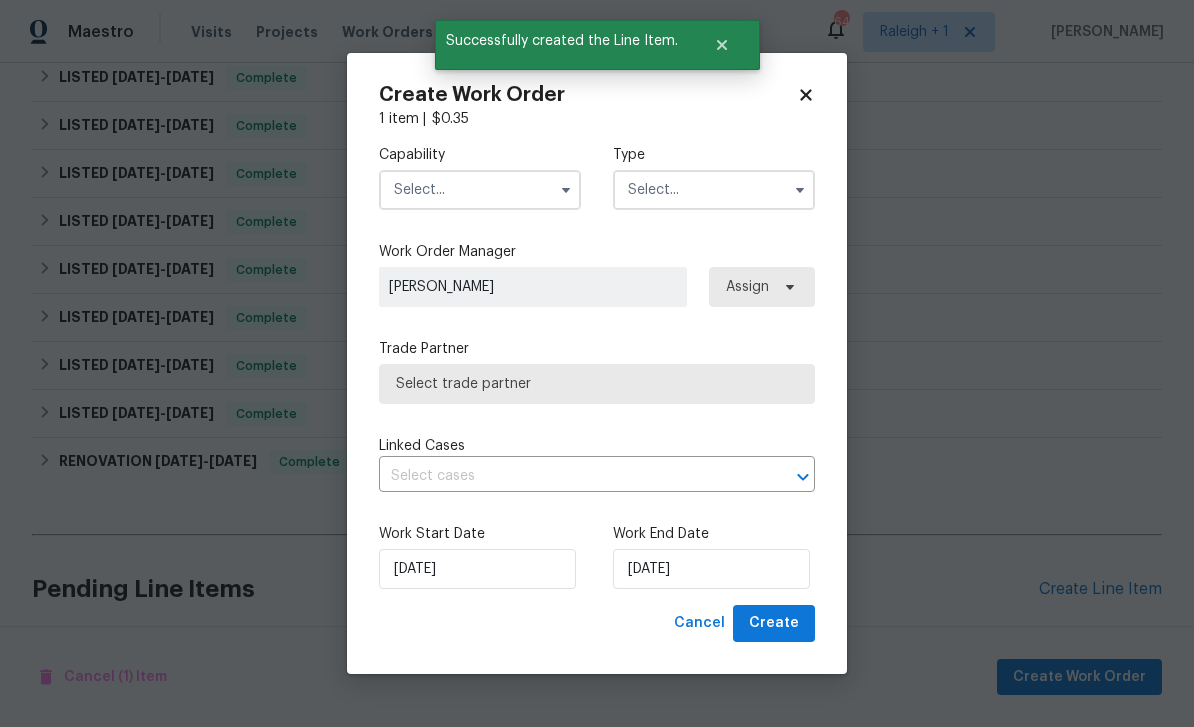 click at bounding box center (480, 190) 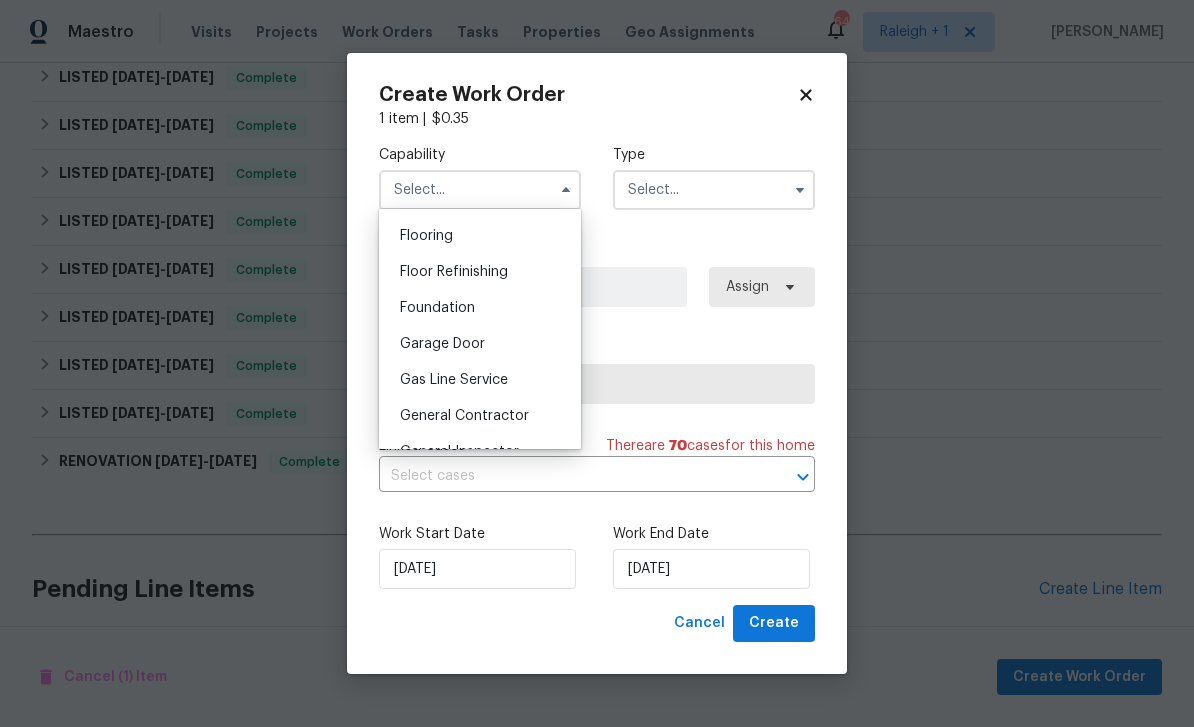 scroll, scrollTop: 783, scrollLeft: 0, axis: vertical 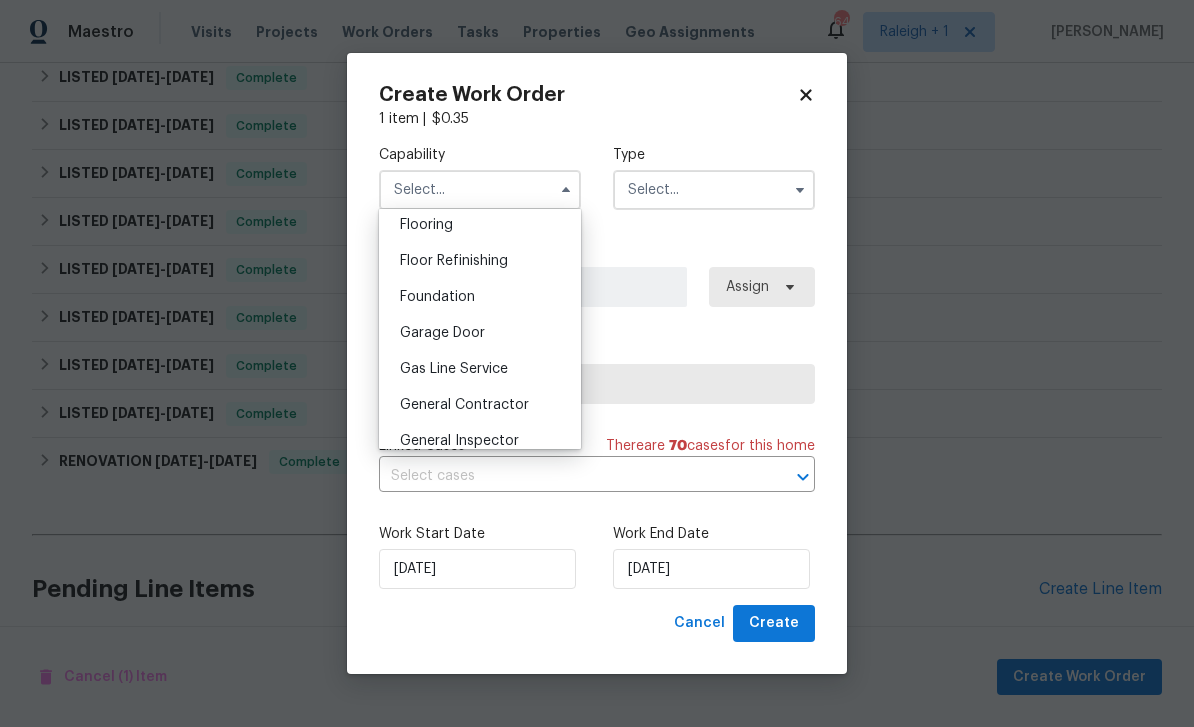 click on "General Contractor" at bounding box center (464, 405) 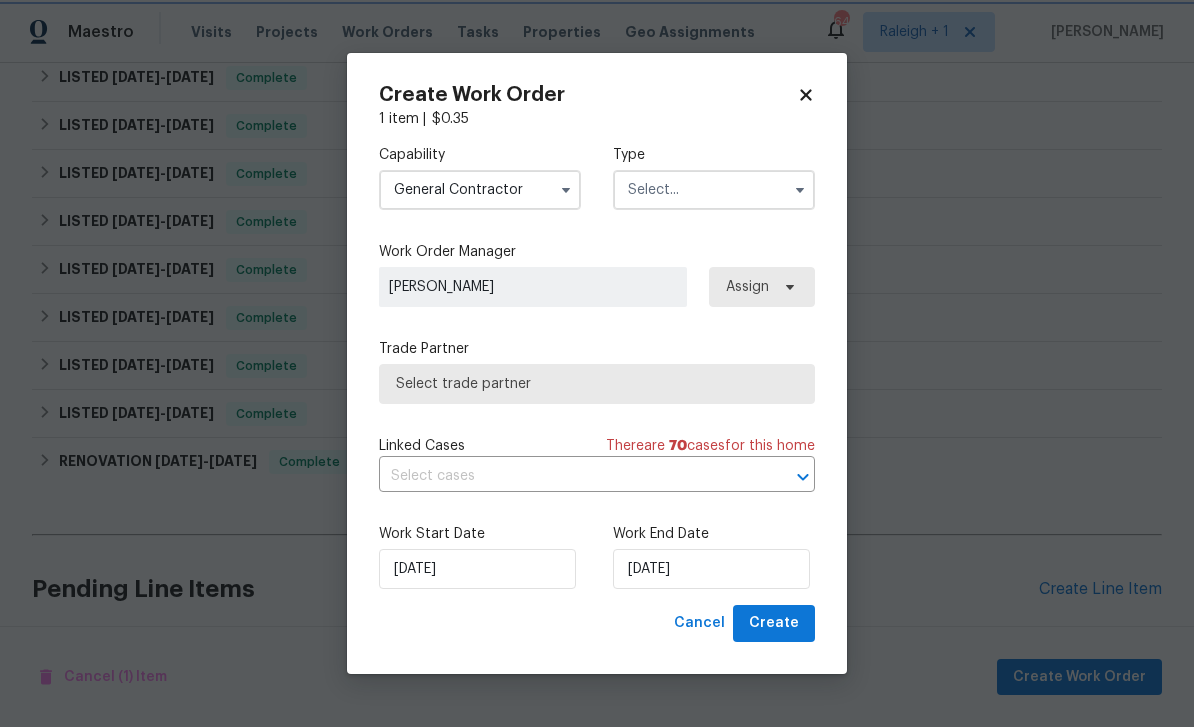 type on "General Contractor" 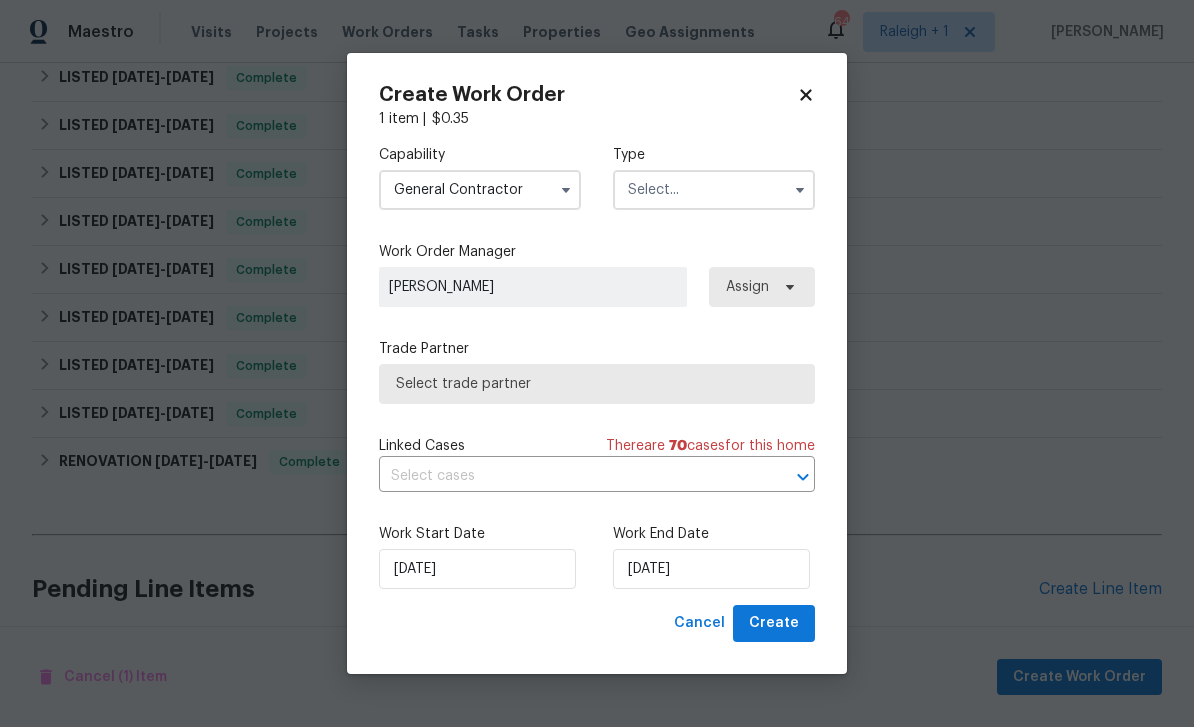 click at bounding box center [714, 190] 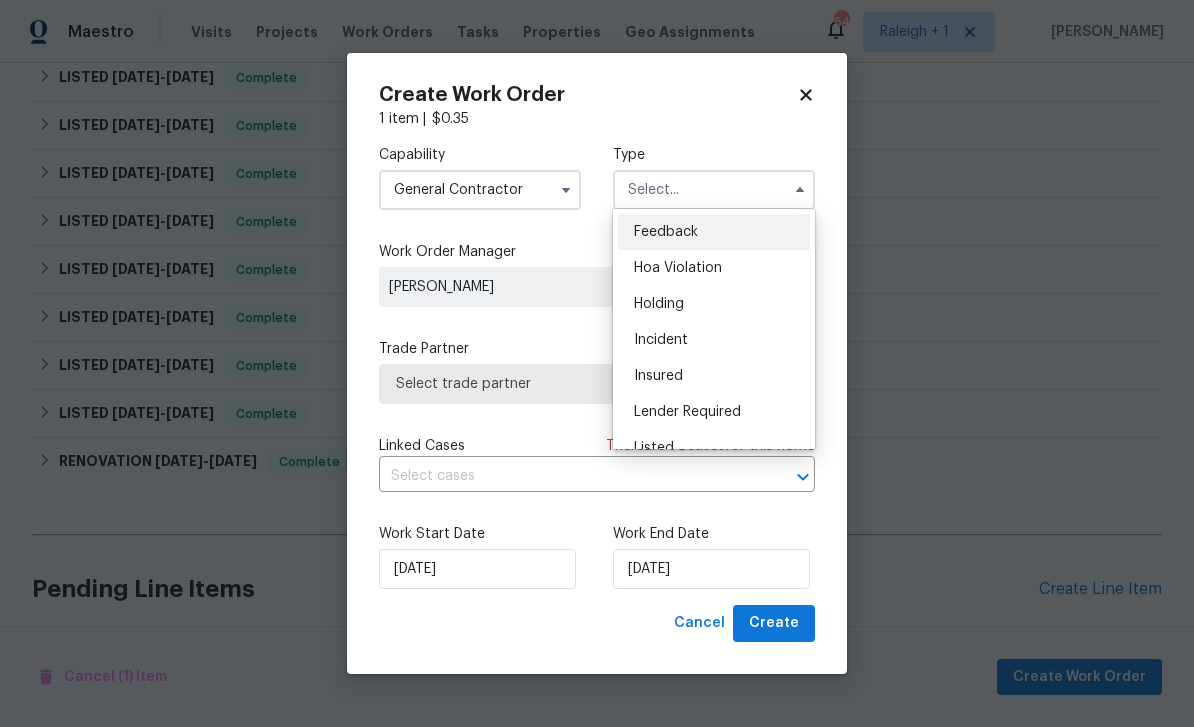 click on "Listed" at bounding box center [714, 448] 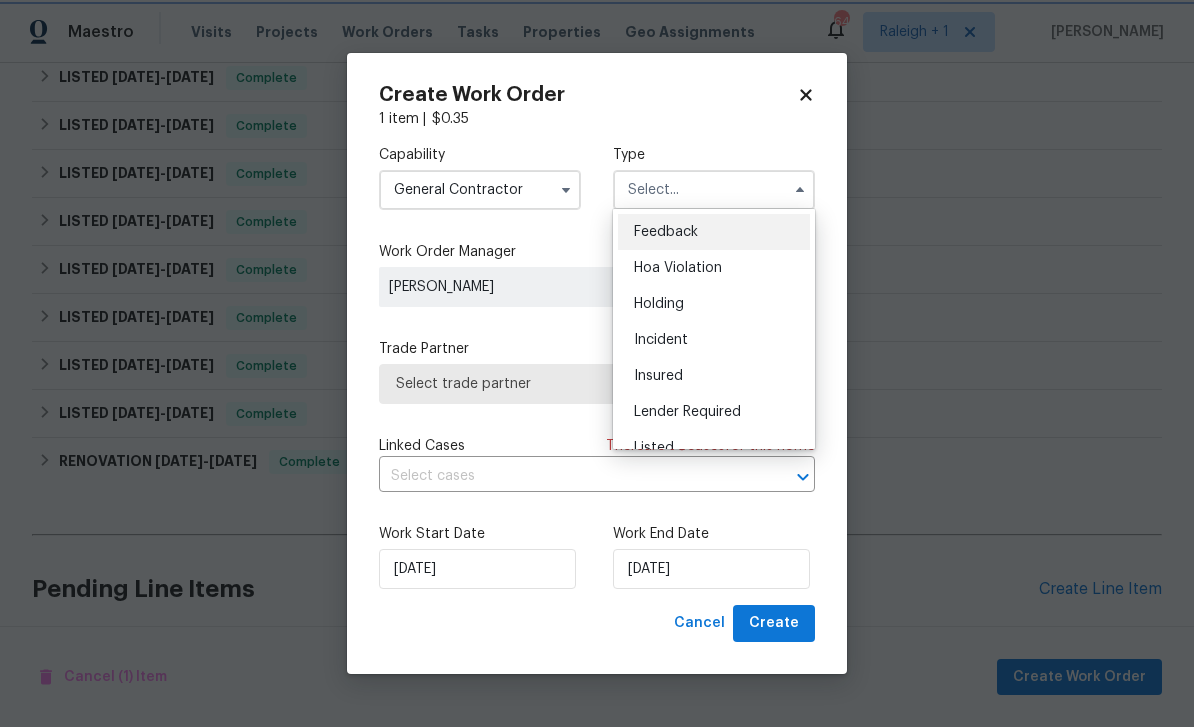 type on "Listed" 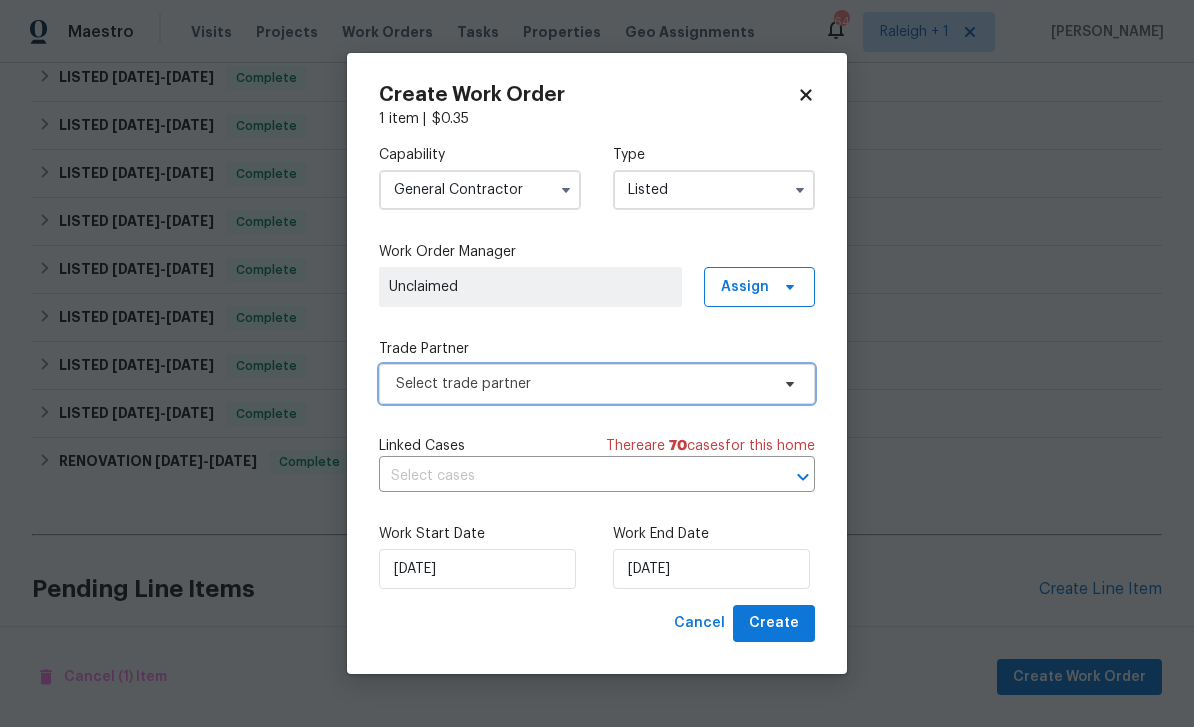 click on "Select trade partner" at bounding box center [582, 384] 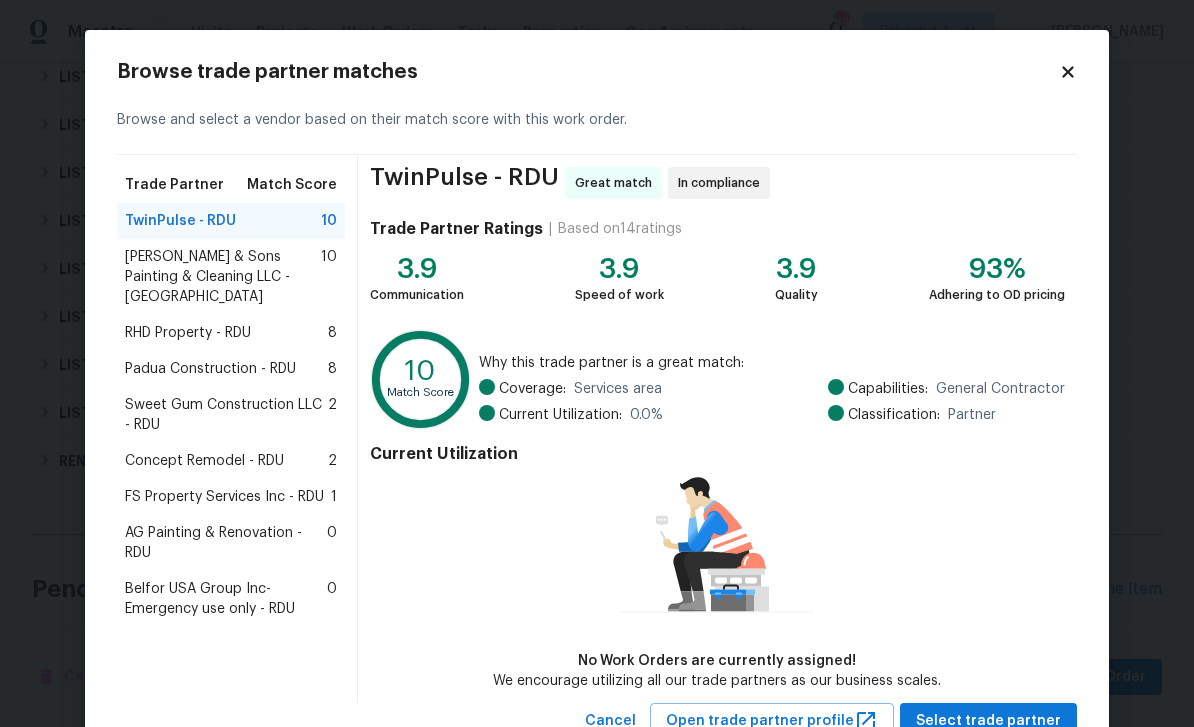 click on "RHD Property - RDU" at bounding box center [188, 333] 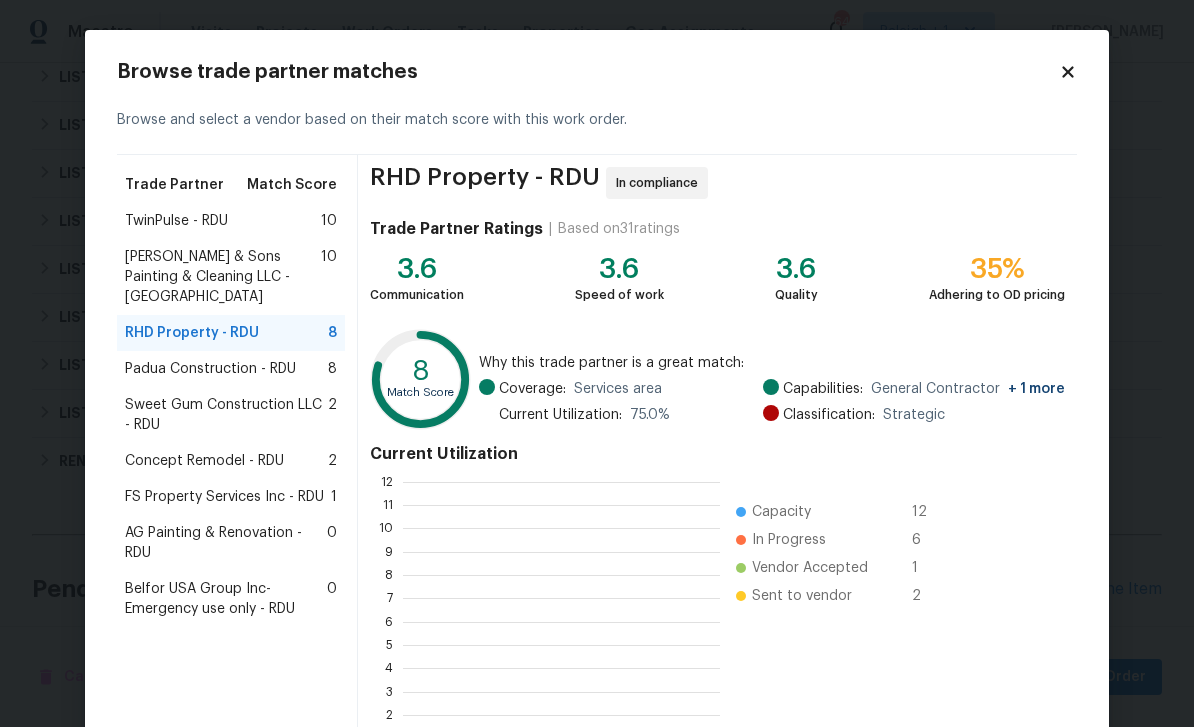 scroll, scrollTop: 2, scrollLeft: 2, axis: both 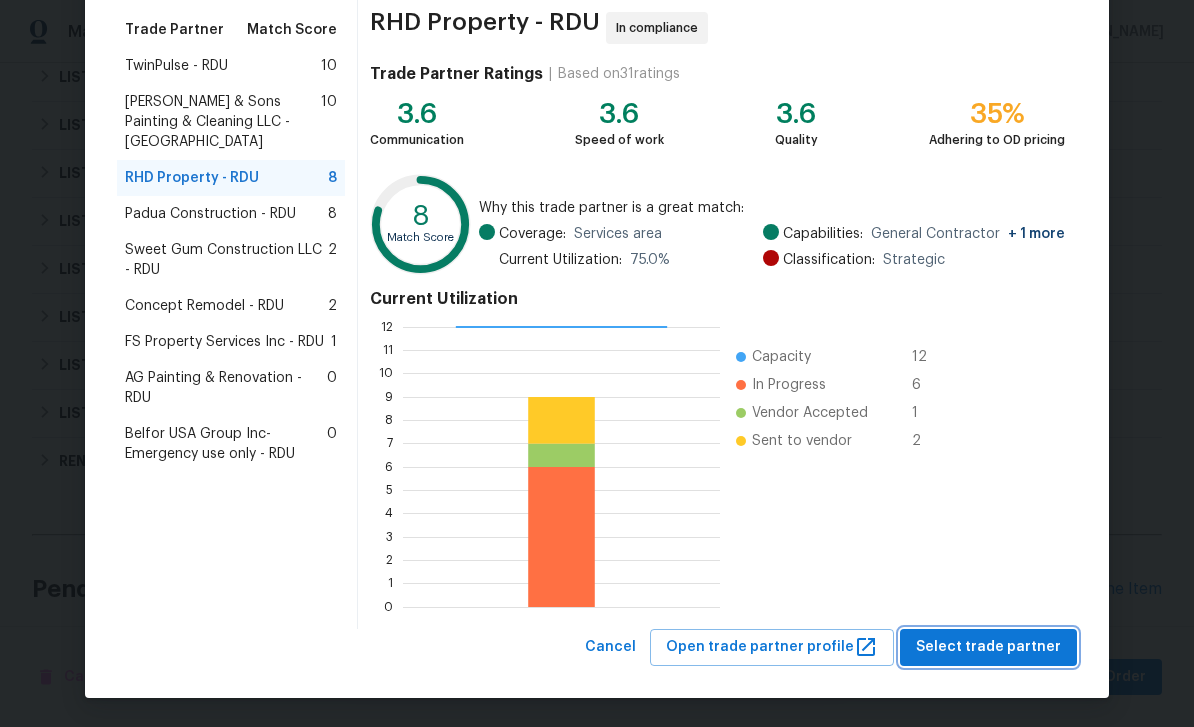 click on "Select trade partner" at bounding box center [988, 647] 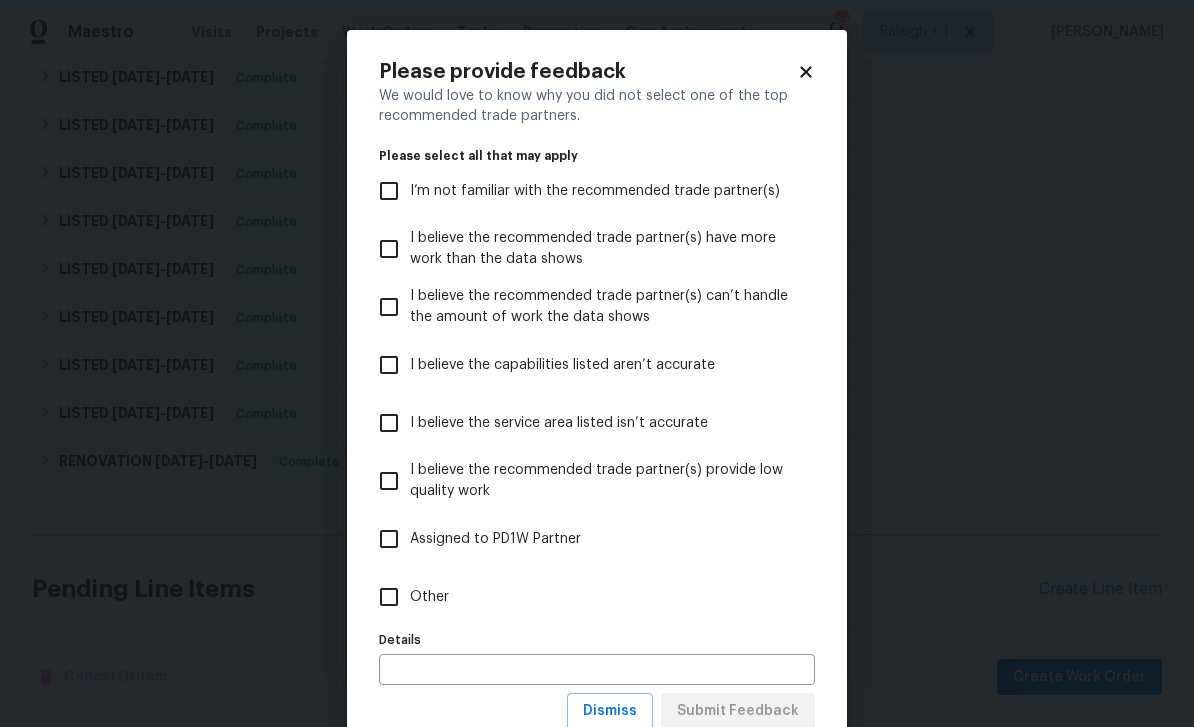 scroll, scrollTop: 0, scrollLeft: 0, axis: both 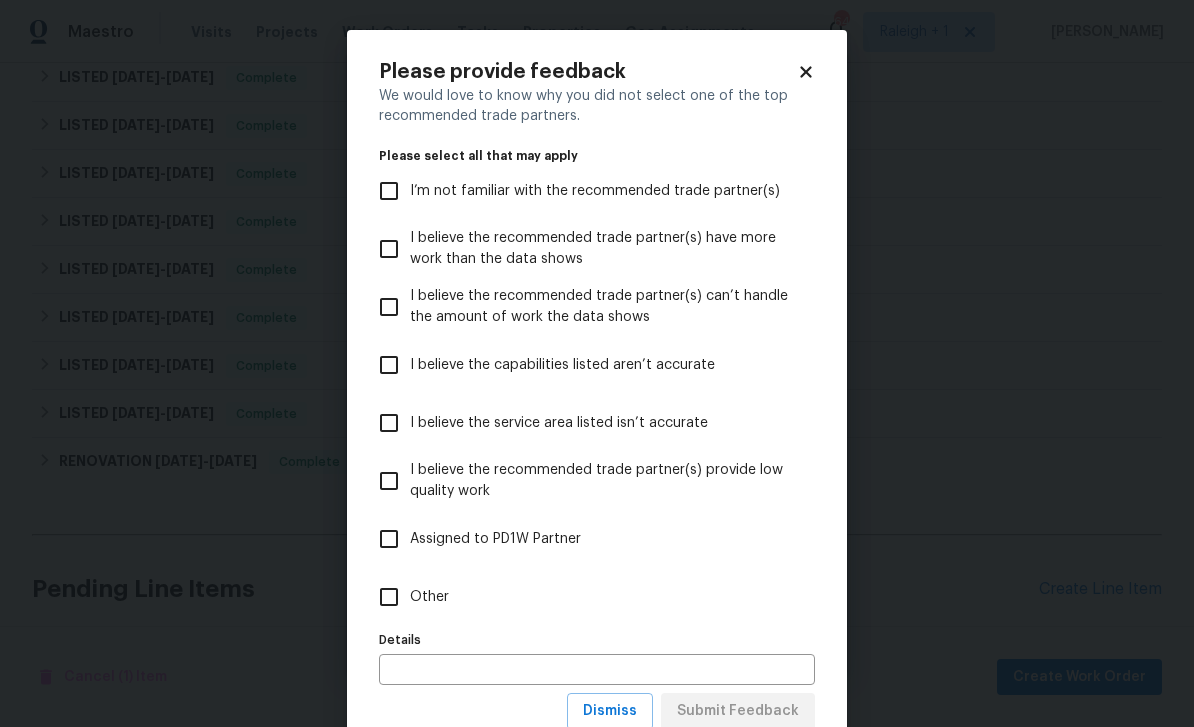 click on "Other" at bounding box center (389, 597) 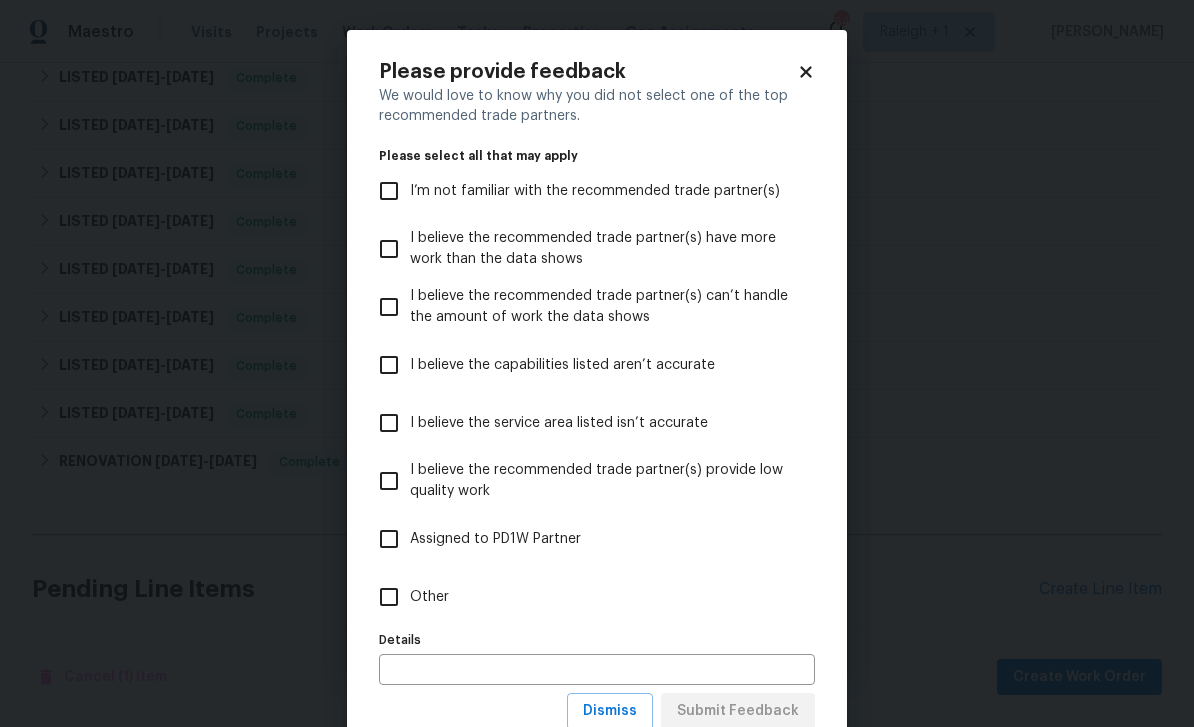checkbox on "true" 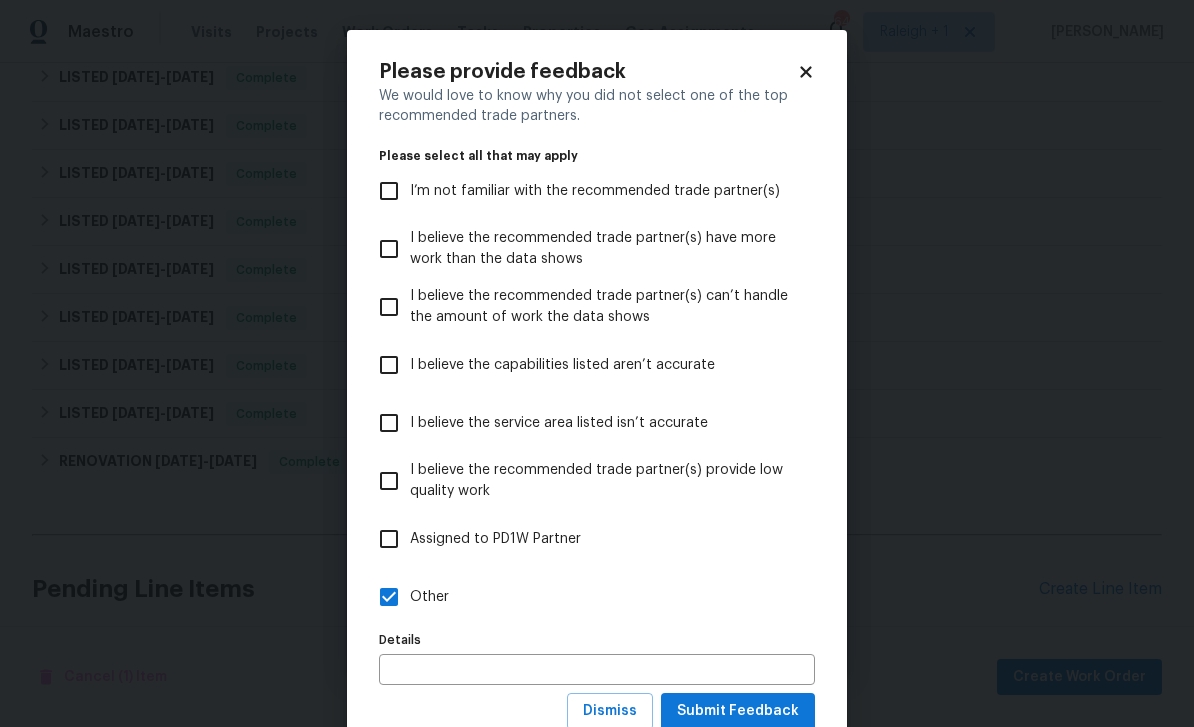 click at bounding box center [597, 669] 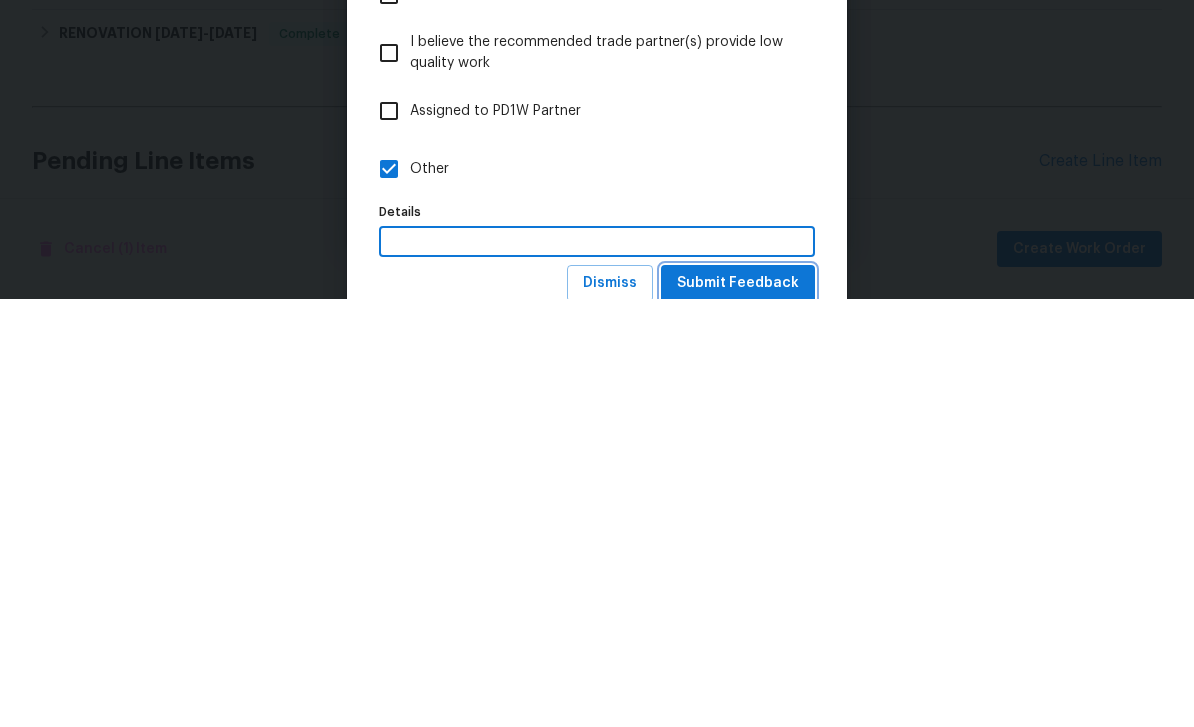click on "Submit Feedback" at bounding box center (738, 711) 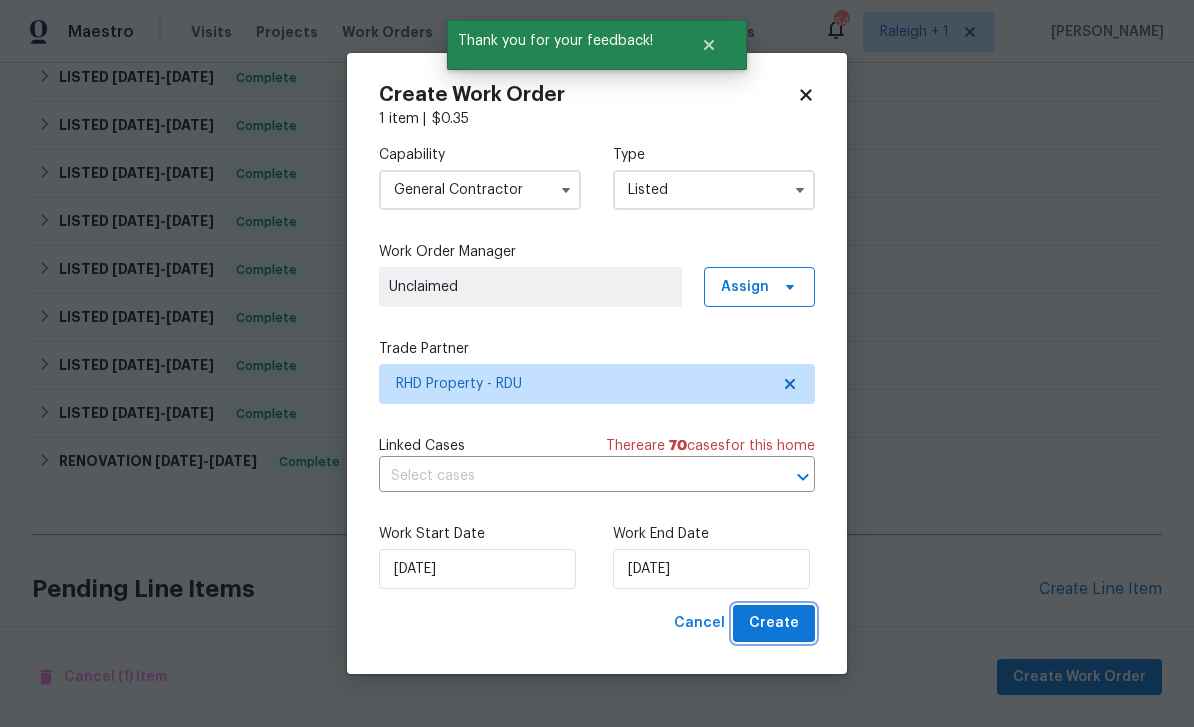 click on "Create" at bounding box center (774, 623) 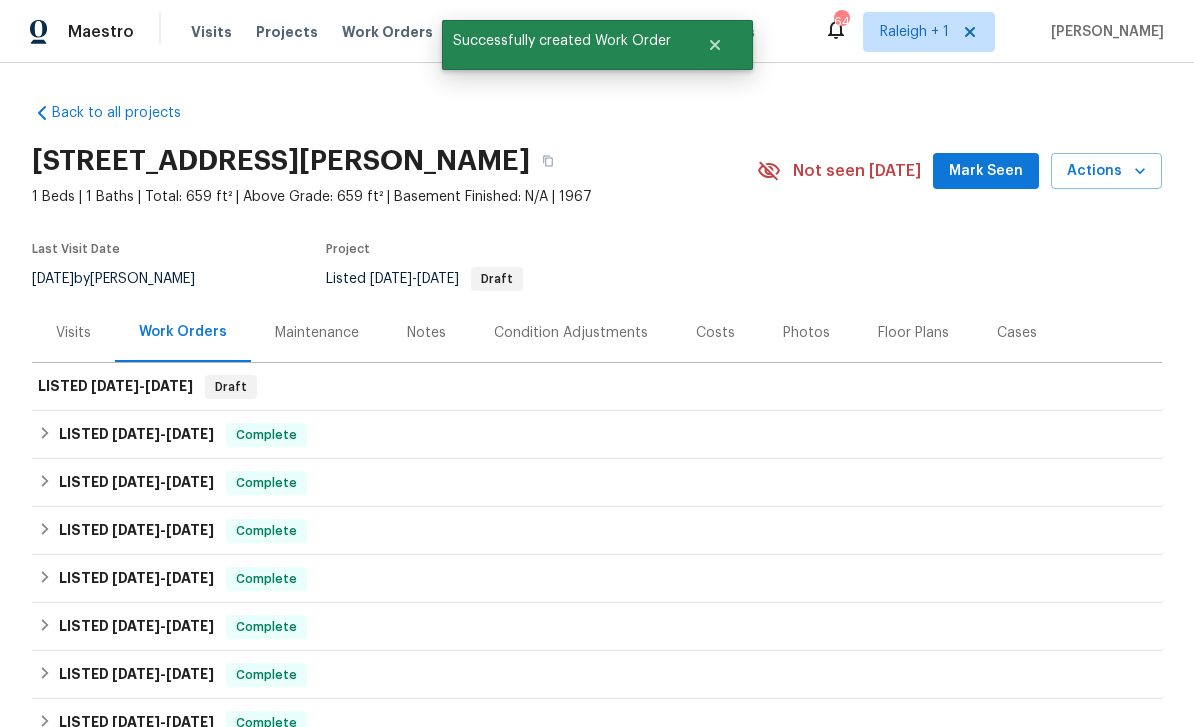 scroll, scrollTop: 0, scrollLeft: 0, axis: both 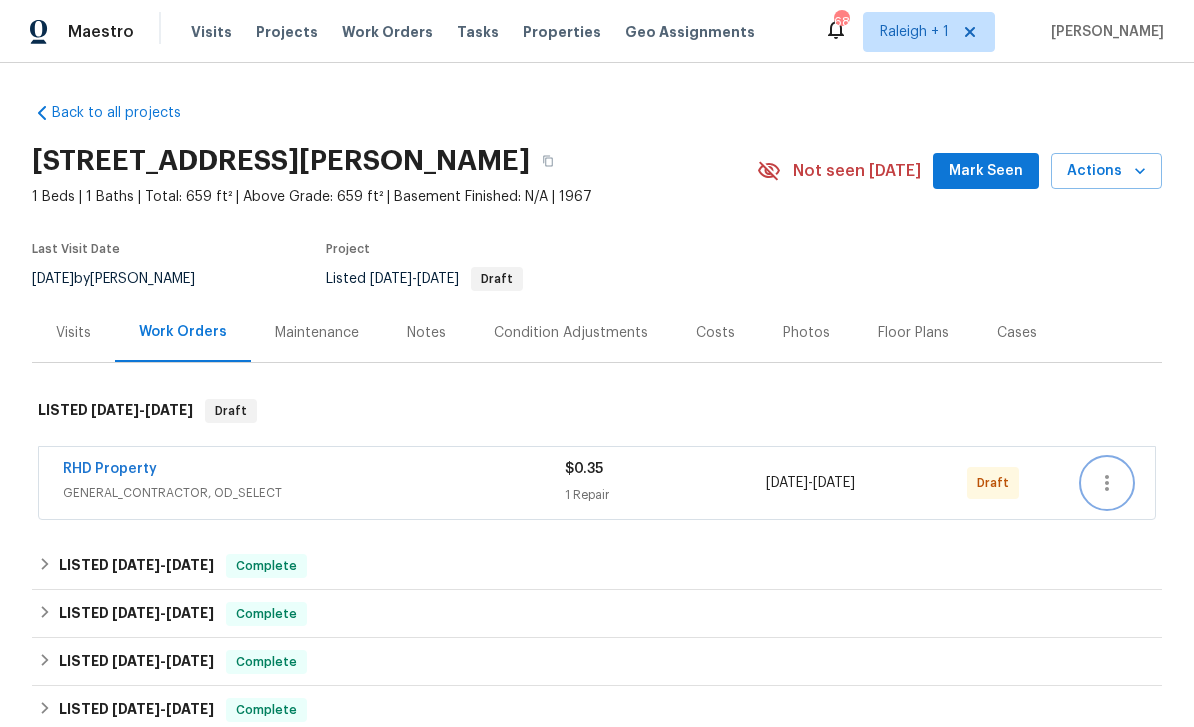 click 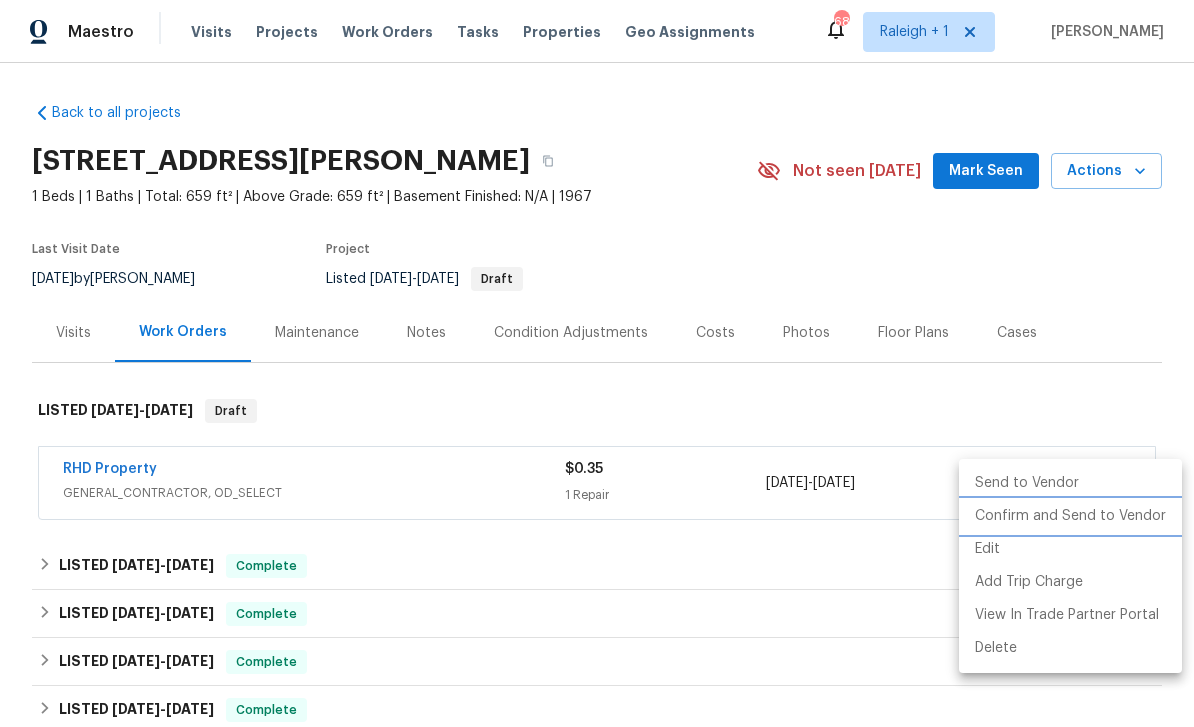 click on "Confirm and Send to Vendor" at bounding box center (1070, 516) 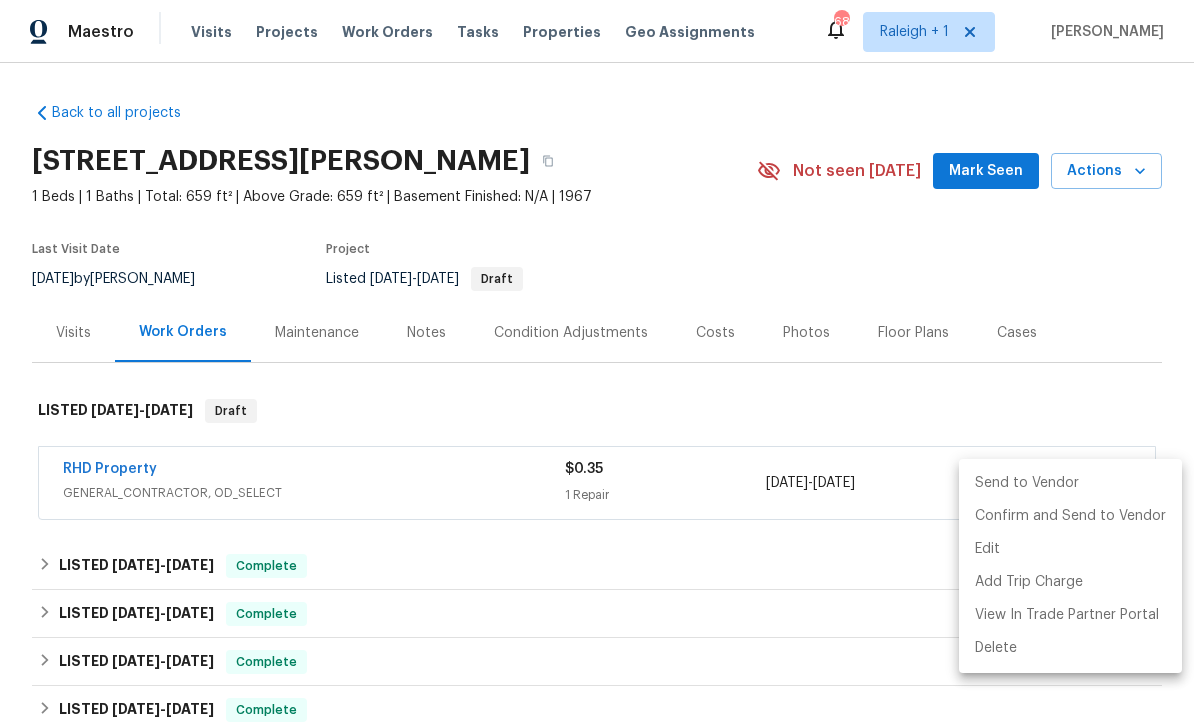 click at bounding box center [597, 363] 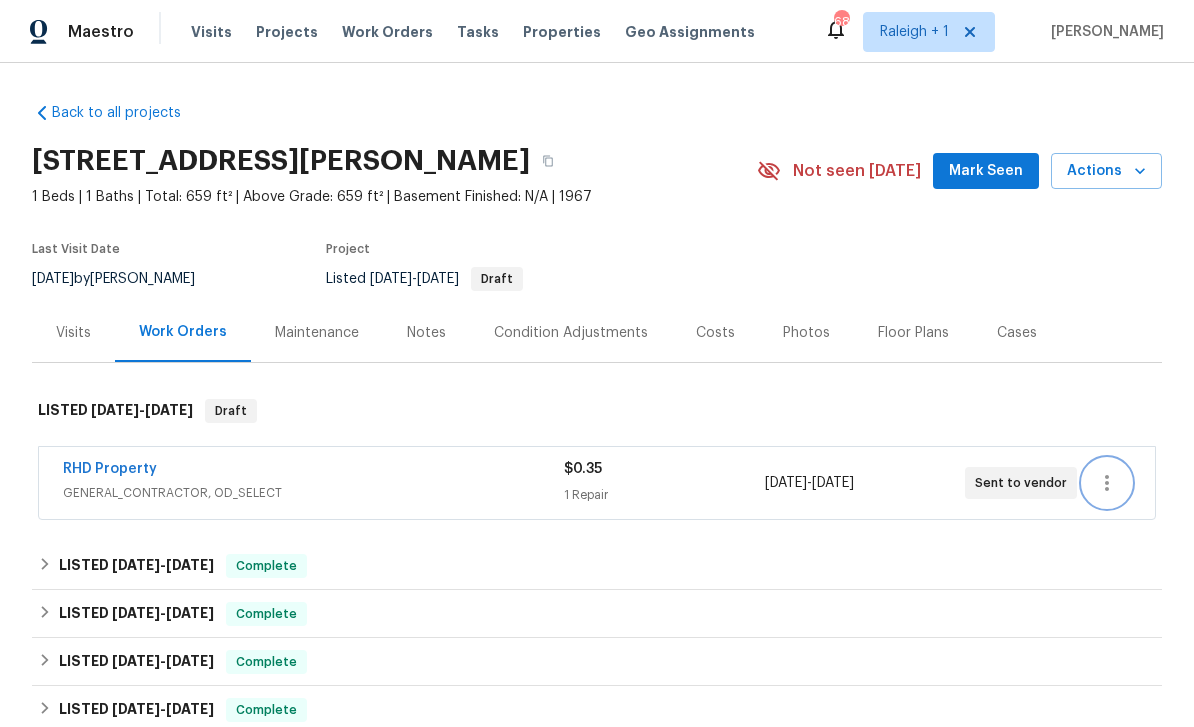 click on "RHD Property" at bounding box center [110, 469] 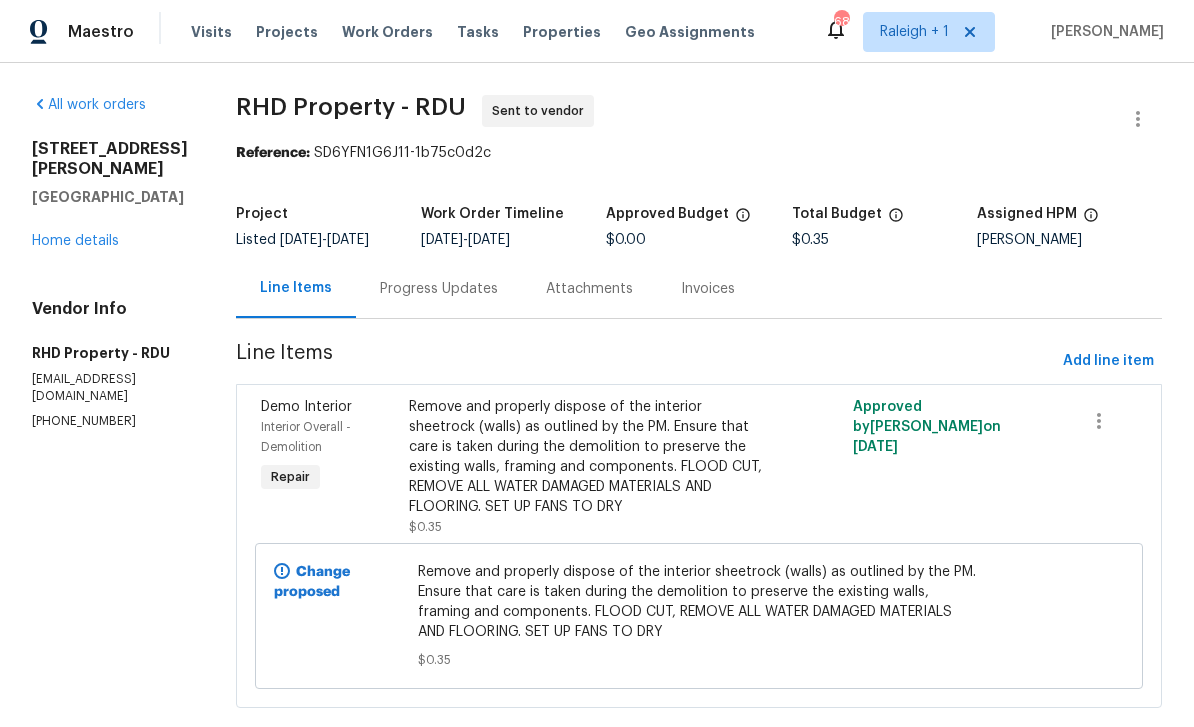 click on "Progress Updates" at bounding box center [439, 288] 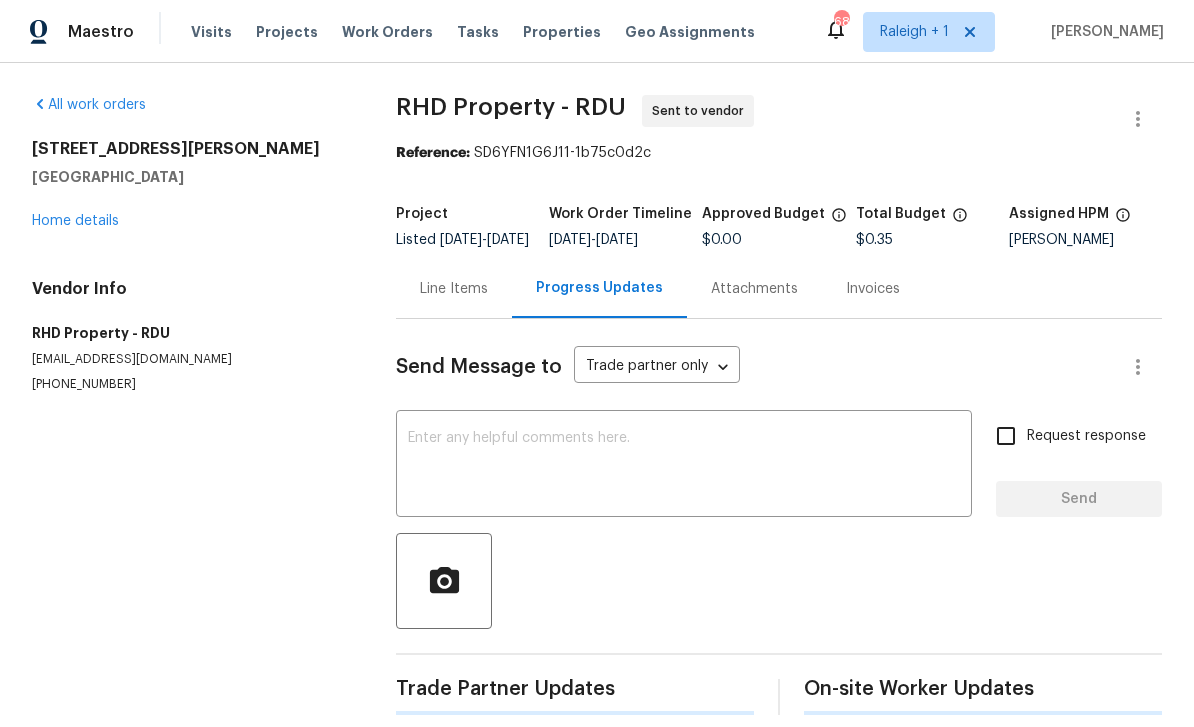 click at bounding box center (684, 466) 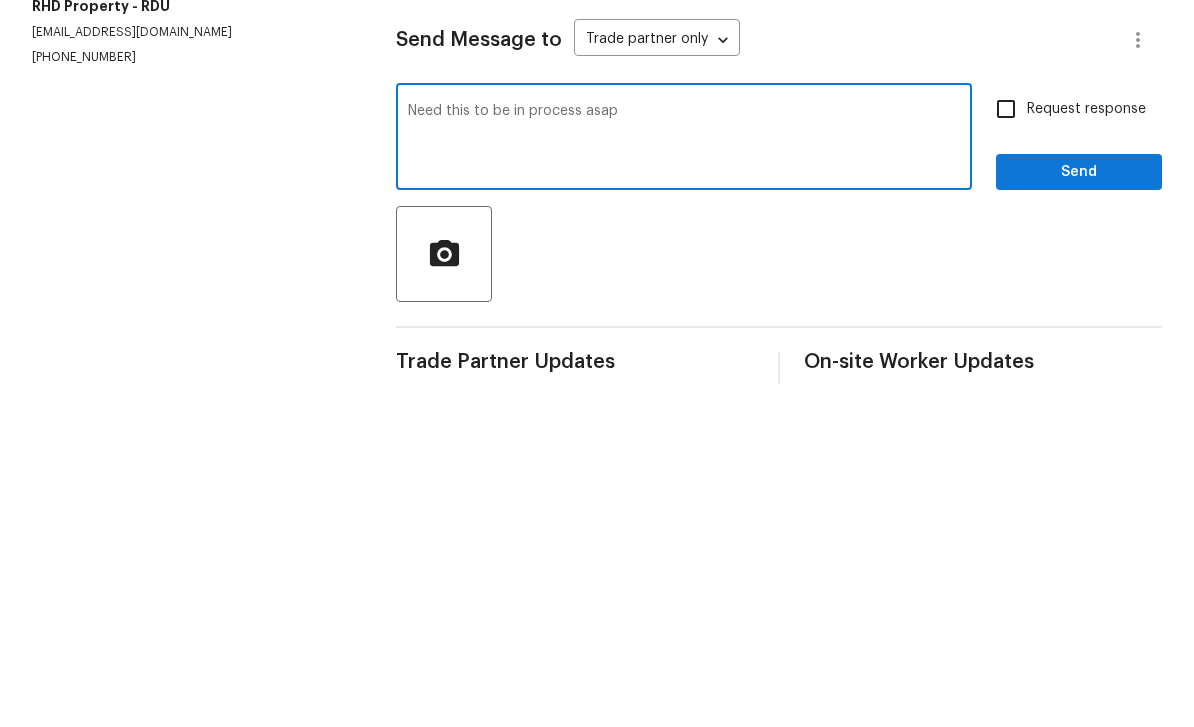 type on "Need this to be in process asap" 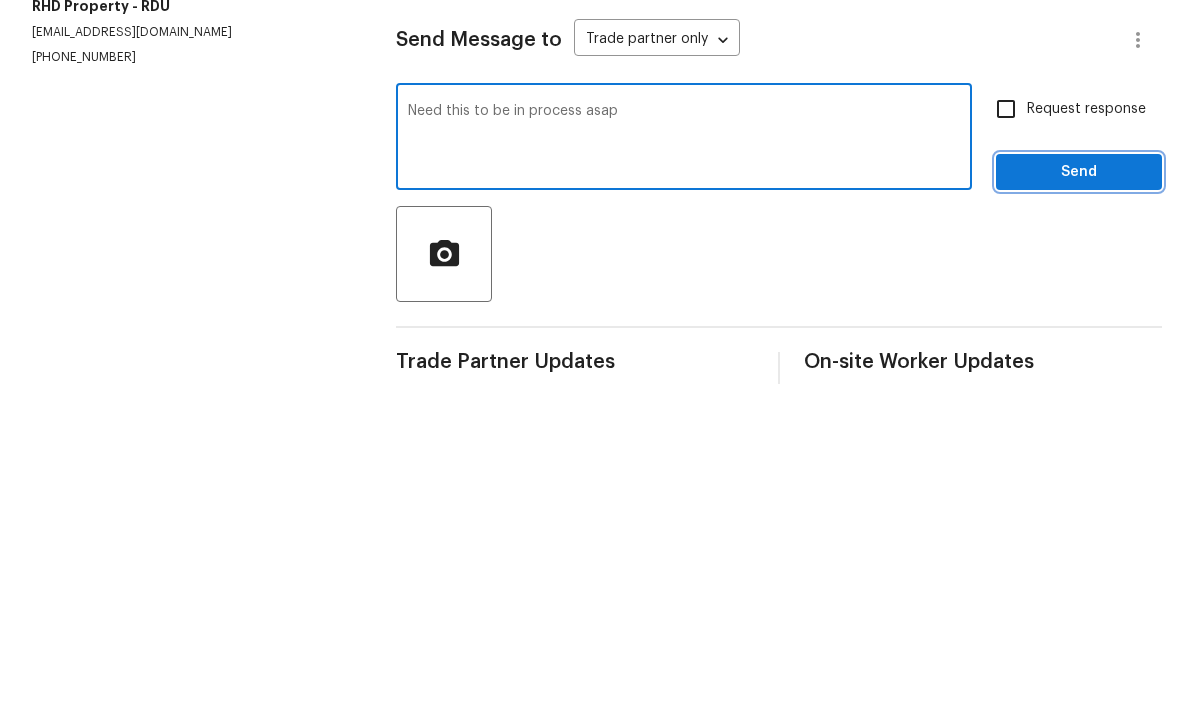click on "Send" at bounding box center (1079, 499) 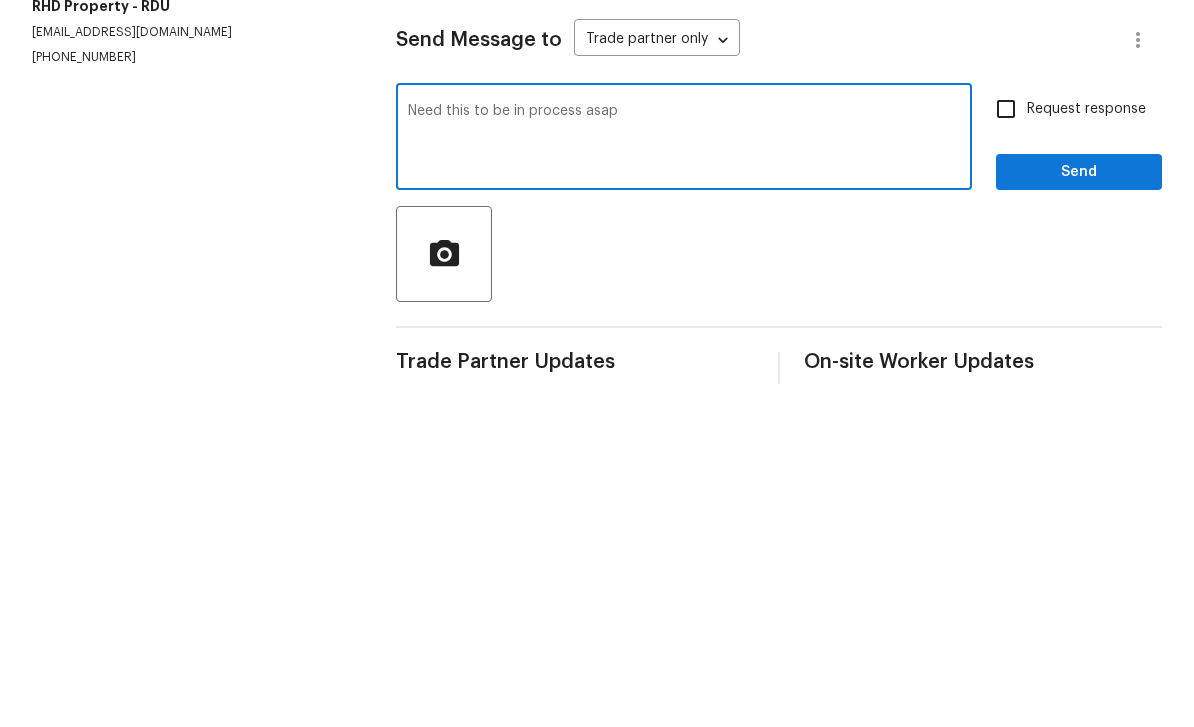 scroll, scrollTop: 31, scrollLeft: 0, axis: vertical 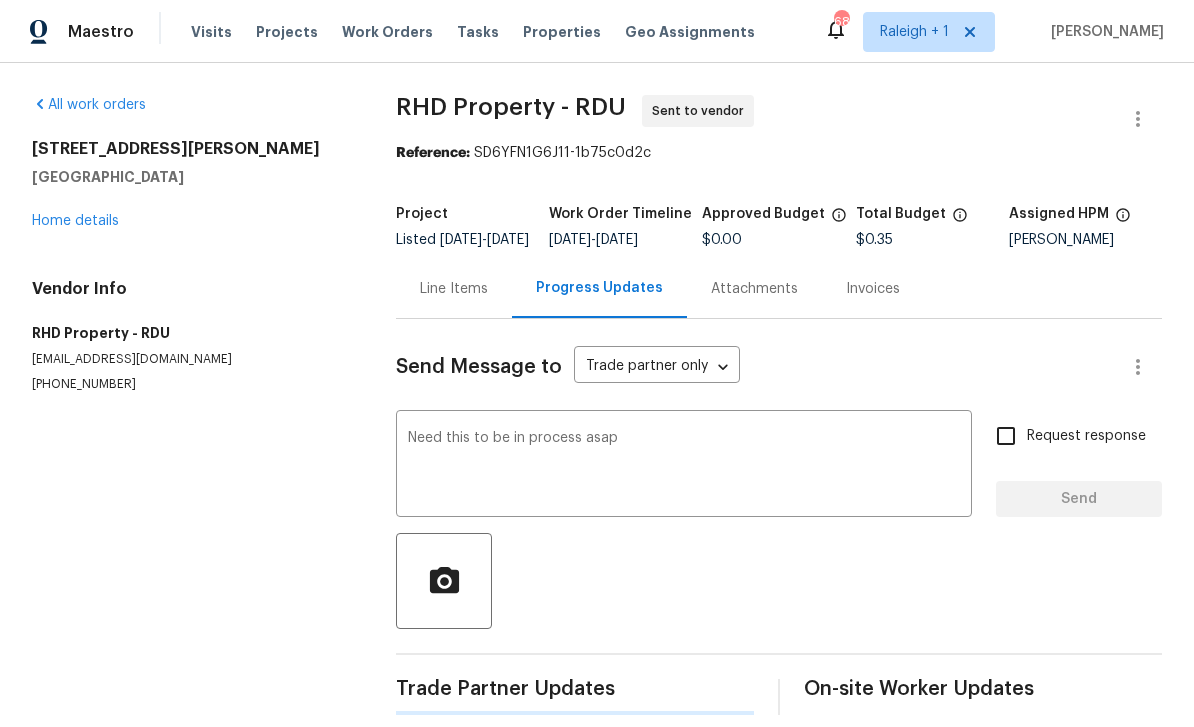 type 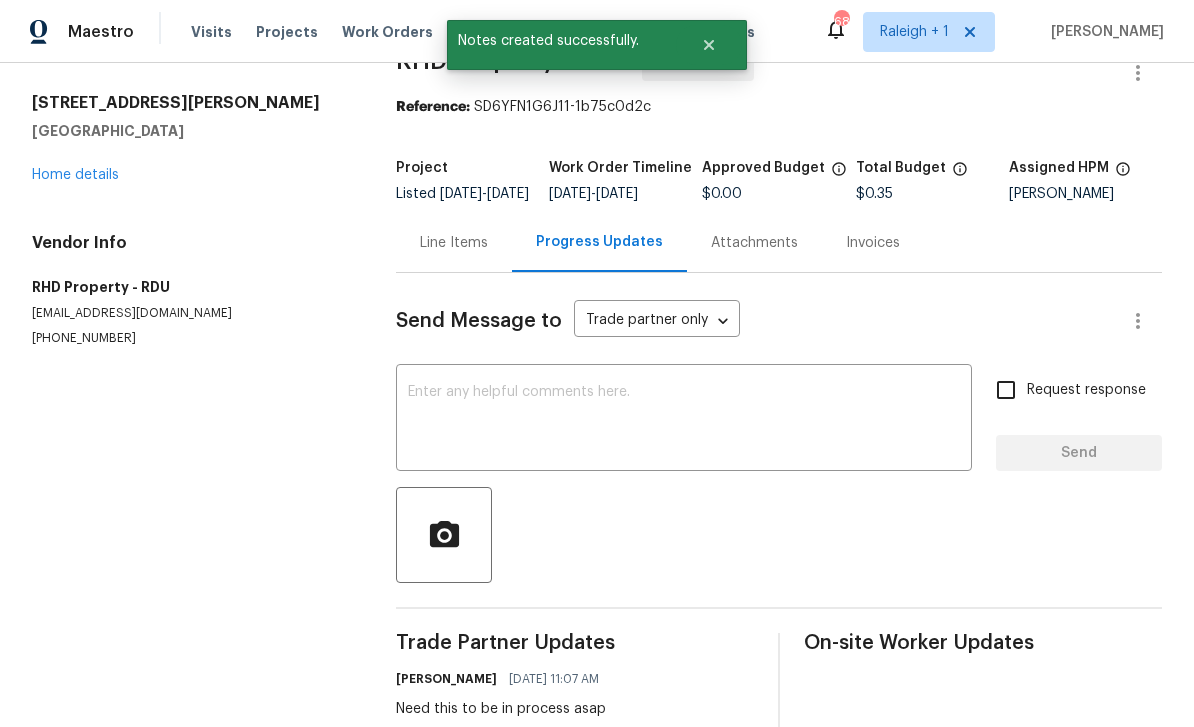 scroll, scrollTop: 45, scrollLeft: 0, axis: vertical 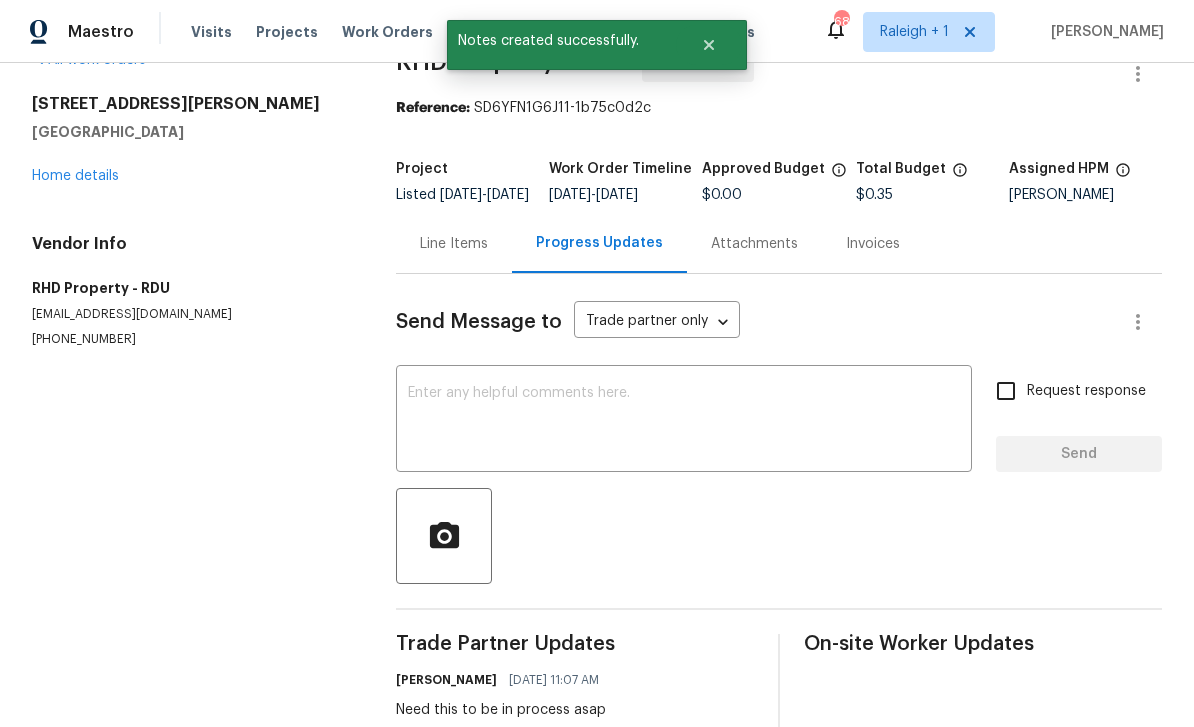 click on "Home details" at bounding box center (75, 176) 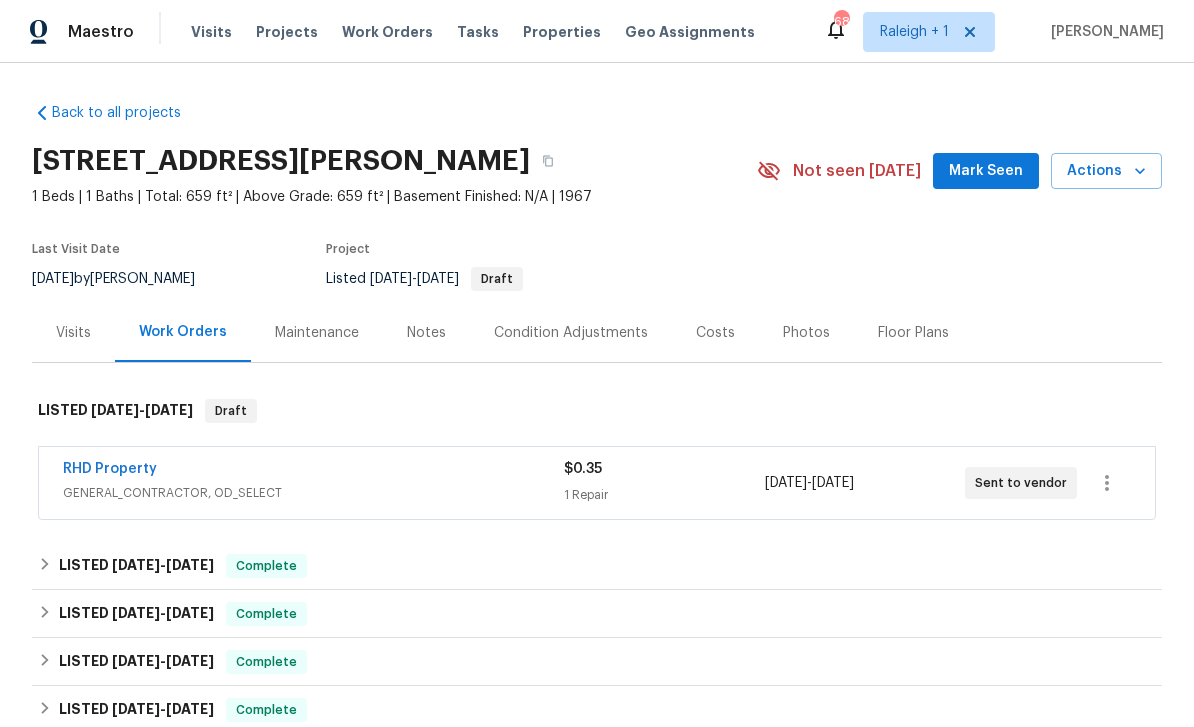 click on "RHD Property" at bounding box center [110, 469] 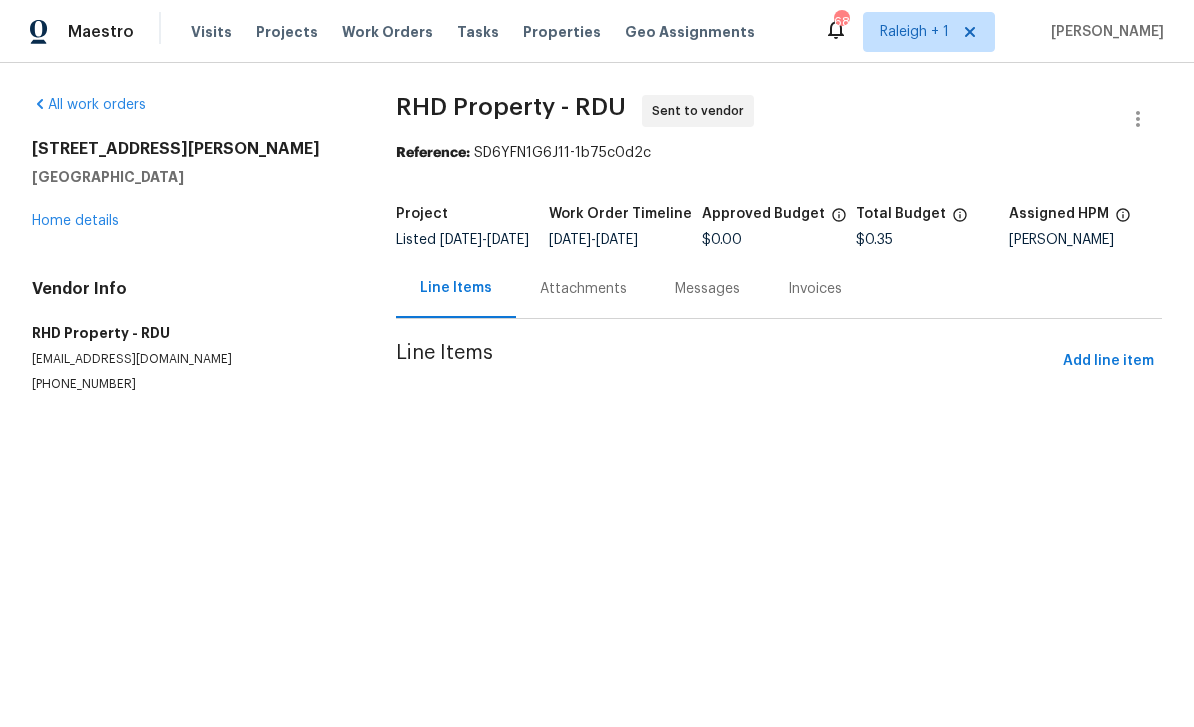 scroll, scrollTop: 0, scrollLeft: 0, axis: both 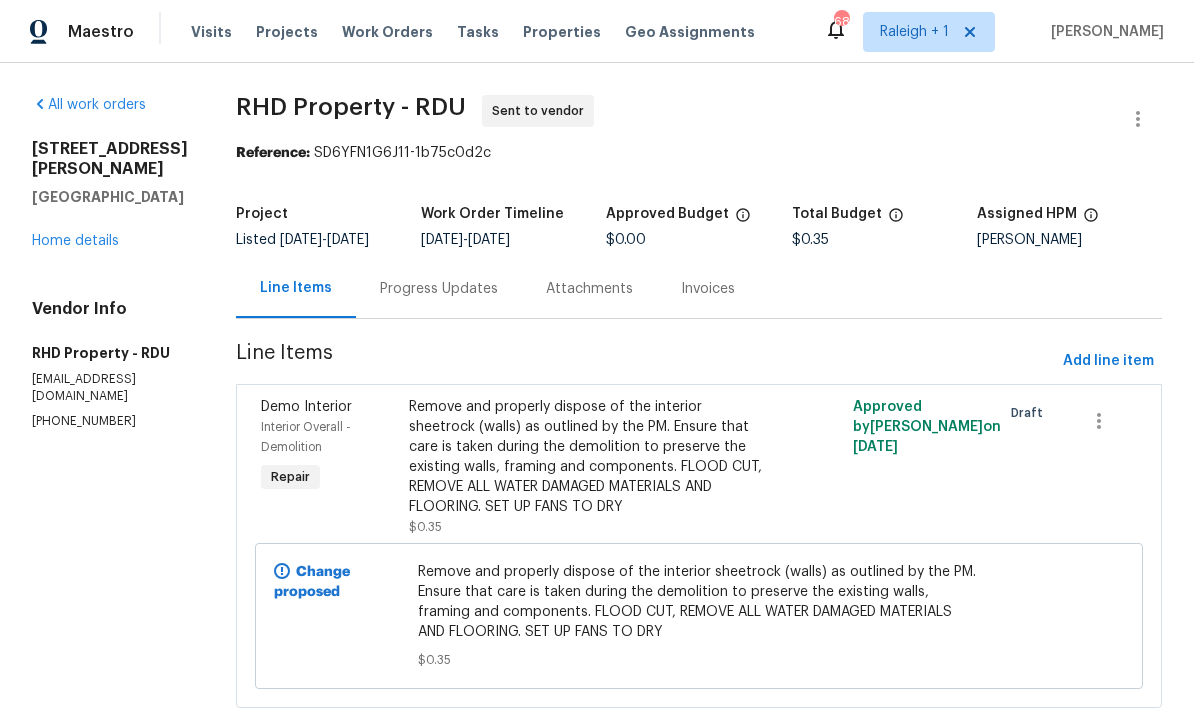 click on "Remove and properly dispose of the interior sheetrock (walls) as outlined by the PM. Ensure that care is taken during the demolition to preserve the existing walls, framing and components.  FLOOD CUT, REMOVE ALL WATER DAMAGED MATERIALS AND FLOORING. SET UP FANS TO DRY" at bounding box center [588, 457] 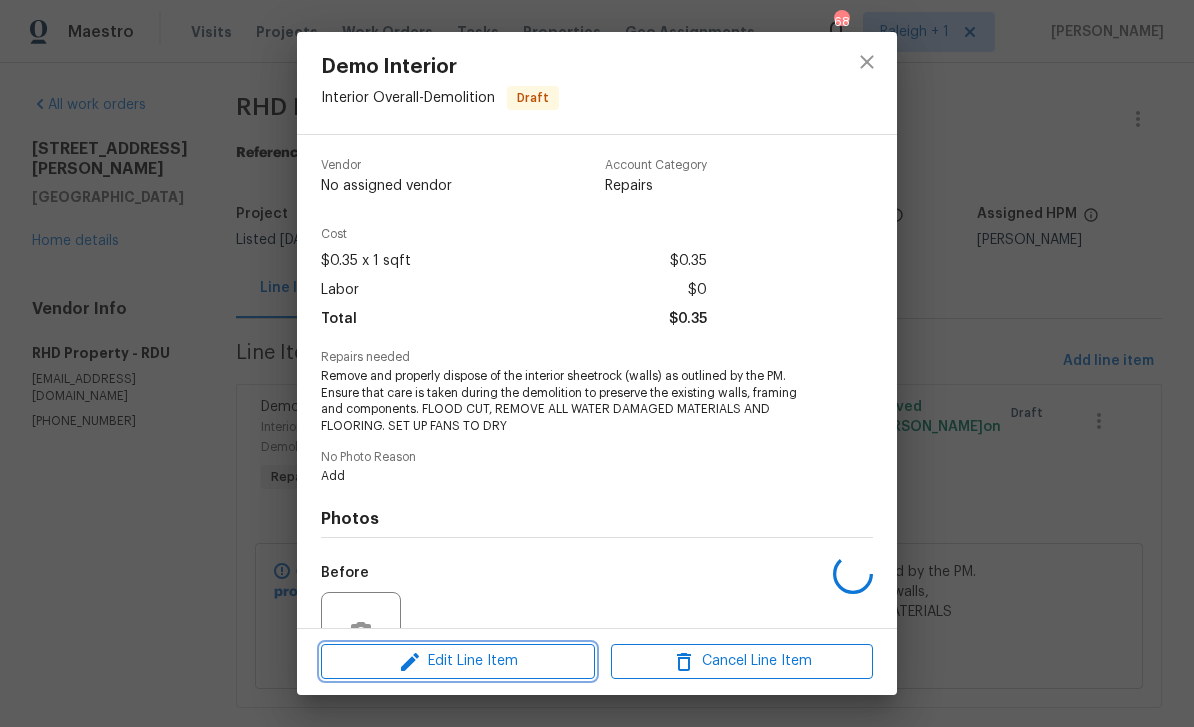 click on "Edit Line Item" at bounding box center (458, 661) 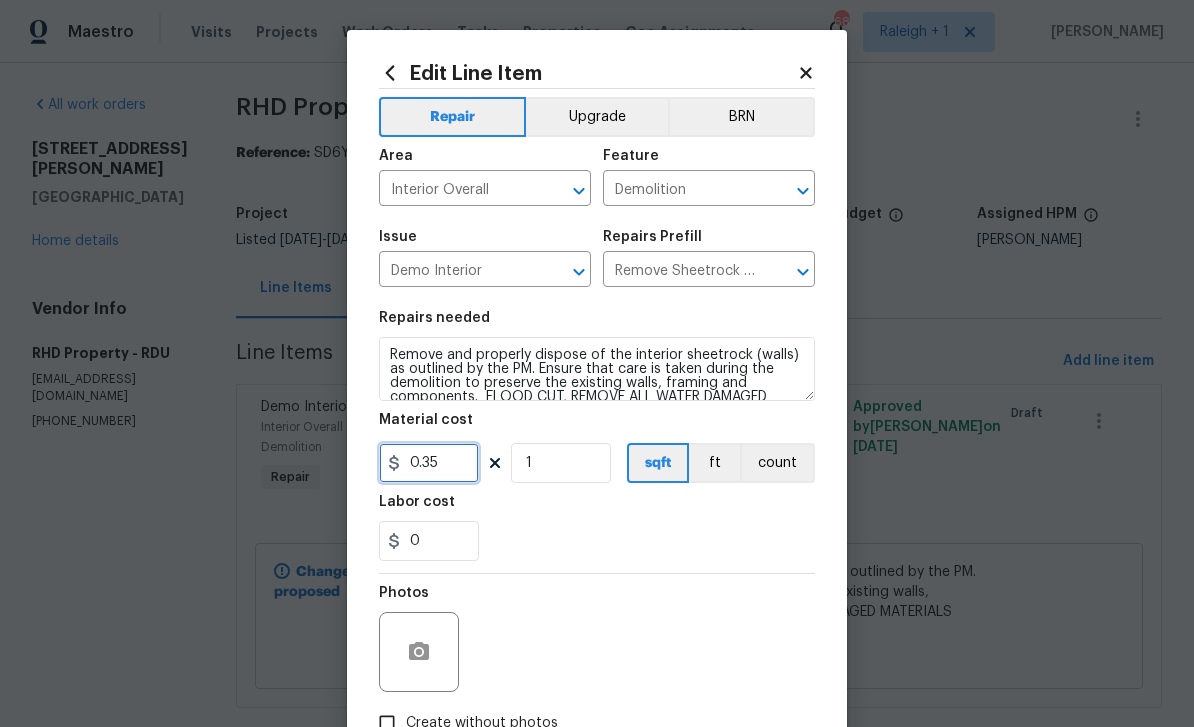 click on "0.35" at bounding box center (429, 463) 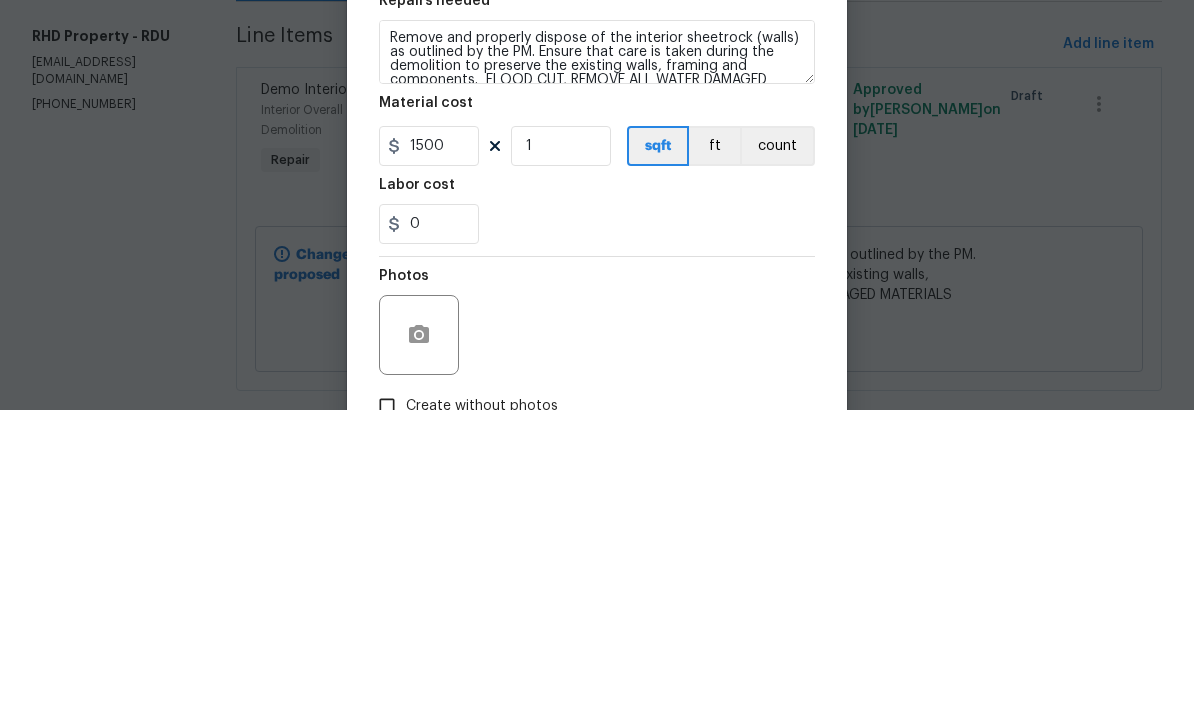 click on "0" at bounding box center (597, 541) 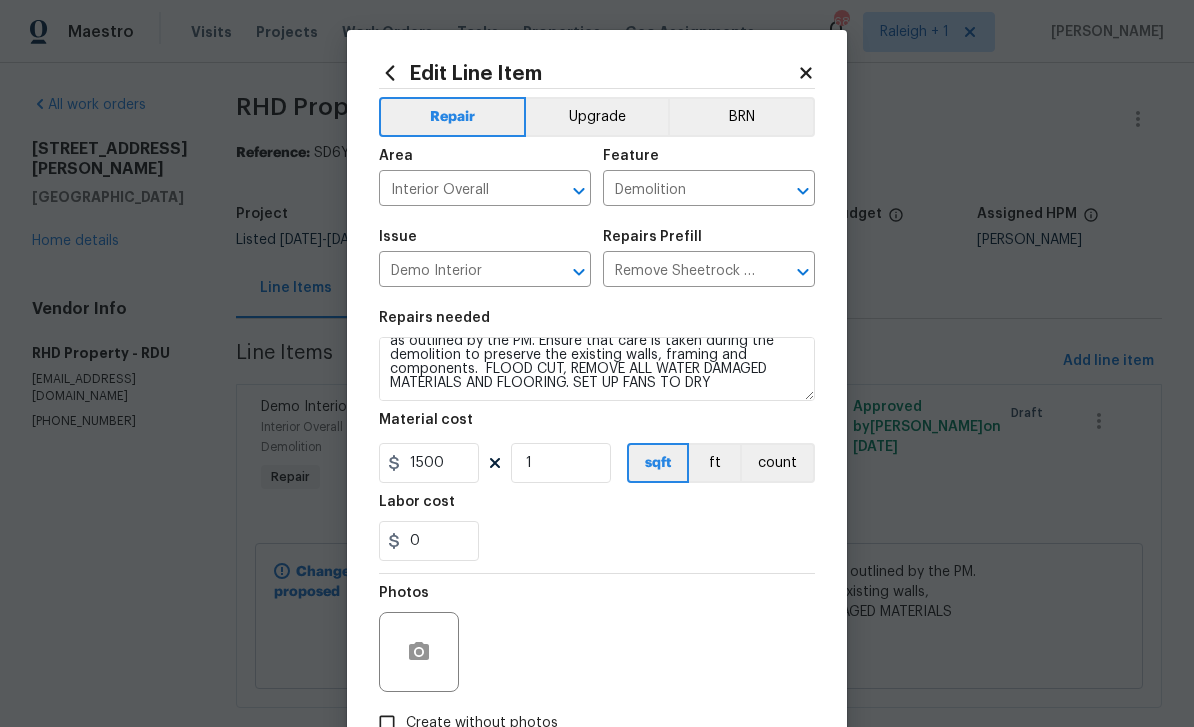 type on "0.35" 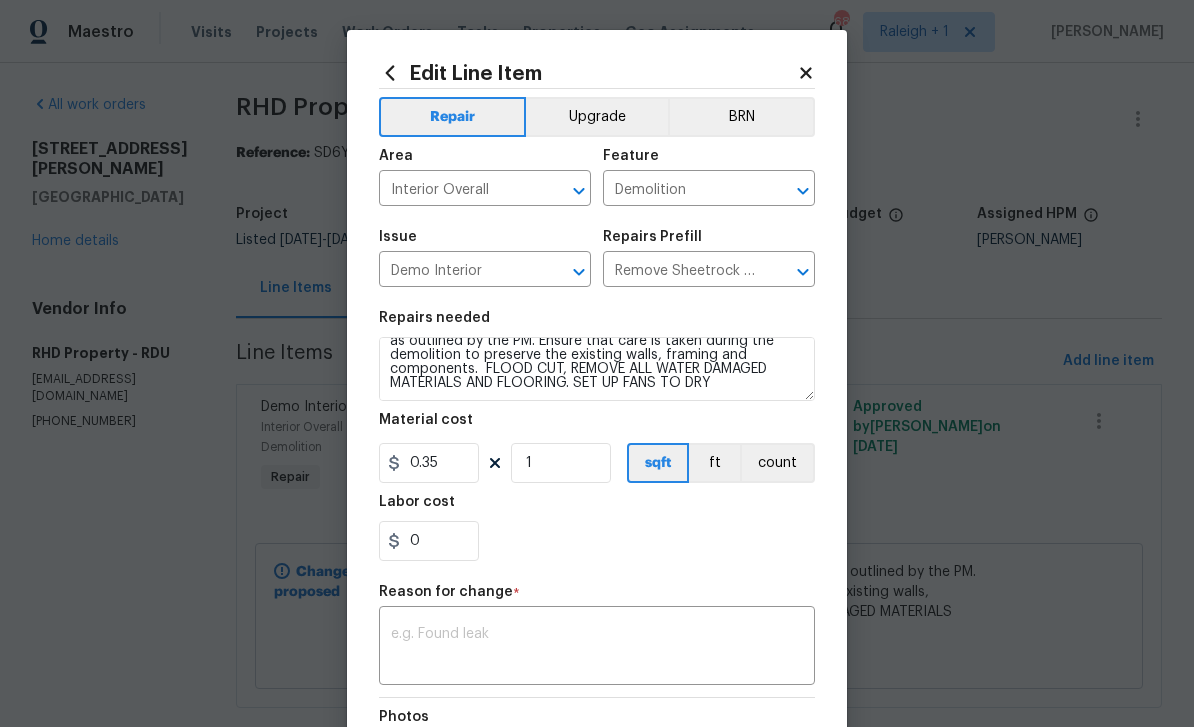 scroll, scrollTop: 28, scrollLeft: 0, axis: vertical 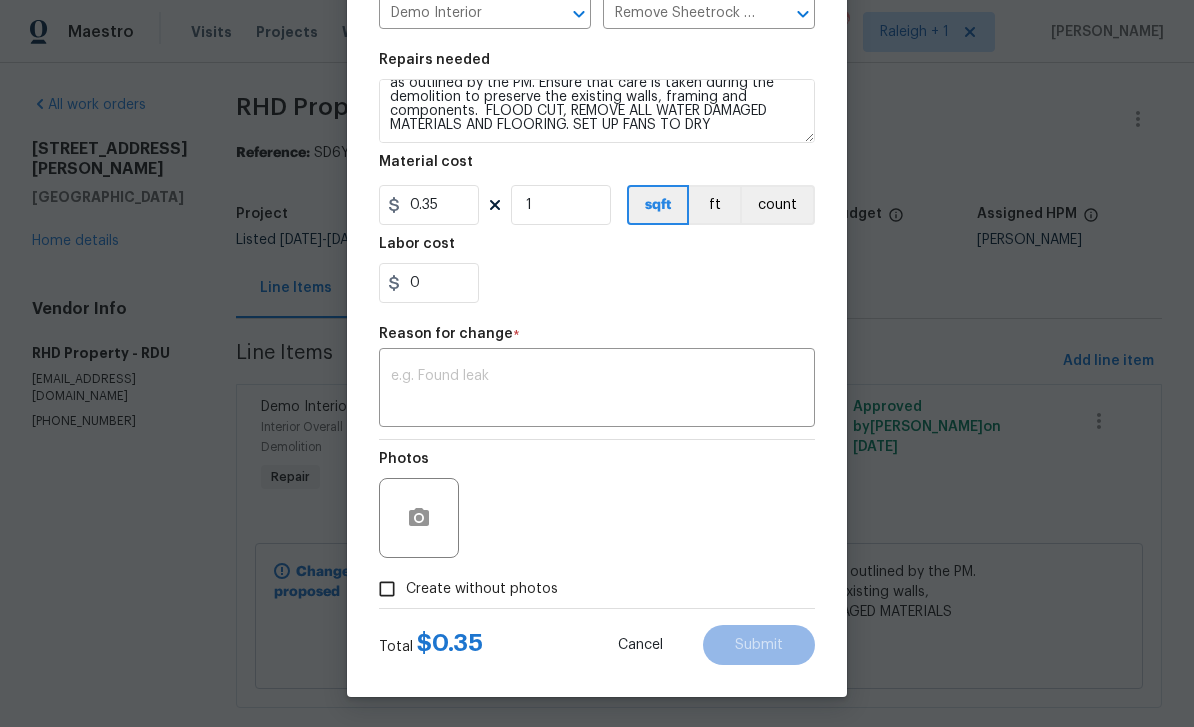 click at bounding box center [597, 390] 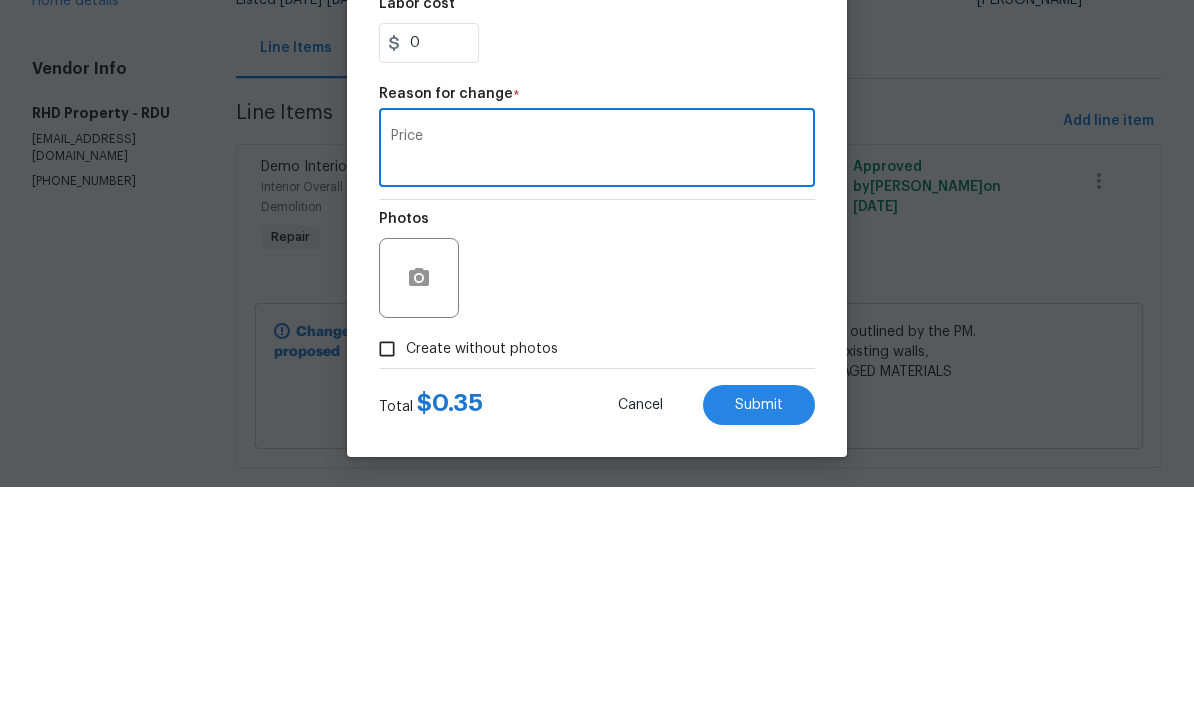 type on "Price" 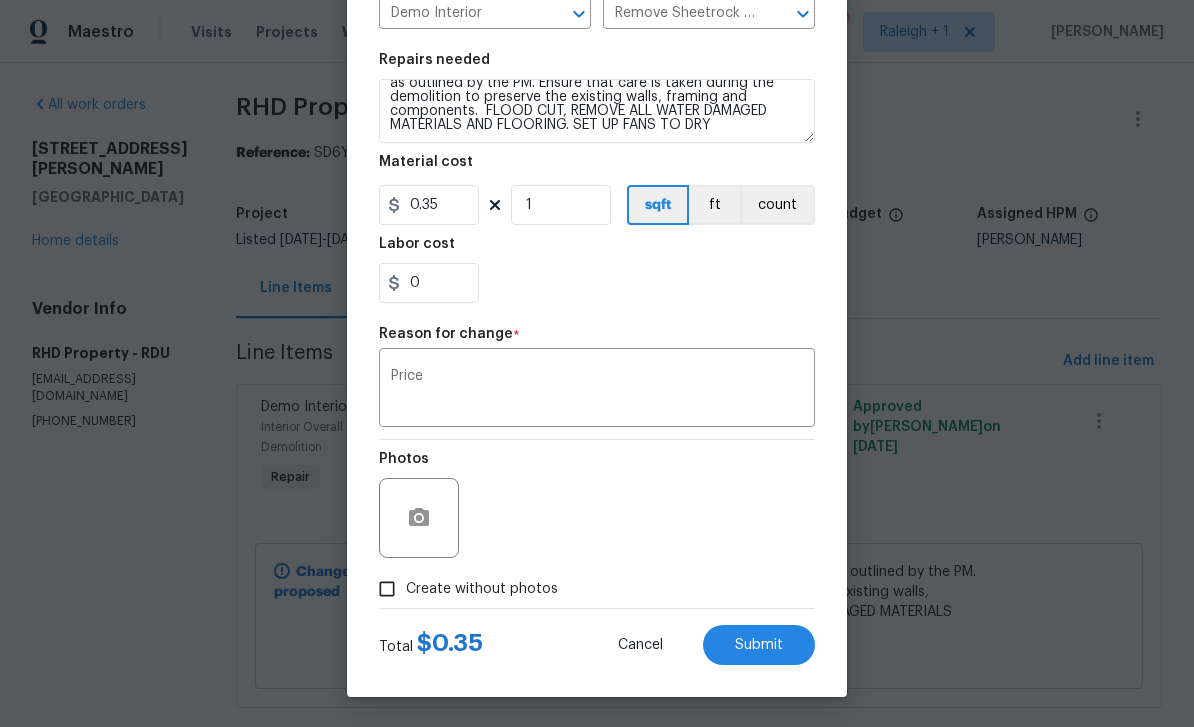 click on "Submit" at bounding box center [759, 645] 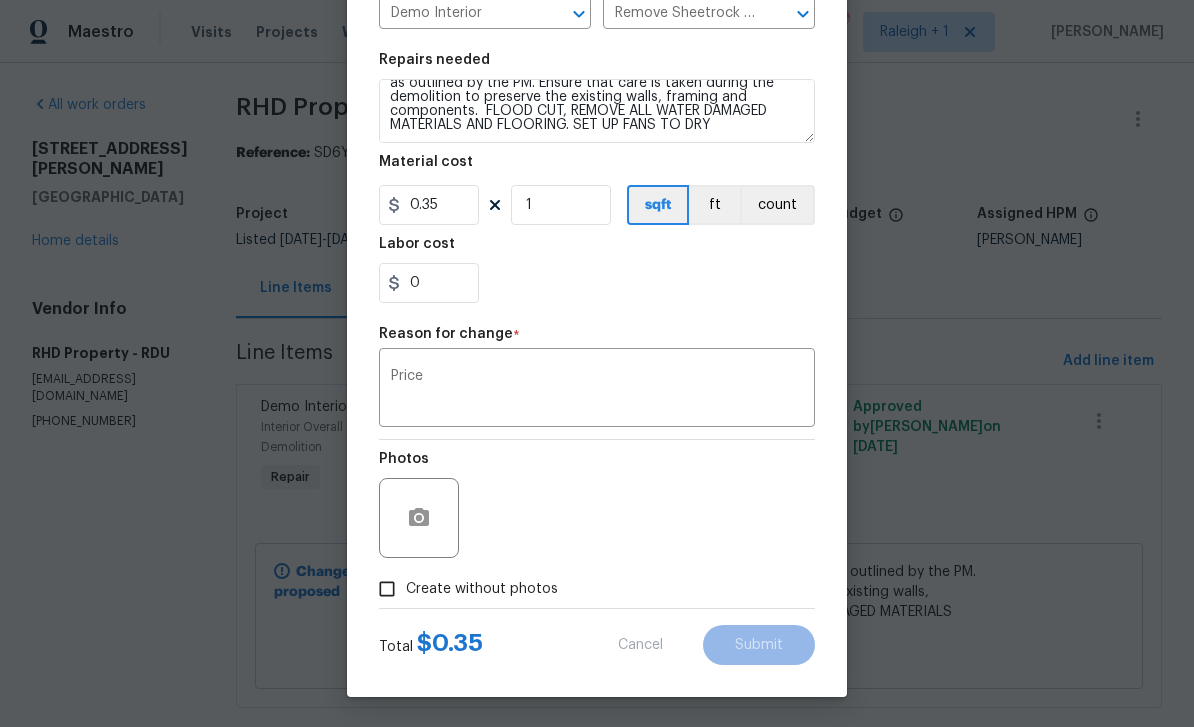 scroll, scrollTop: 262, scrollLeft: 0, axis: vertical 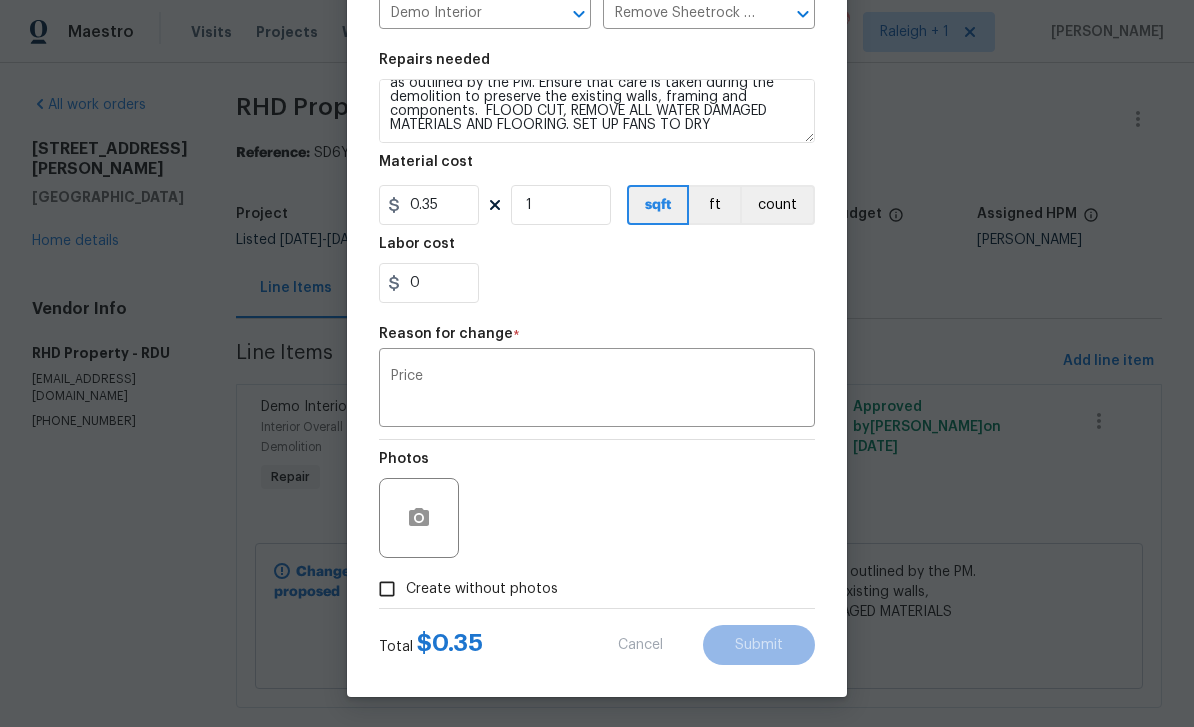 click on "Create without photos" at bounding box center [387, 589] 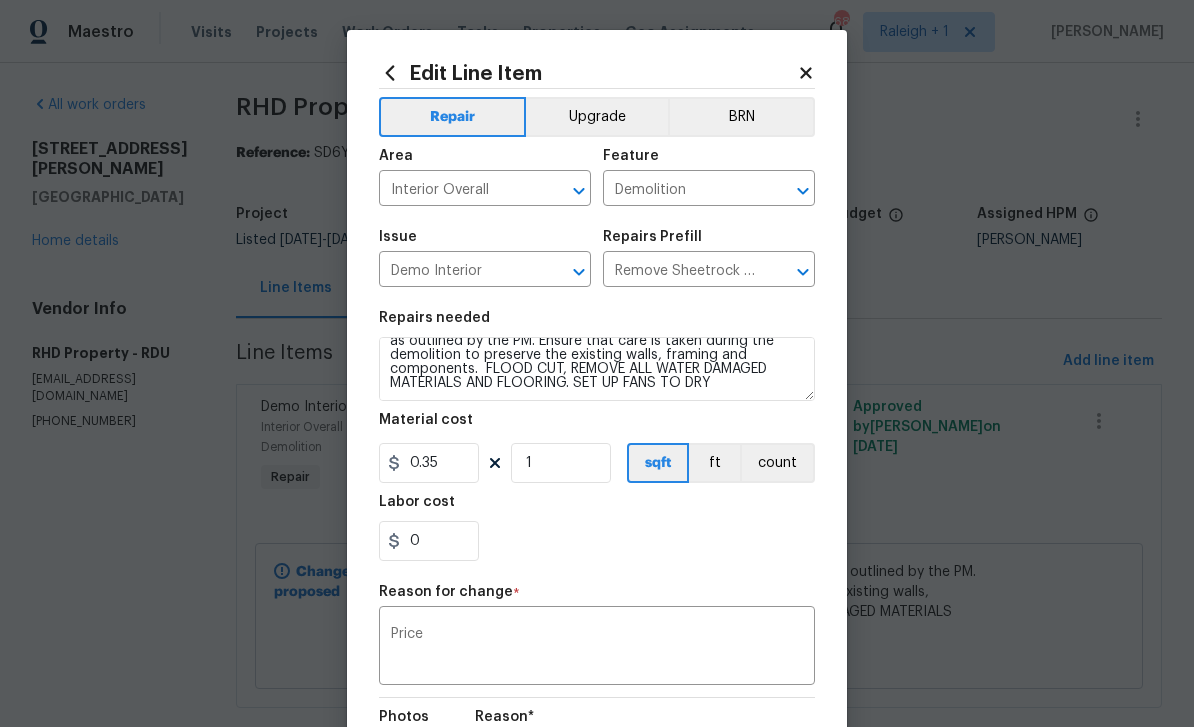 scroll, scrollTop: 0, scrollLeft: 0, axis: both 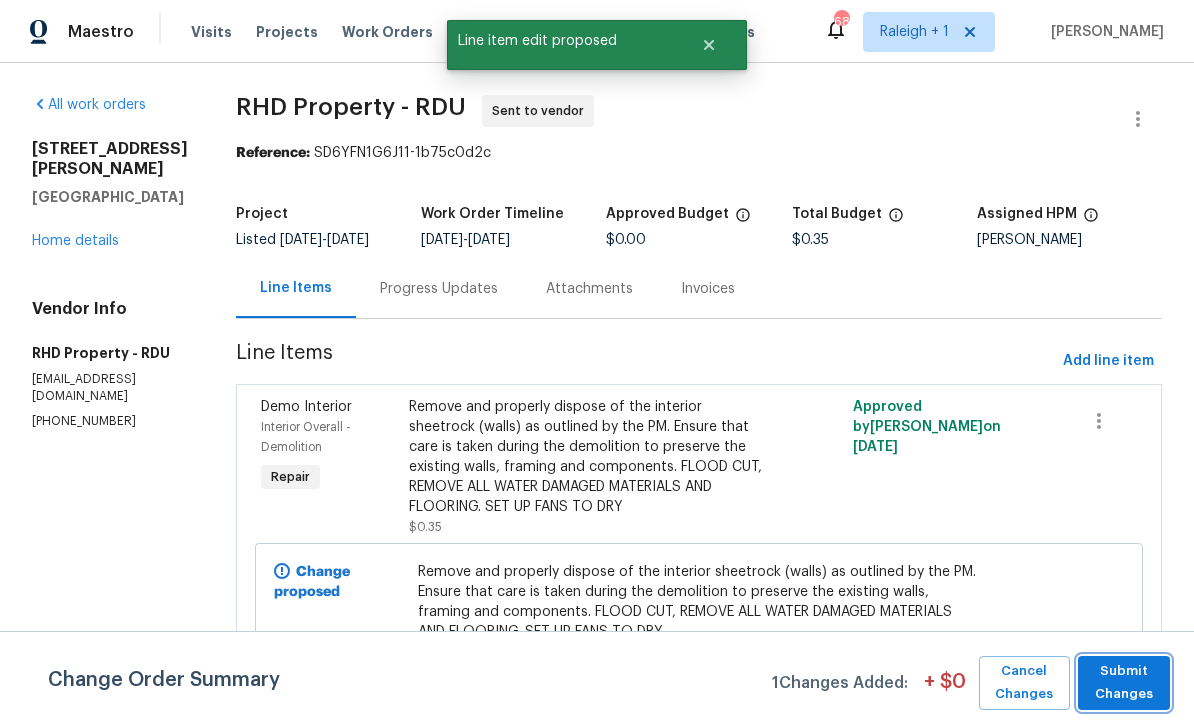 click on "Submit Changes" at bounding box center [1124, 683] 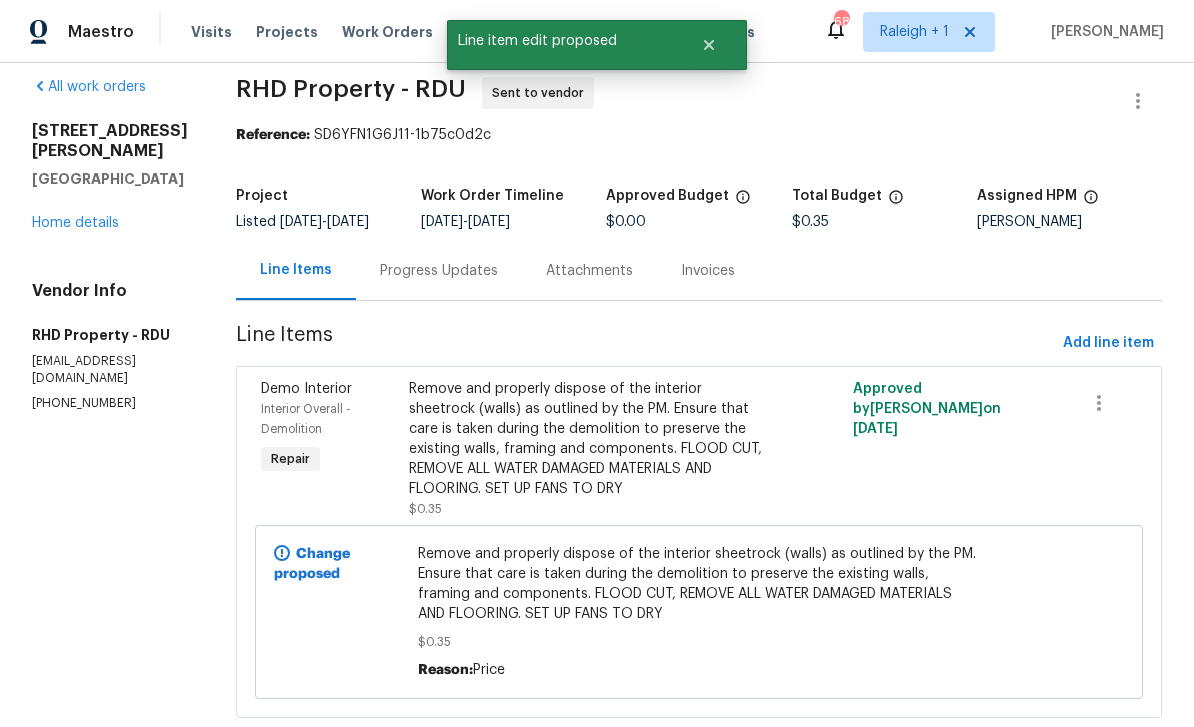 scroll, scrollTop: 17, scrollLeft: 0, axis: vertical 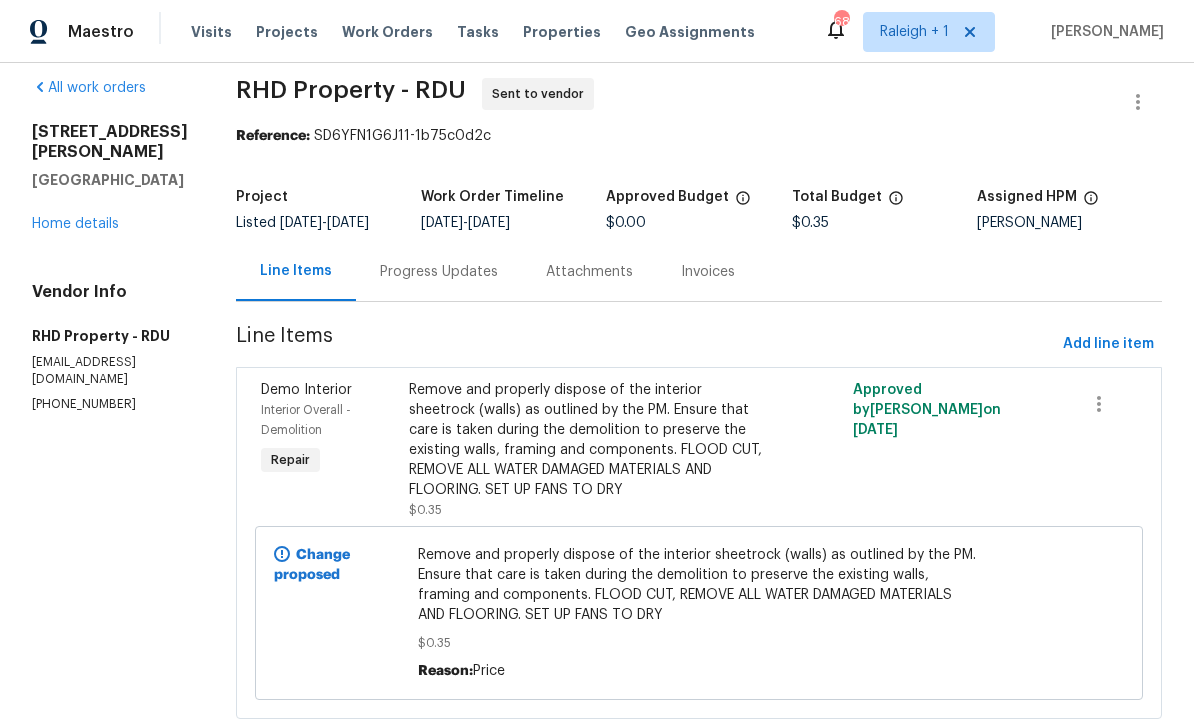 click on "Remove and properly dispose of the interior sheetrock (walls) as outlined by the PM. Ensure that care is taken during the demolition to preserve the existing walls, framing and components.  FLOOD CUT, REMOVE ALL WATER DAMAGED MATERIALS AND FLOORING. SET UP FANS TO DRY" at bounding box center (588, 440) 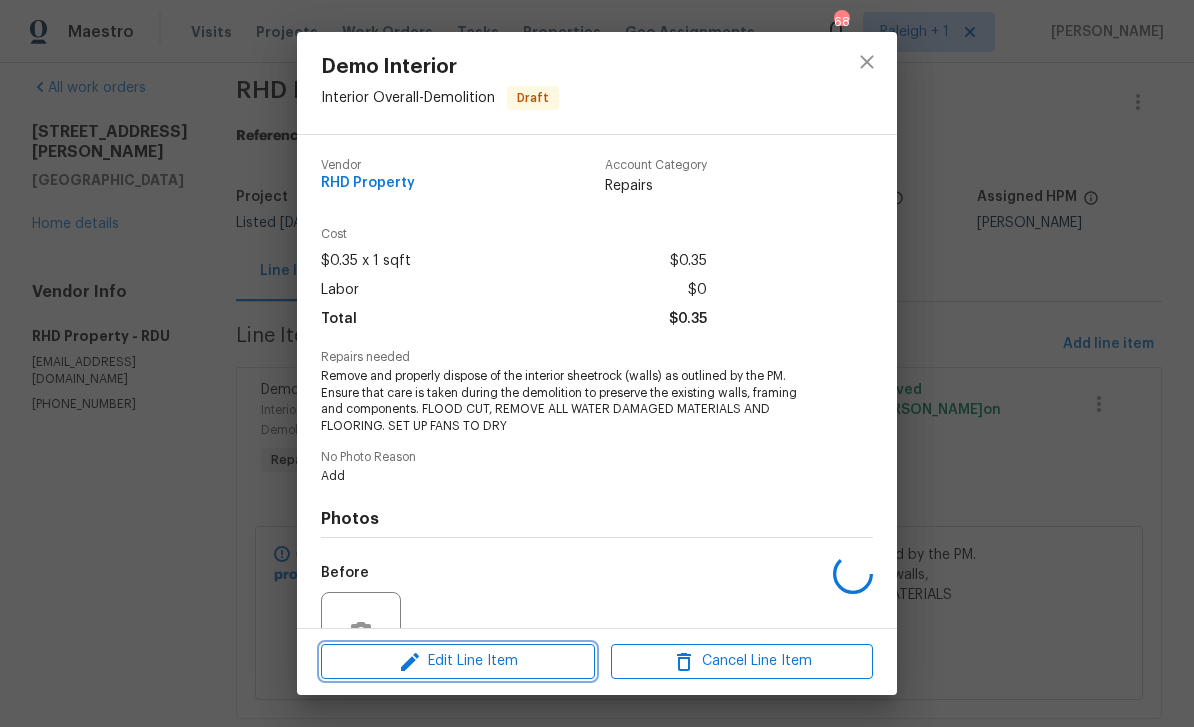click on "Edit Line Item" at bounding box center (458, 661) 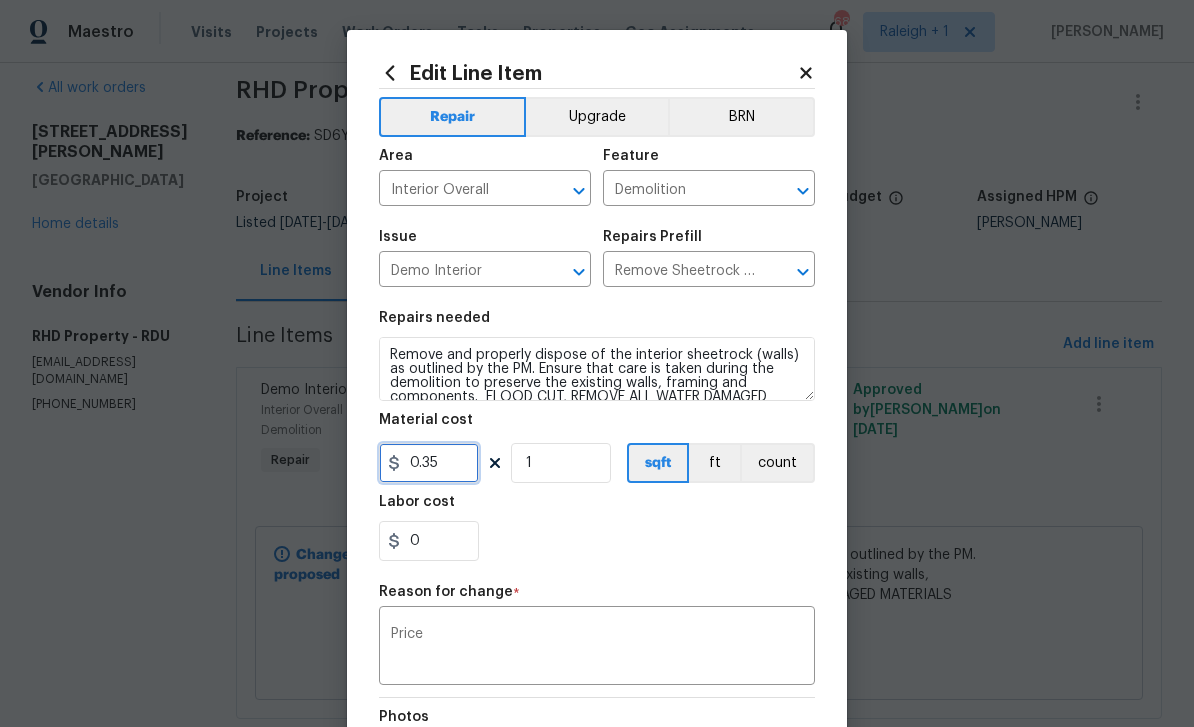 click on "0.35" at bounding box center (429, 463) 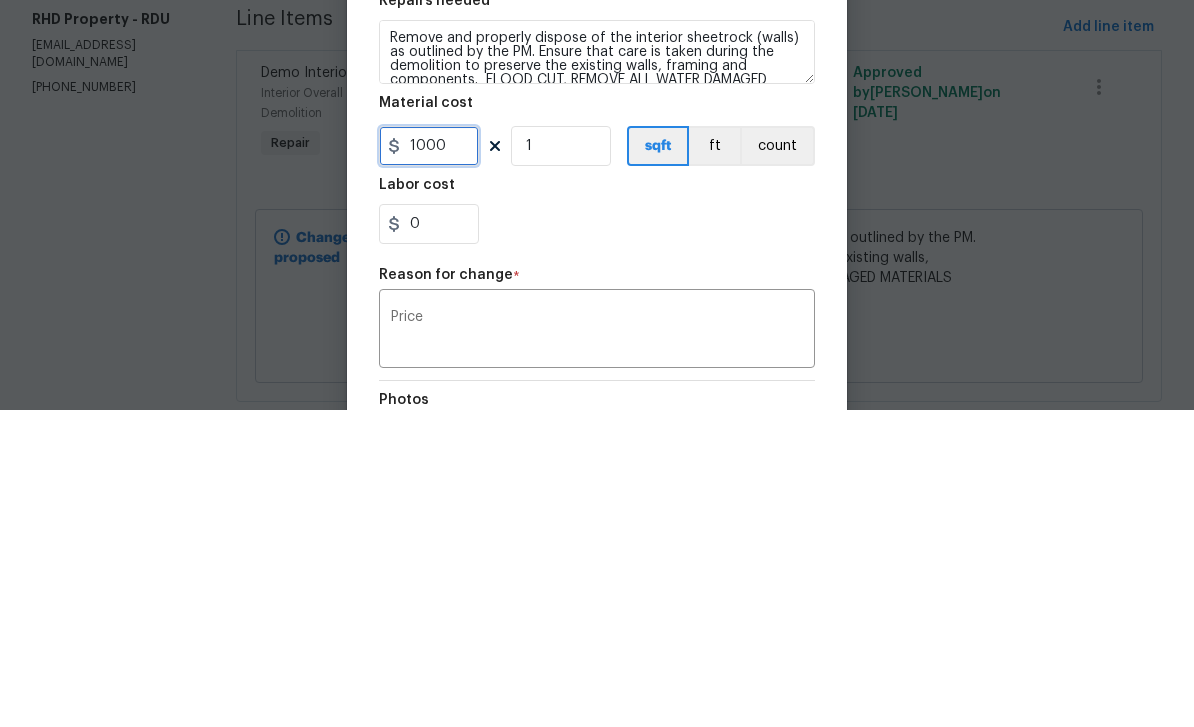 type on "1000" 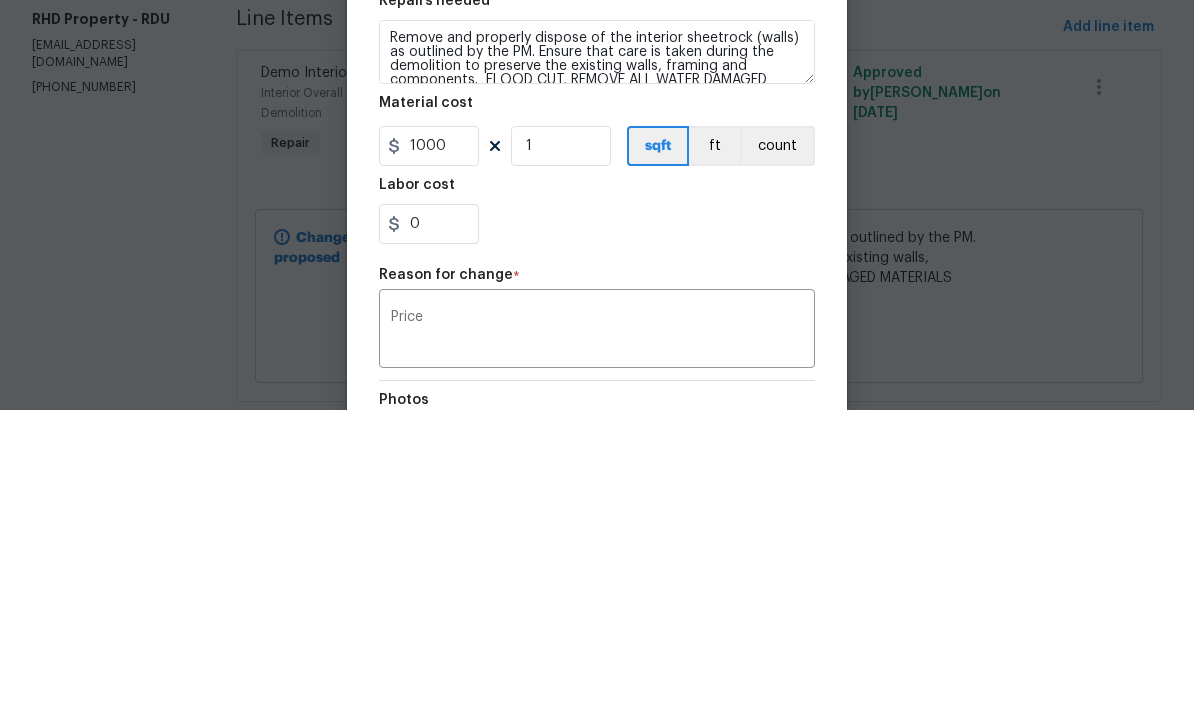 click on "0" at bounding box center [597, 541] 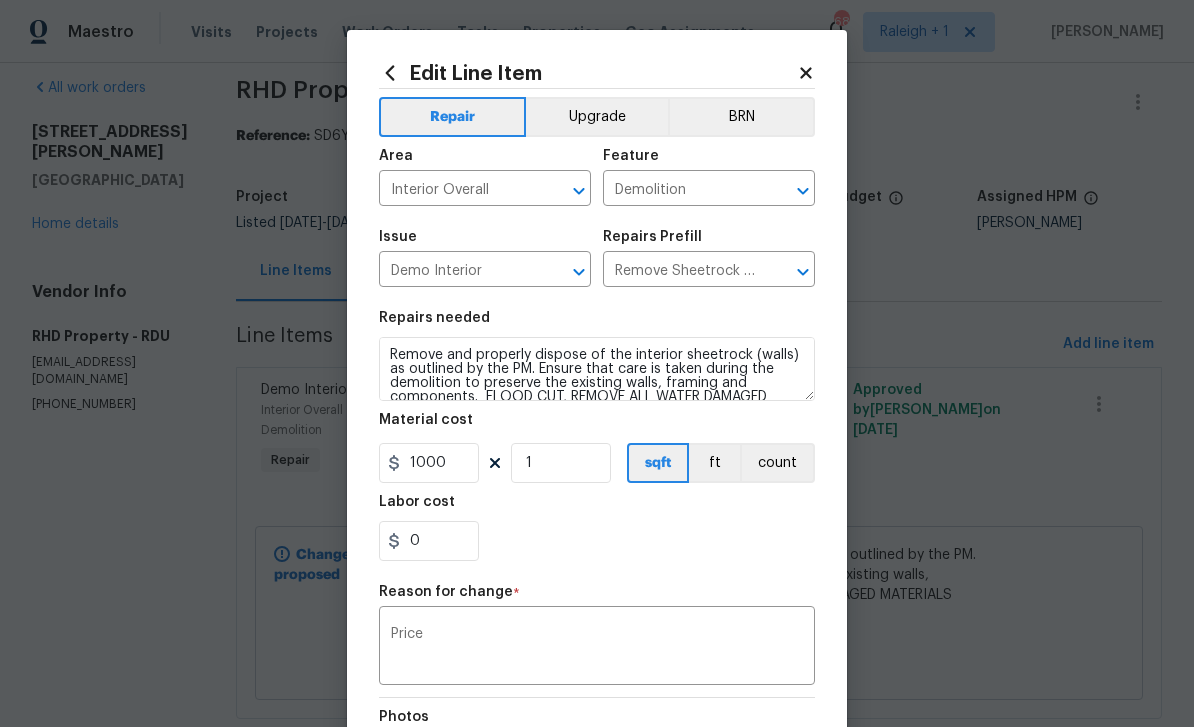 click on "Price" at bounding box center [597, 648] 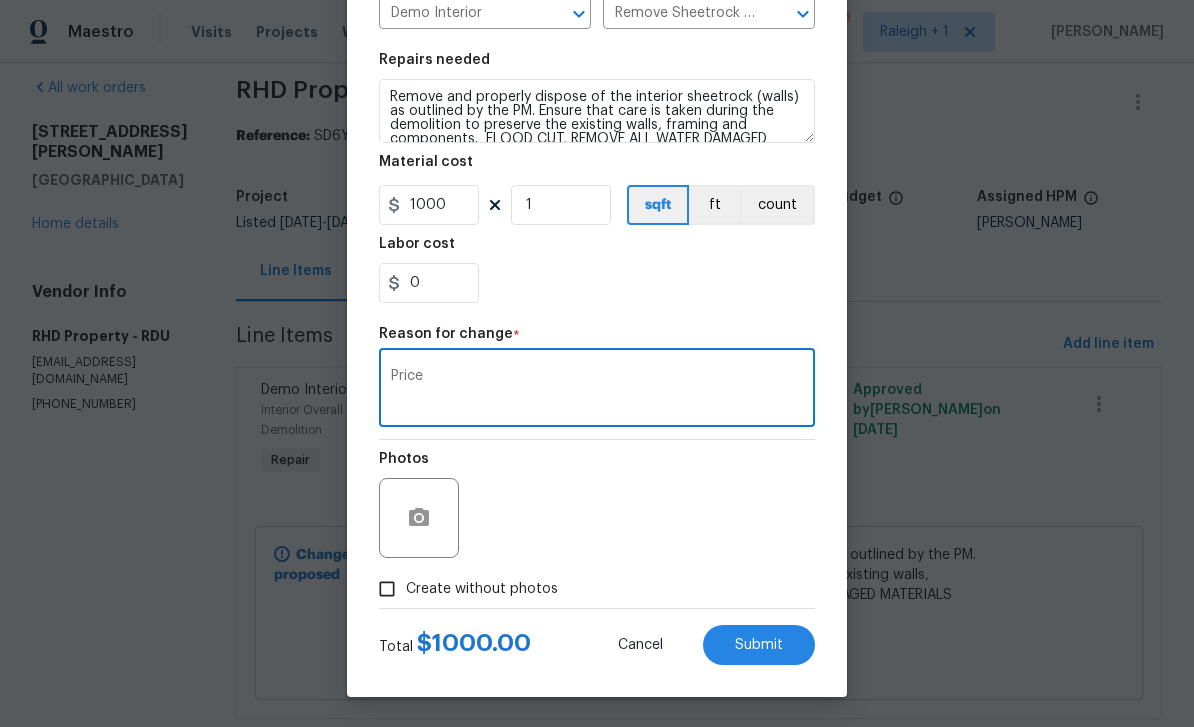 scroll, scrollTop: 262, scrollLeft: 0, axis: vertical 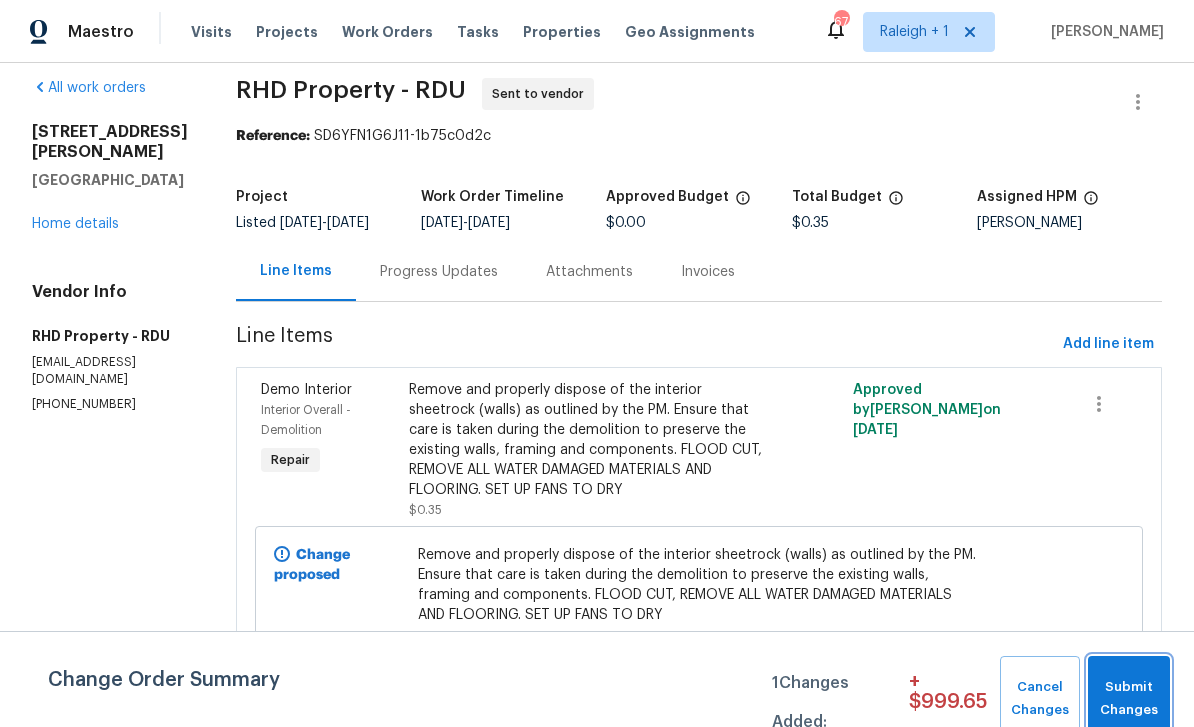 click on "Submit Changes" at bounding box center [1129, 699] 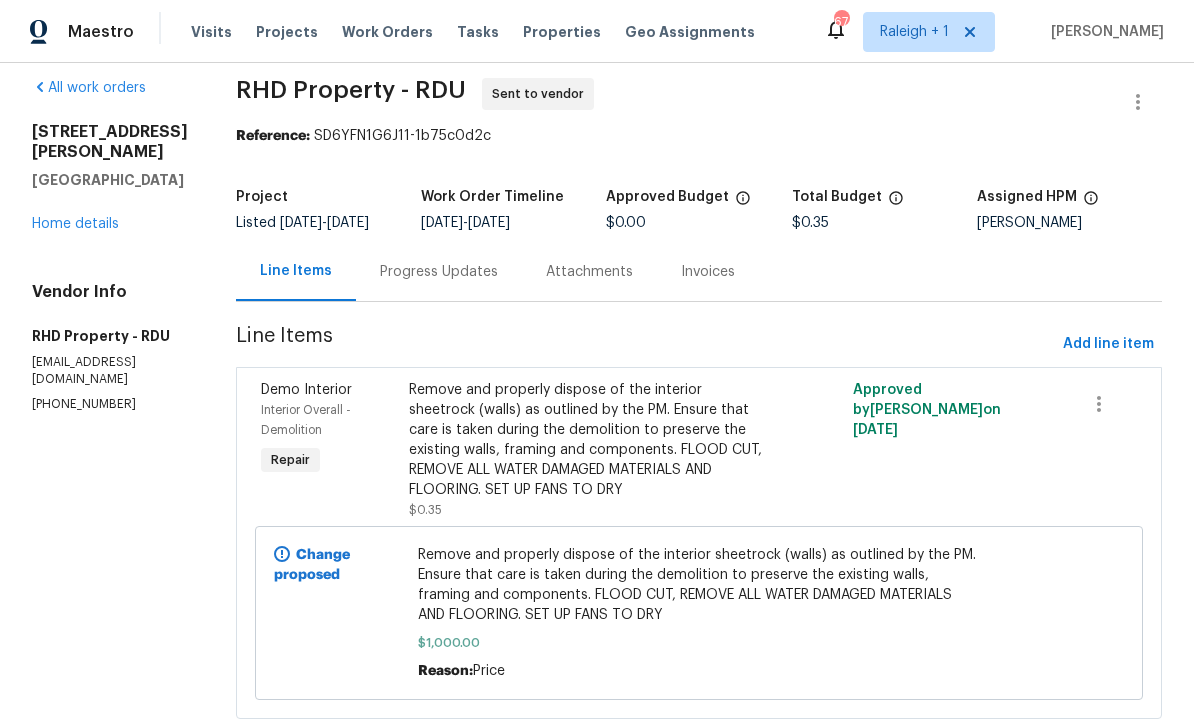click on "Projects" at bounding box center [287, 32] 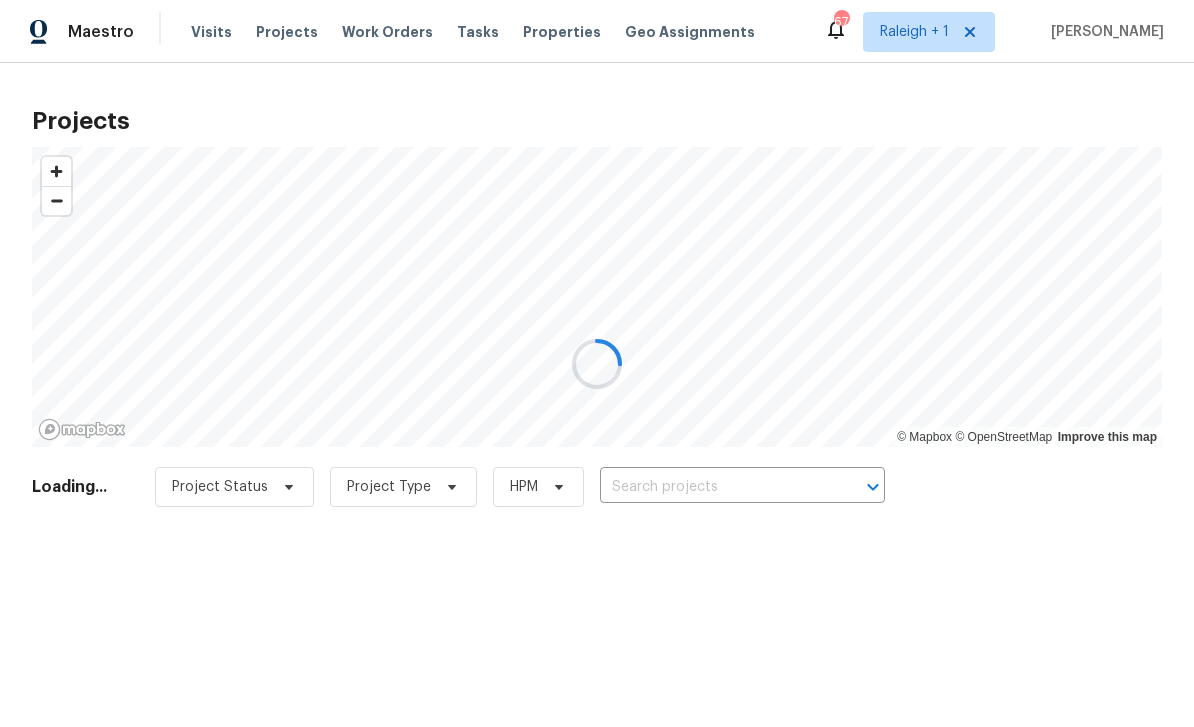 click at bounding box center (597, 363) 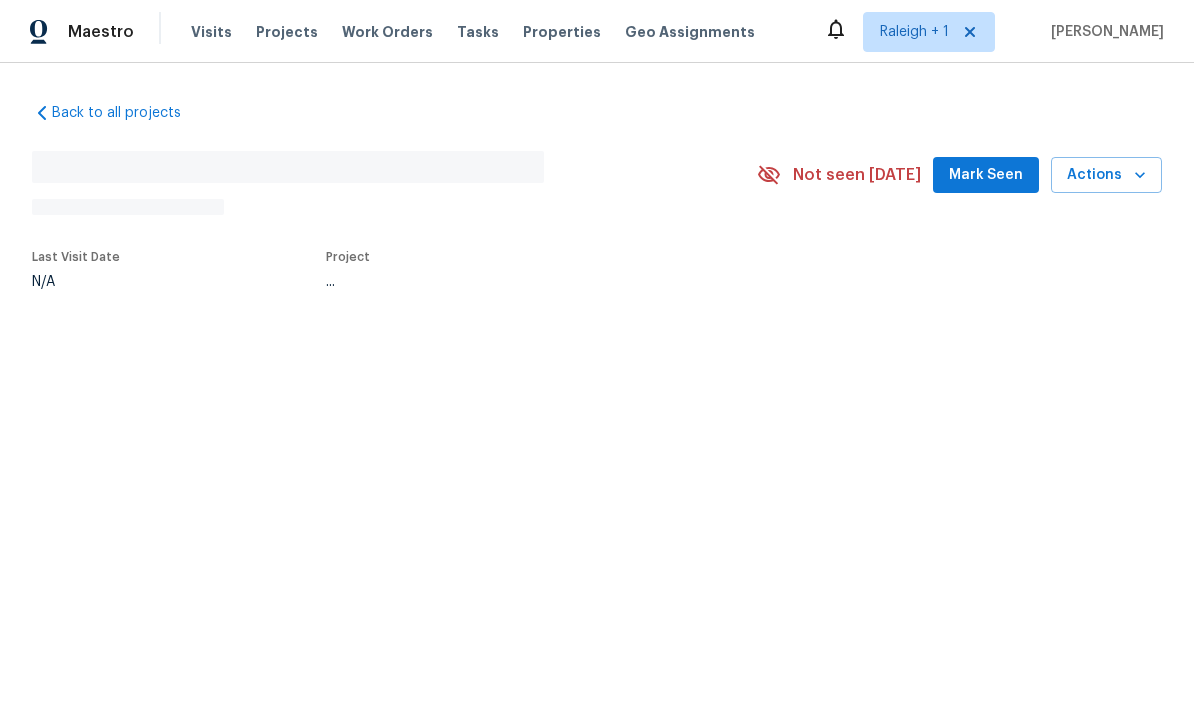 scroll, scrollTop: 0, scrollLeft: 0, axis: both 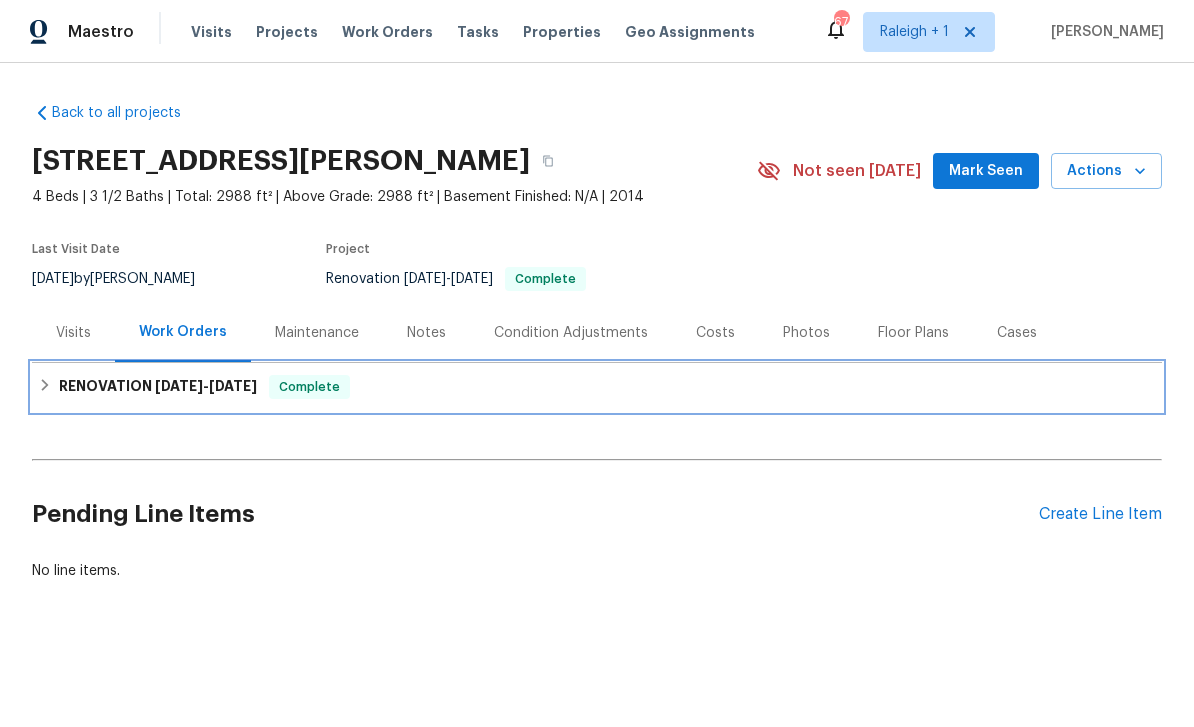 click on "RENOVATION   [DATE]  -  [DATE]" at bounding box center [158, 387] 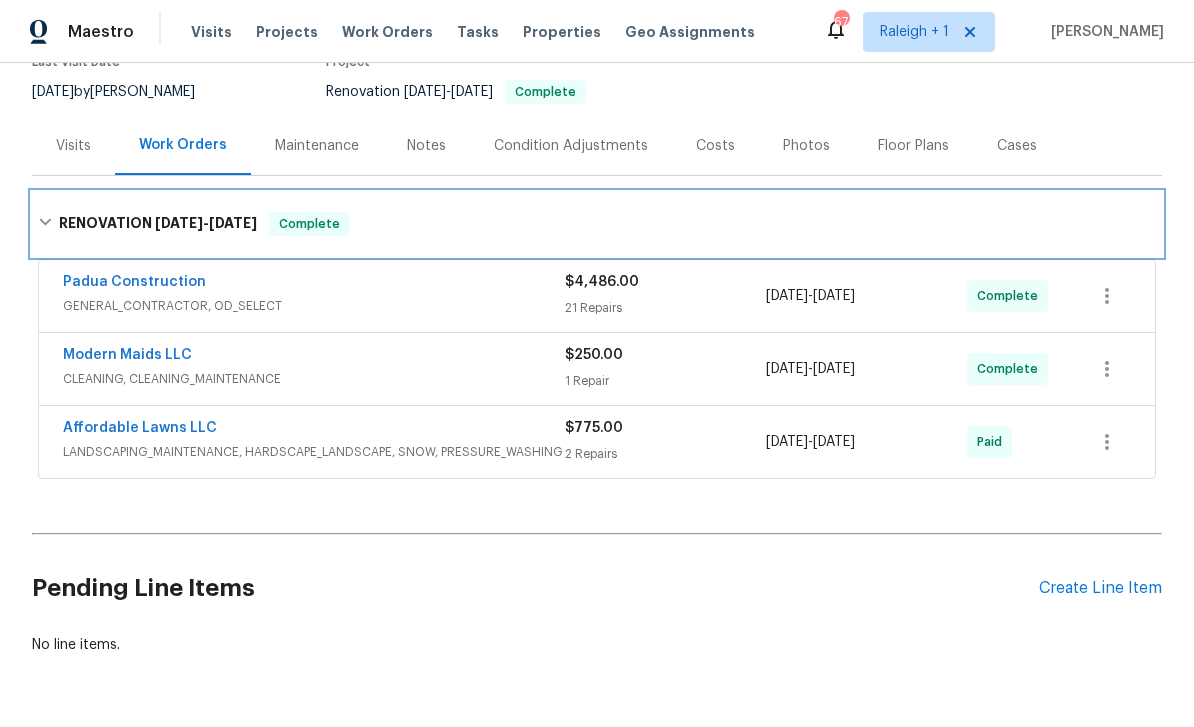 scroll, scrollTop: 186, scrollLeft: 0, axis: vertical 